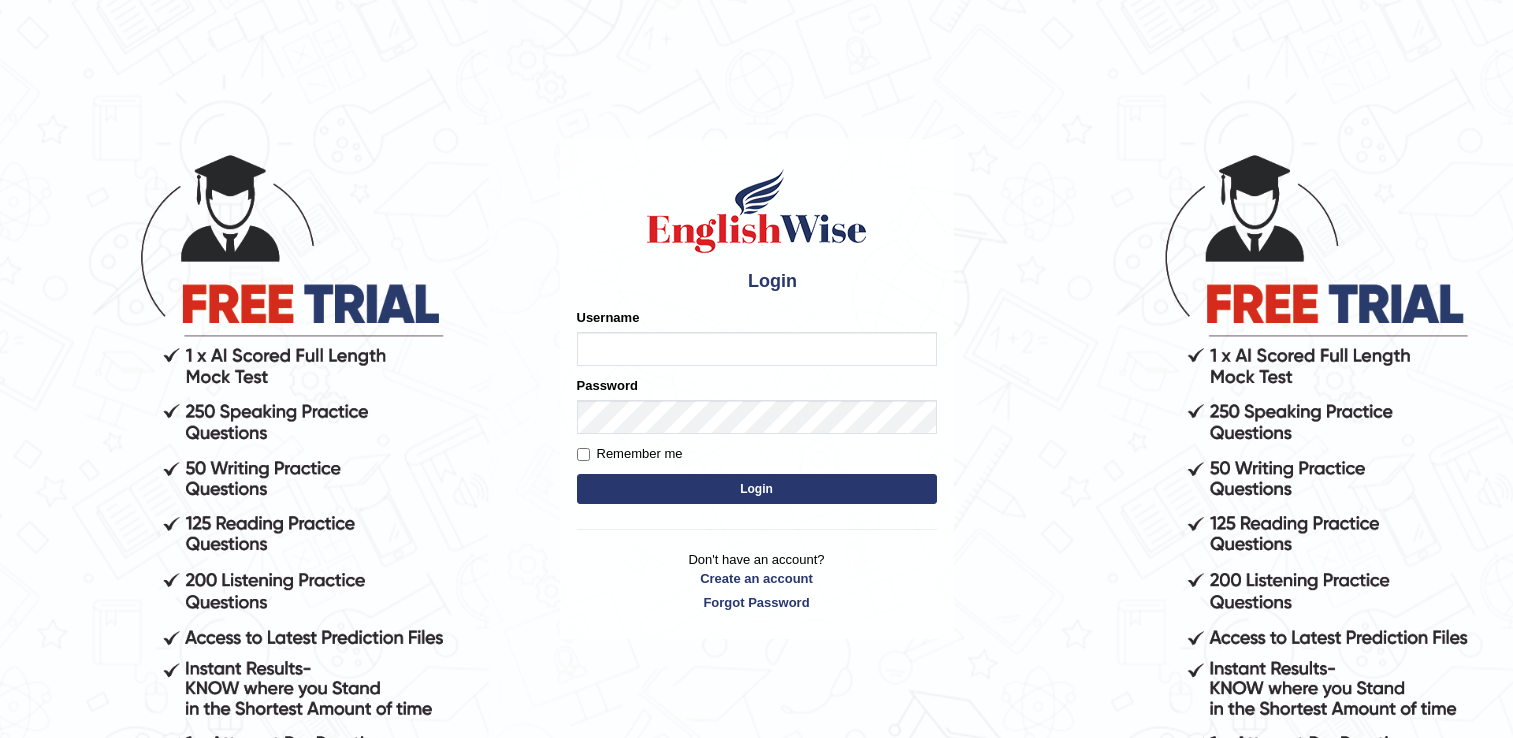 scroll, scrollTop: 0, scrollLeft: 0, axis: both 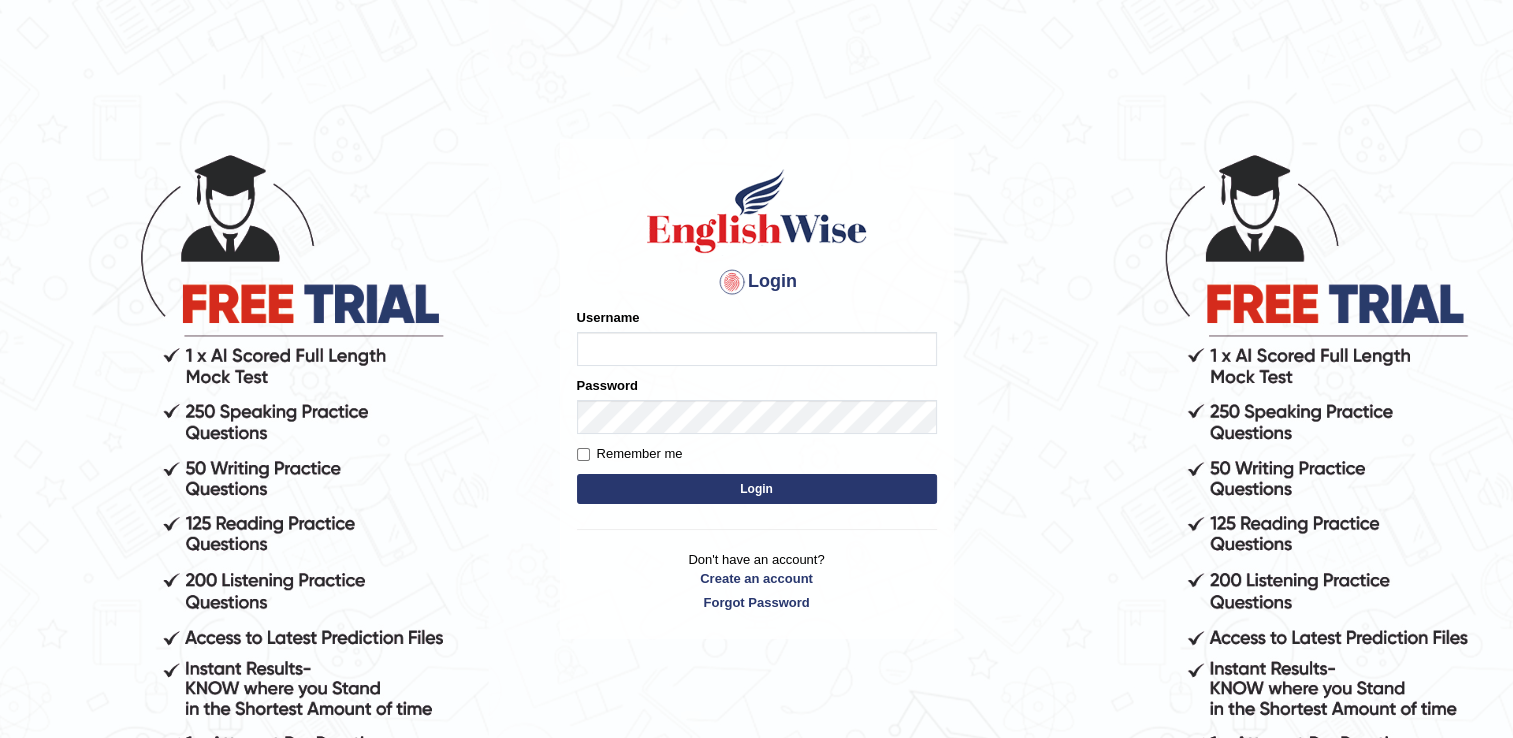 type on "naswar" 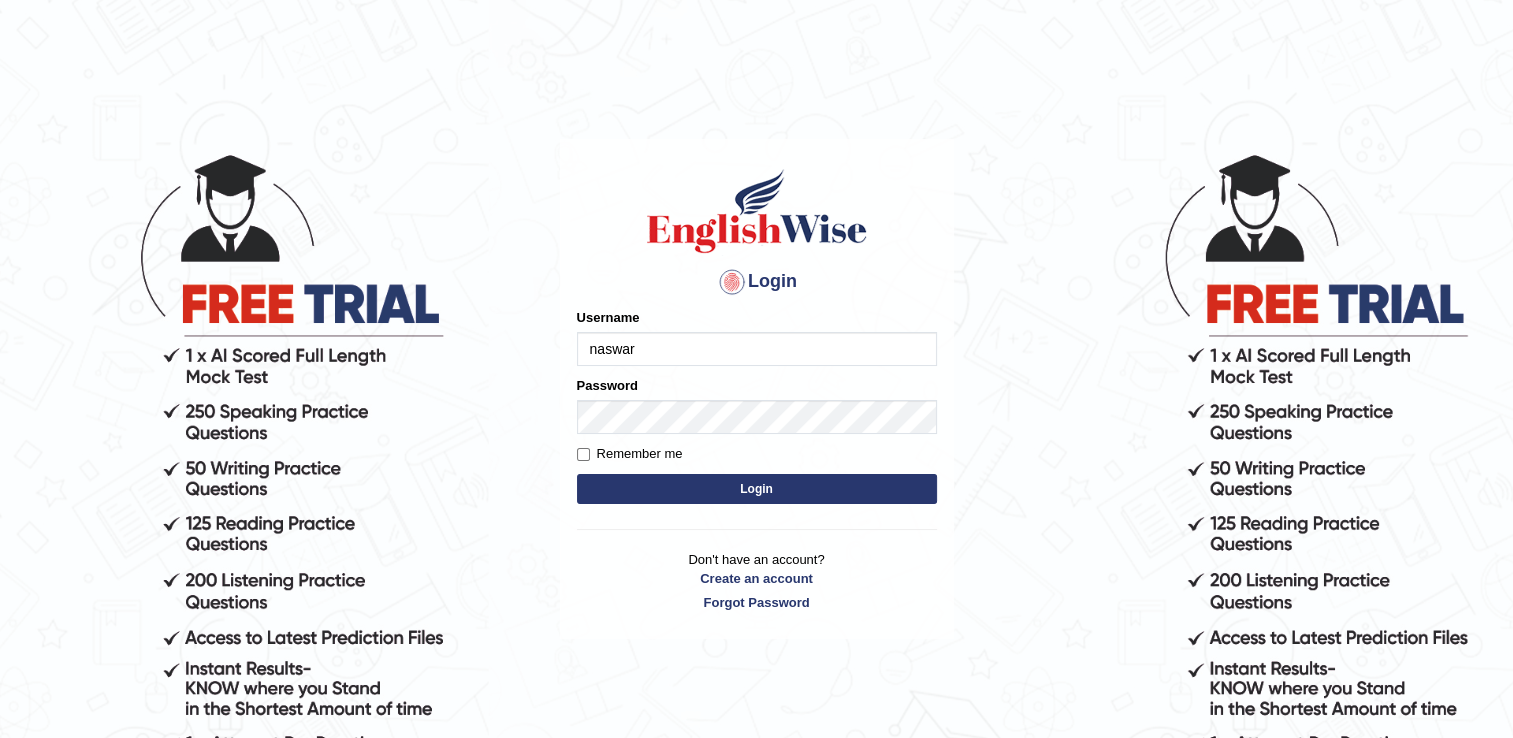 click on "Login" at bounding box center (757, 489) 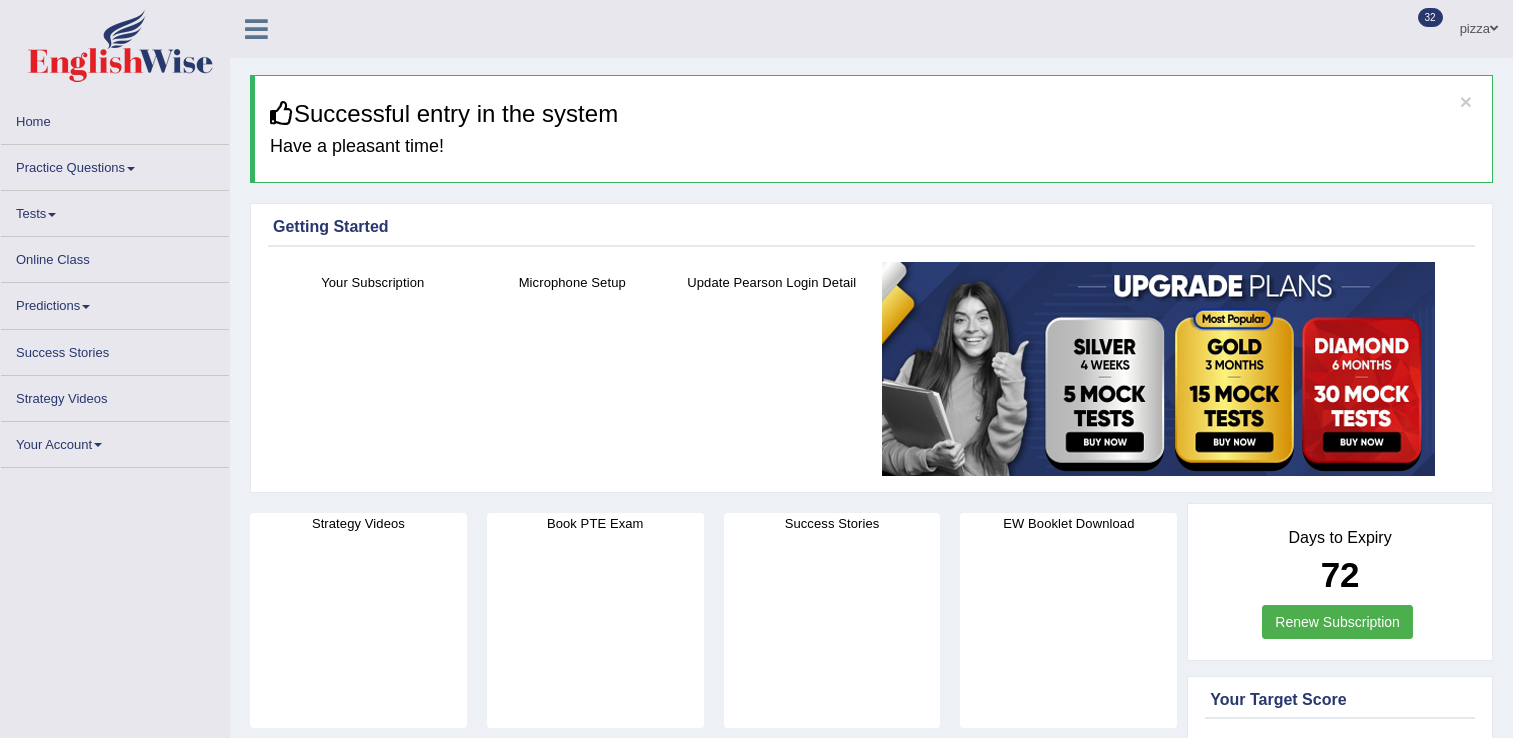 scroll, scrollTop: 0, scrollLeft: 0, axis: both 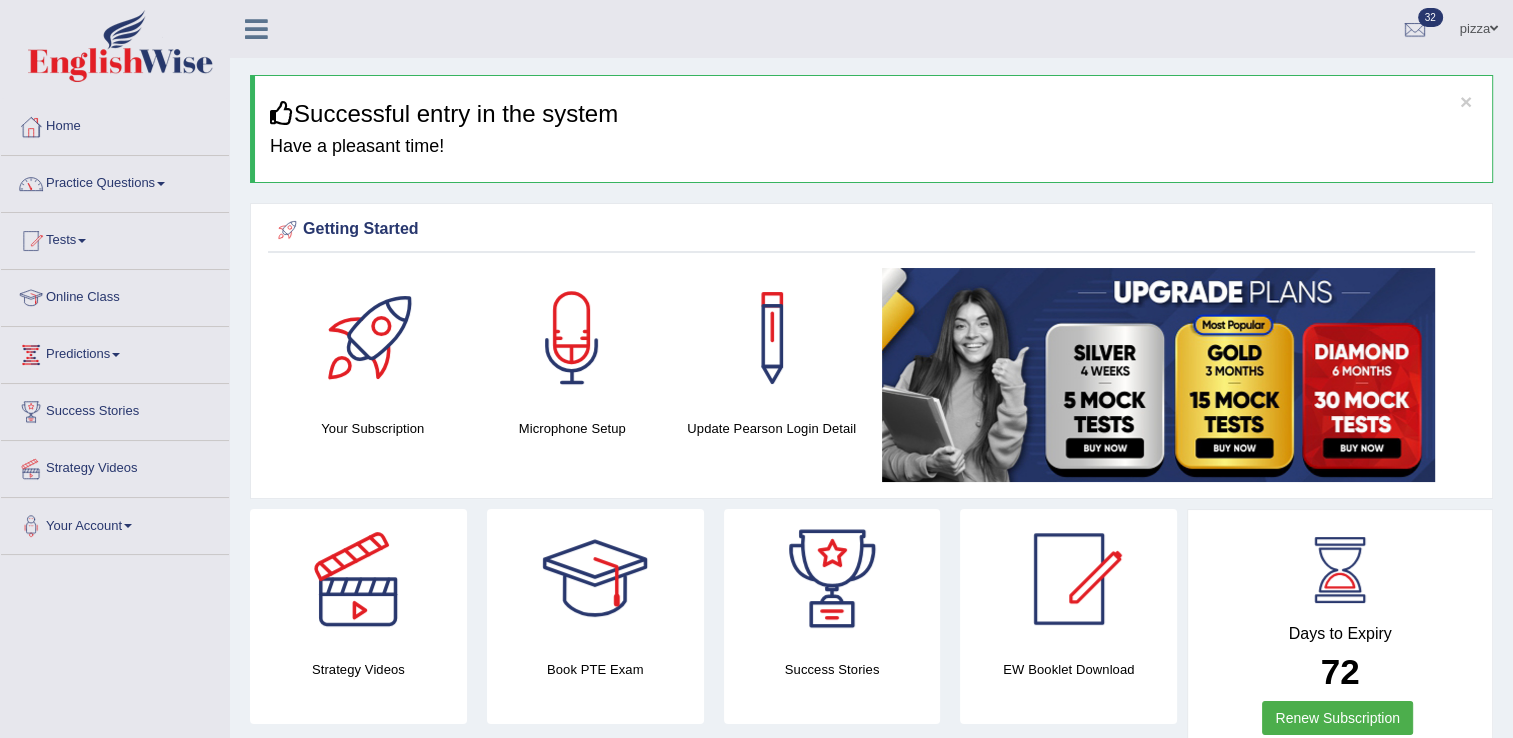 click on "Practice Questions" at bounding box center [115, 181] 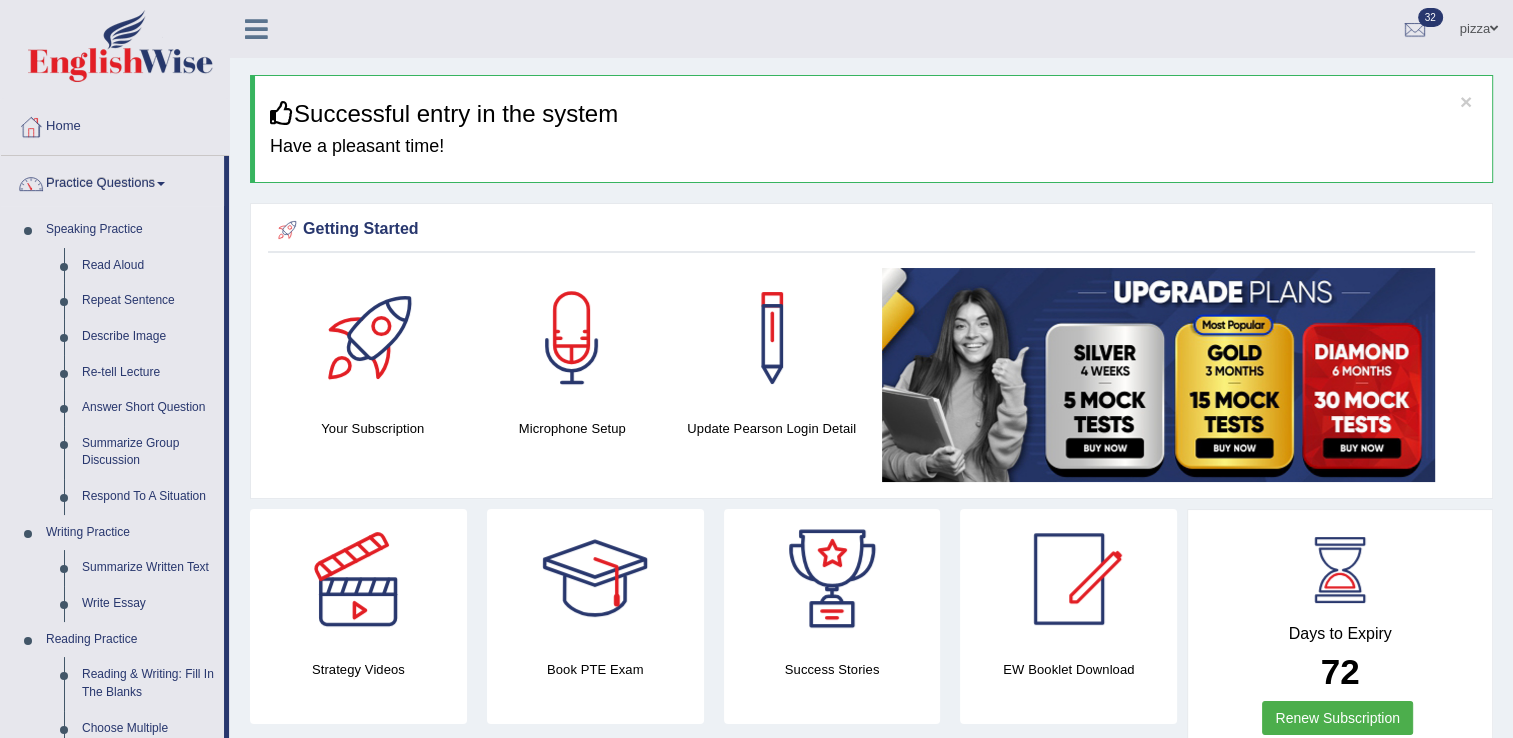 click at bounding box center [31, 127] 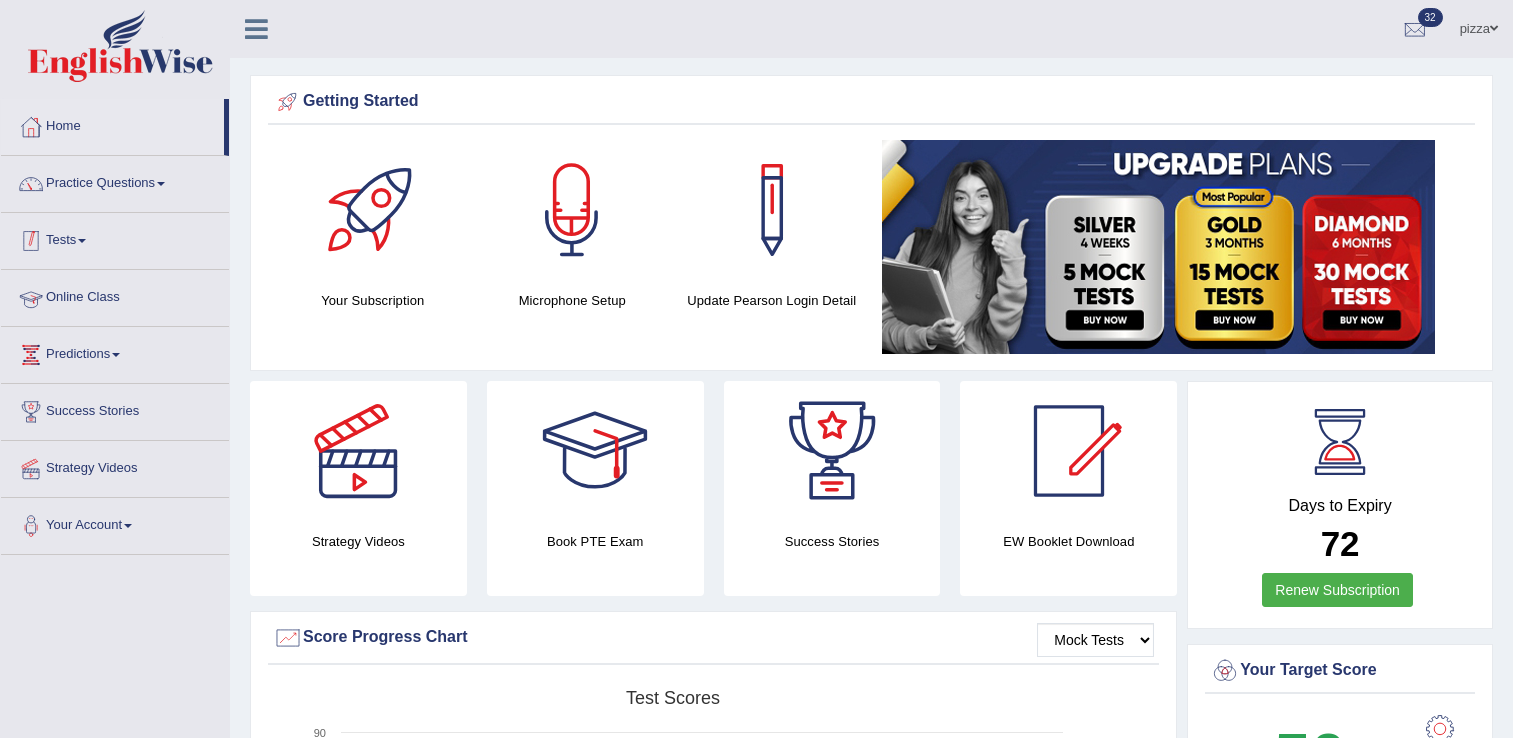 scroll, scrollTop: 0, scrollLeft: 0, axis: both 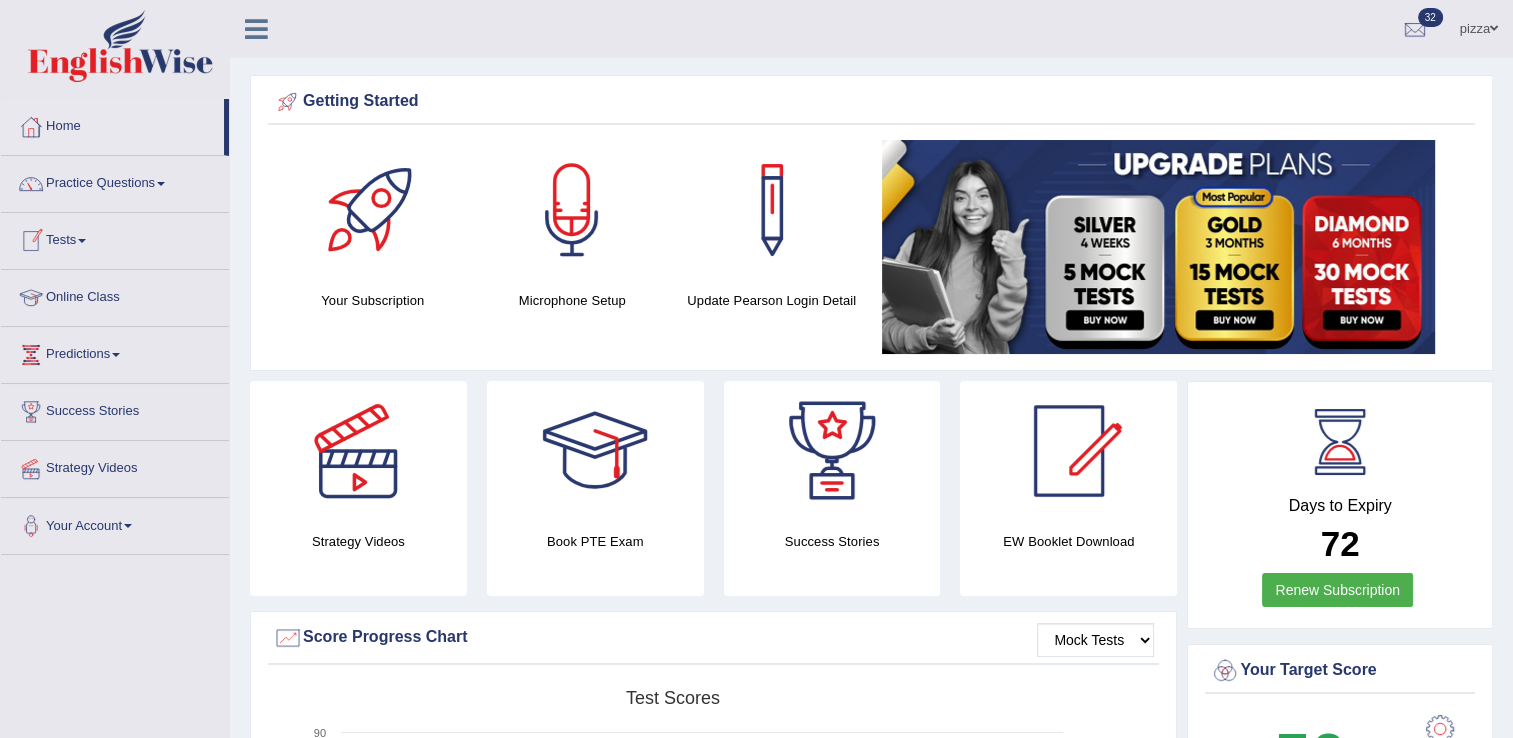 click on "Tests" at bounding box center (115, 238) 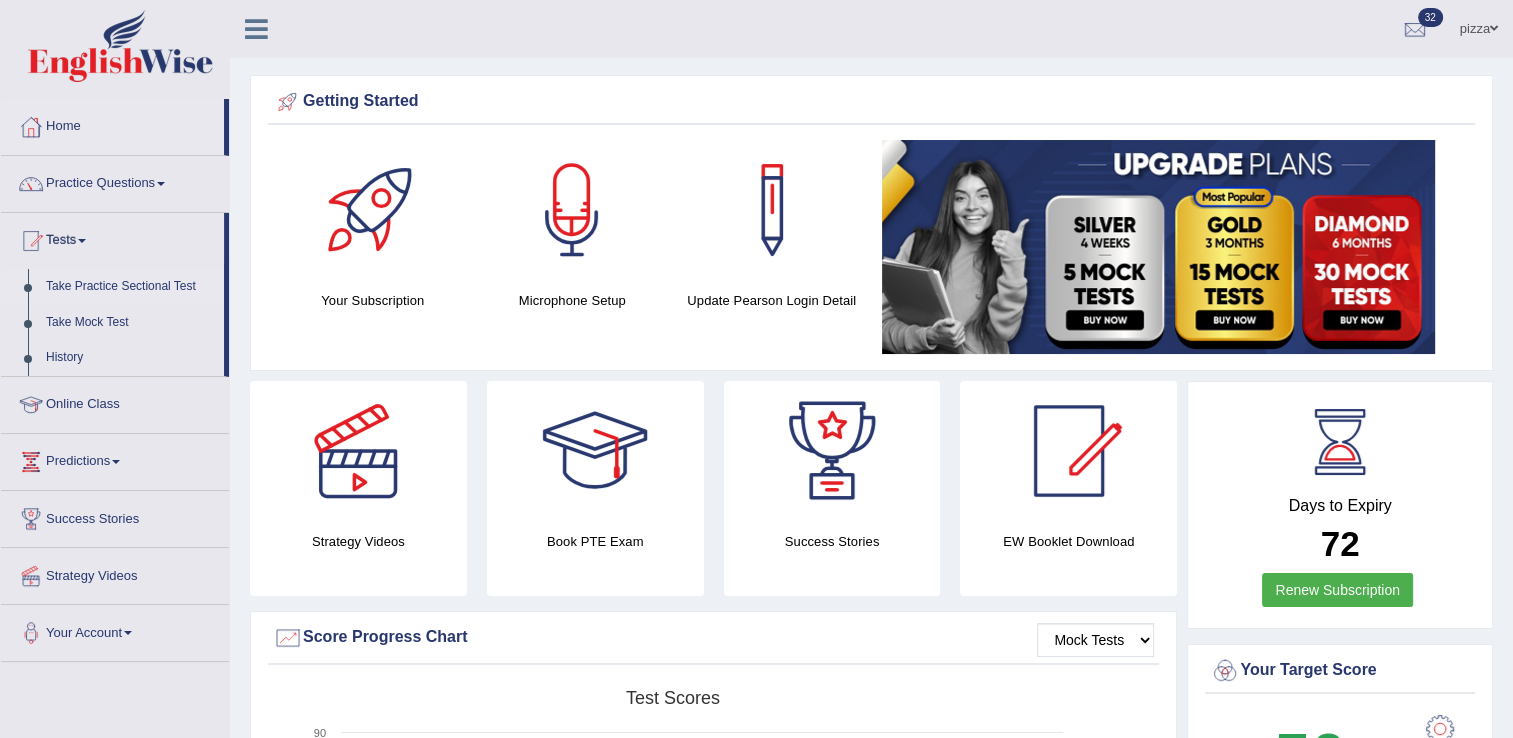 click on "Take Practice Sectional Test" at bounding box center (130, 287) 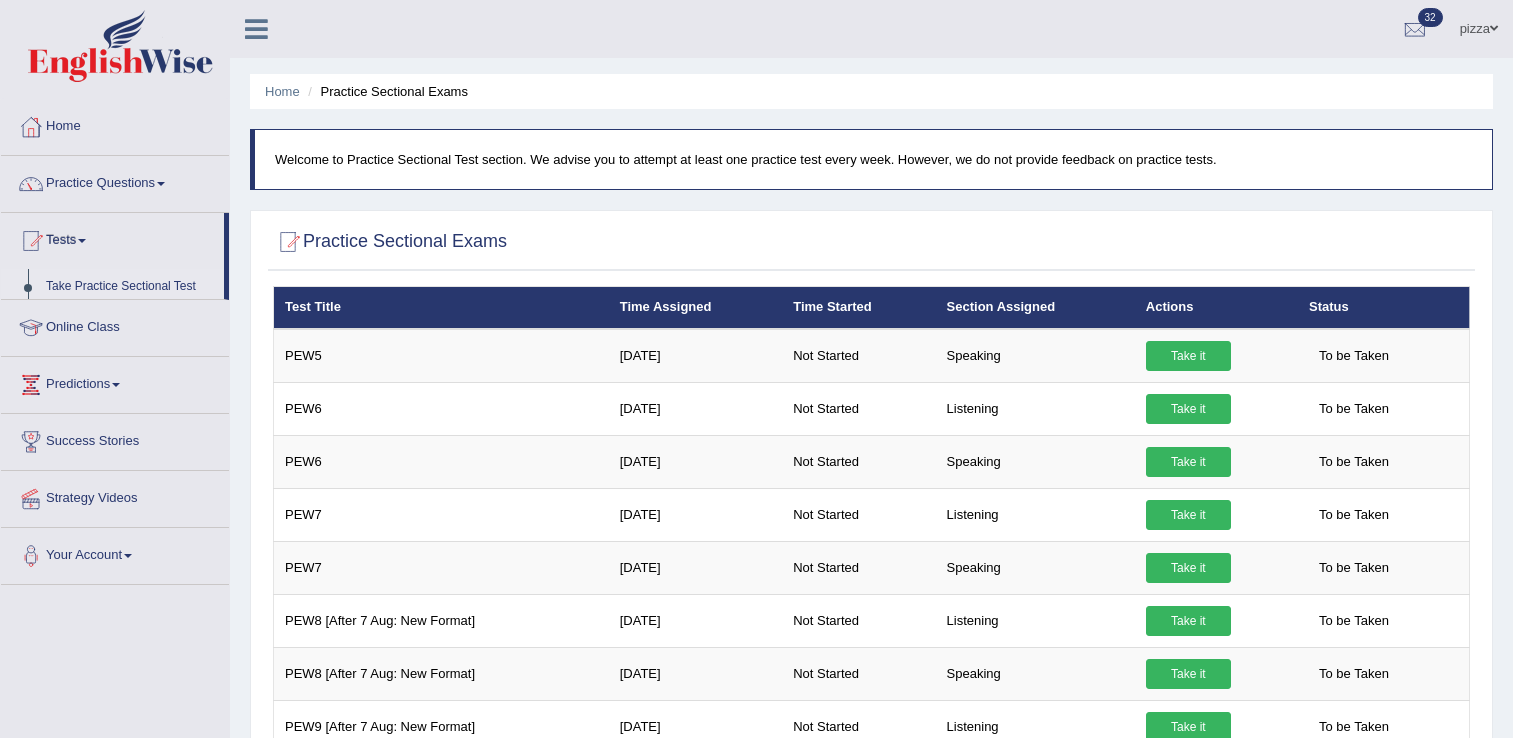 scroll, scrollTop: 0, scrollLeft: 0, axis: both 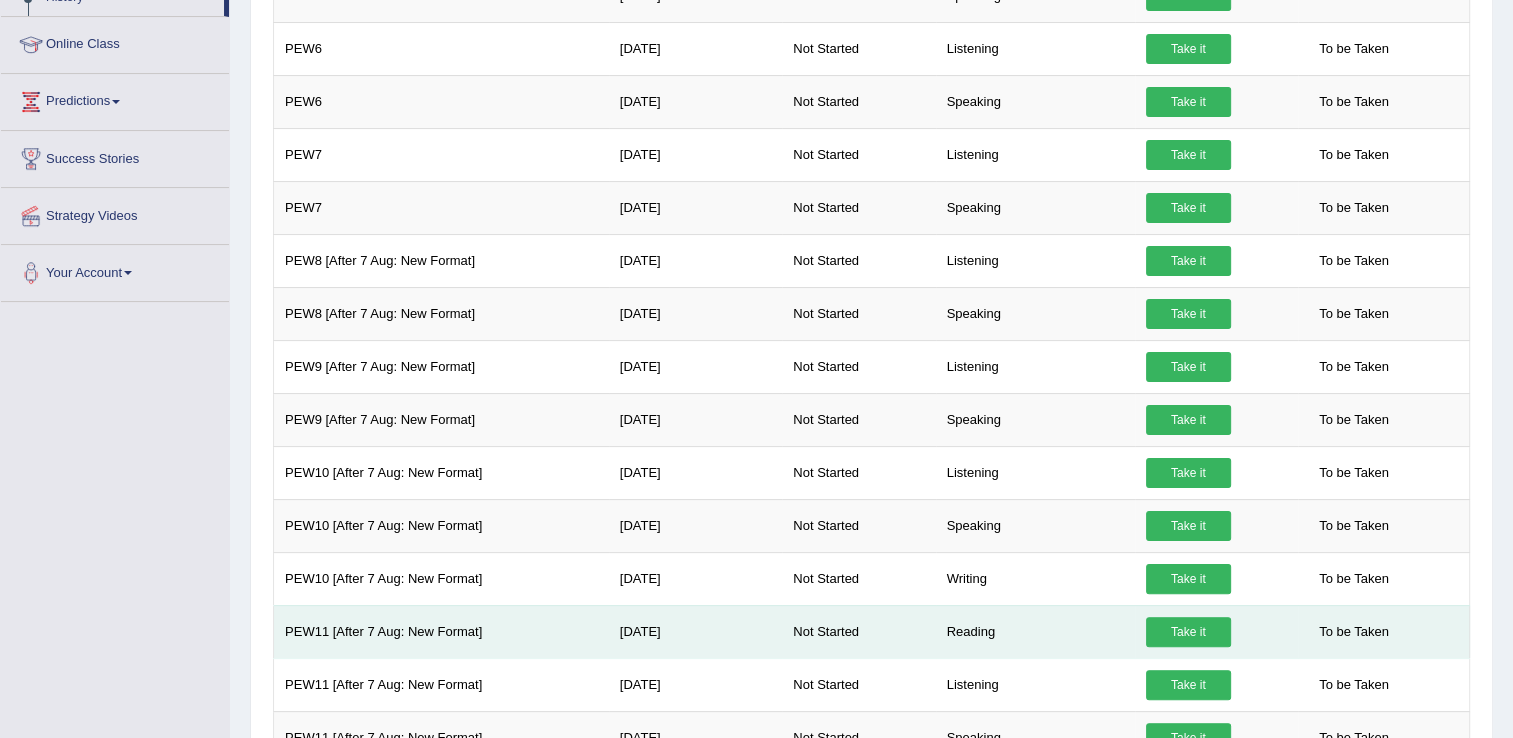 click on "Take it" at bounding box center [1188, 632] 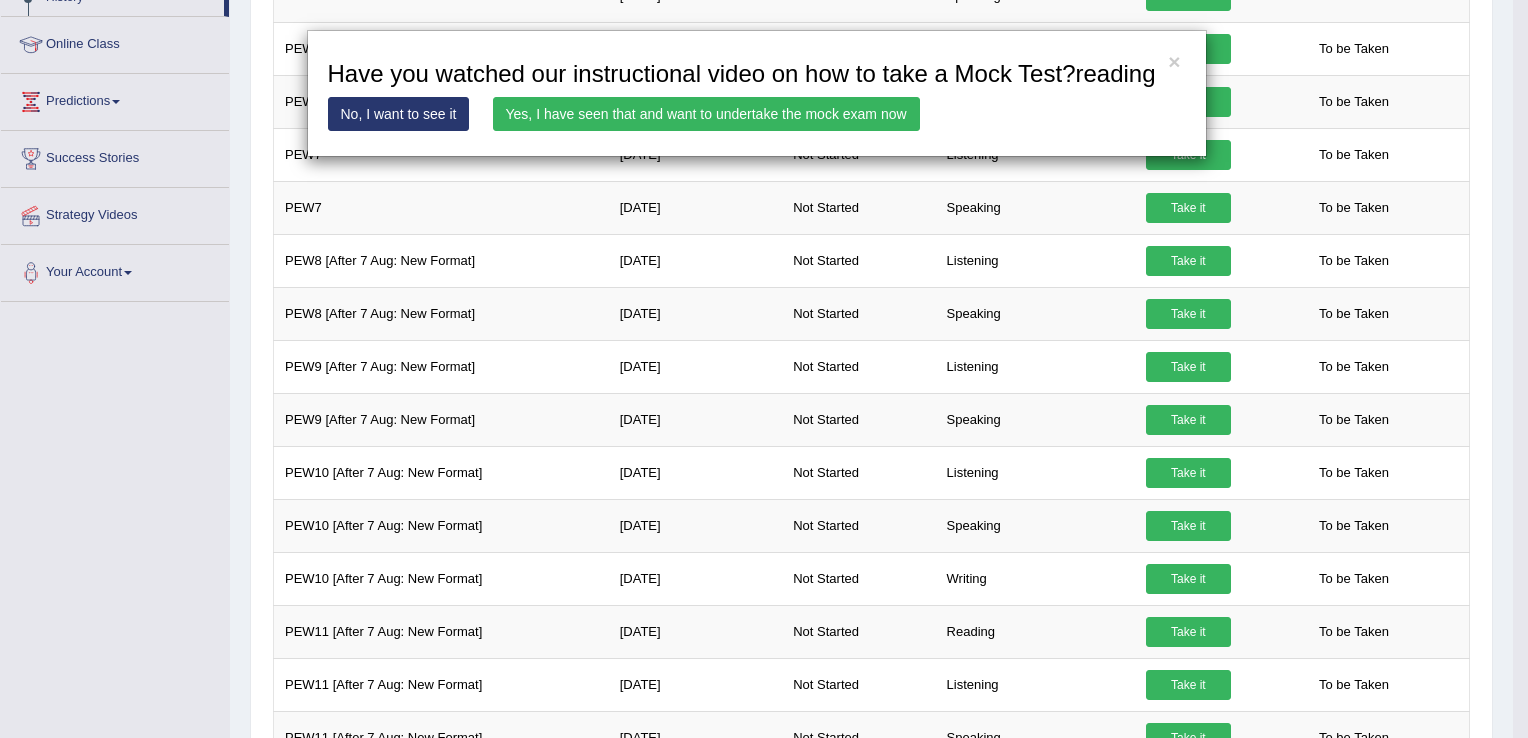 click on "Yes, I have seen that and want to undertake the mock exam now" at bounding box center (706, 114) 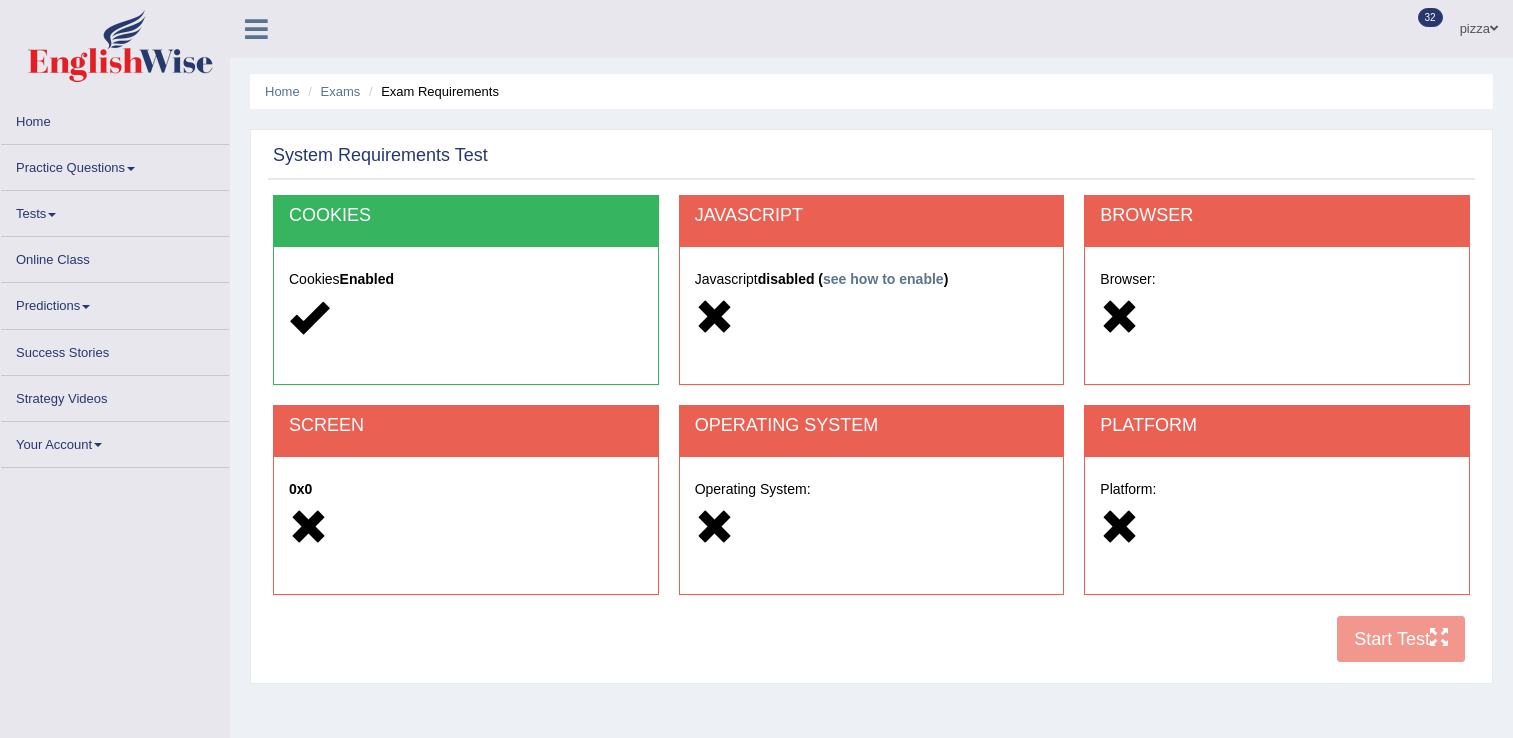 scroll, scrollTop: 0, scrollLeft: 0, axis: both 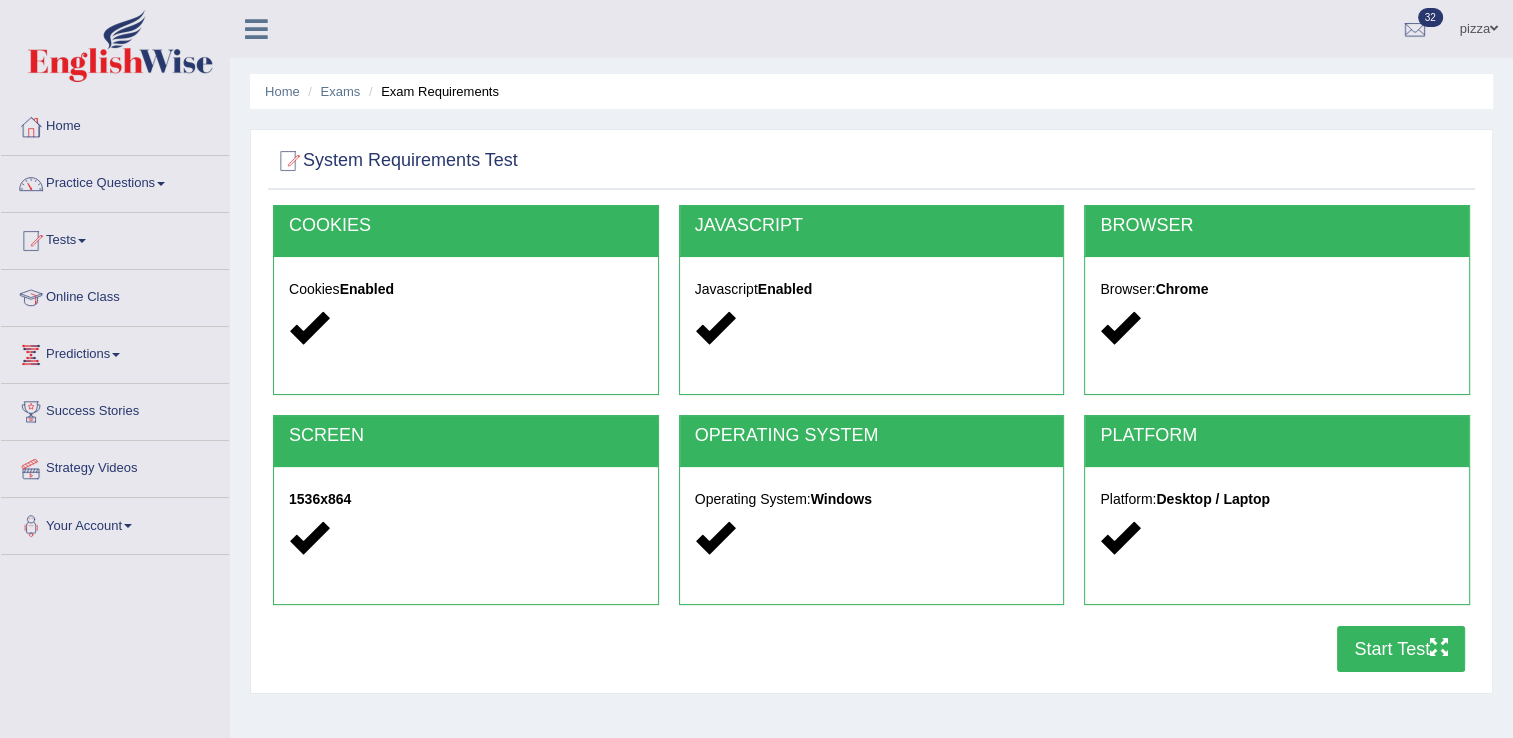 click on "Start Test" at bounding box center [1401, 649] 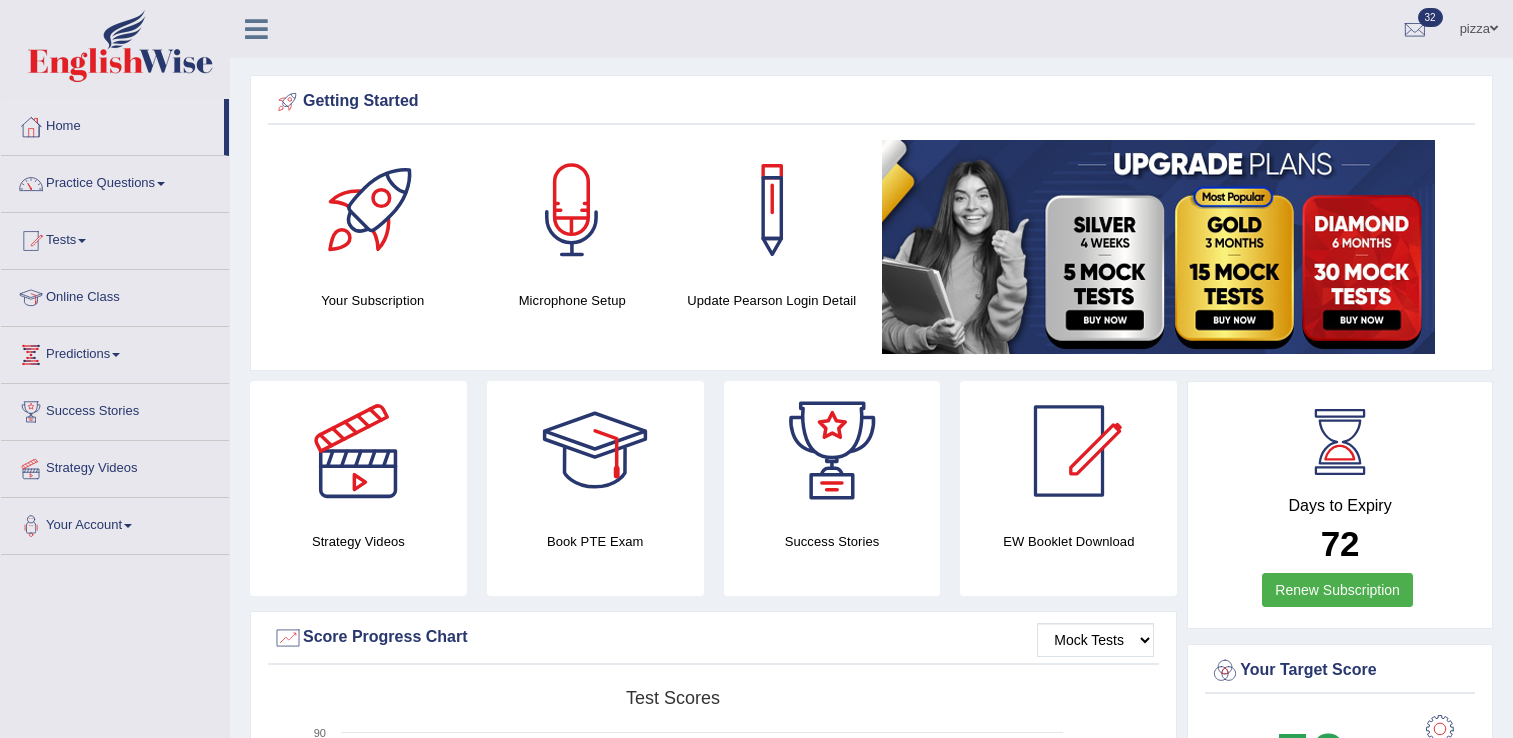 scroll, scrollTop: 0, scrollLeft: 0, axis: both 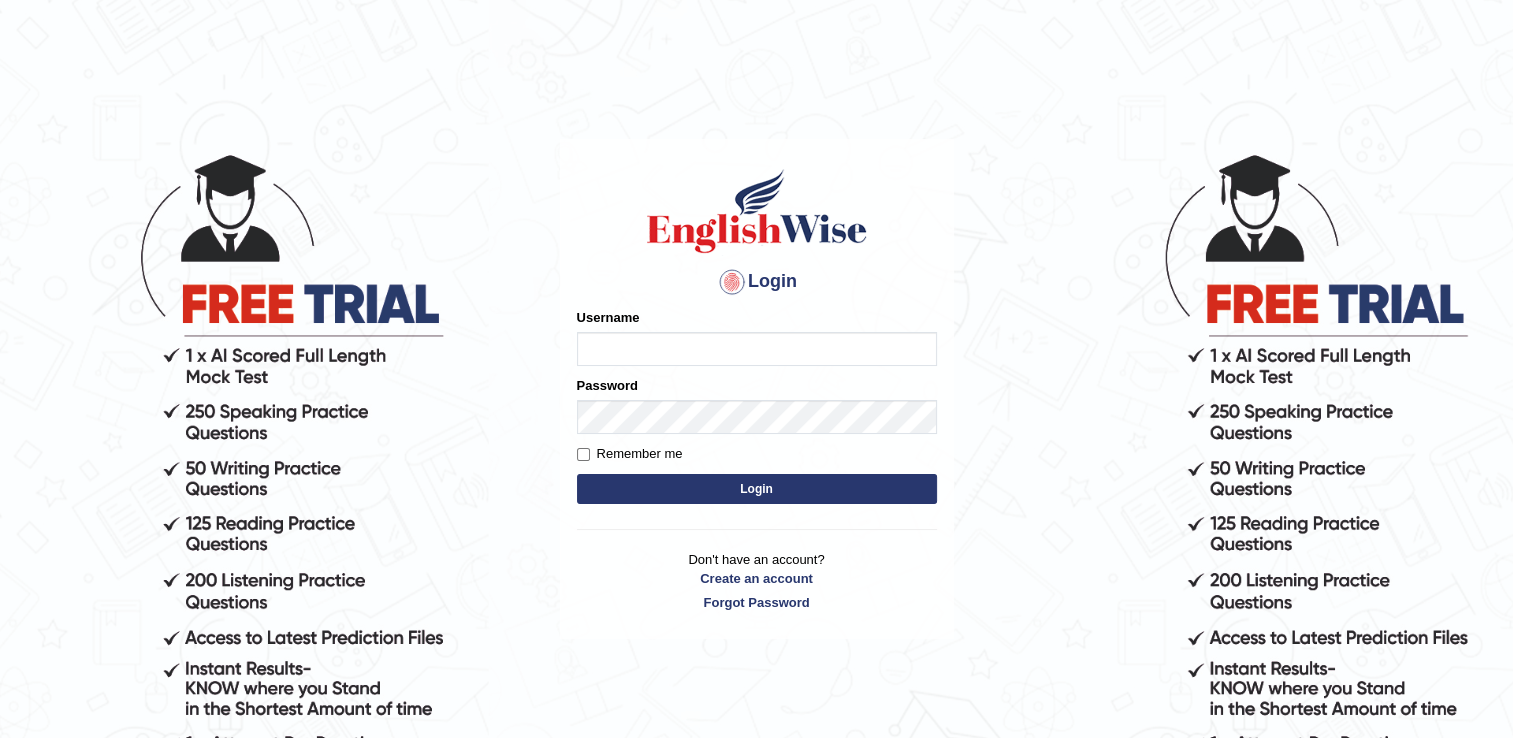 type on "naswar" 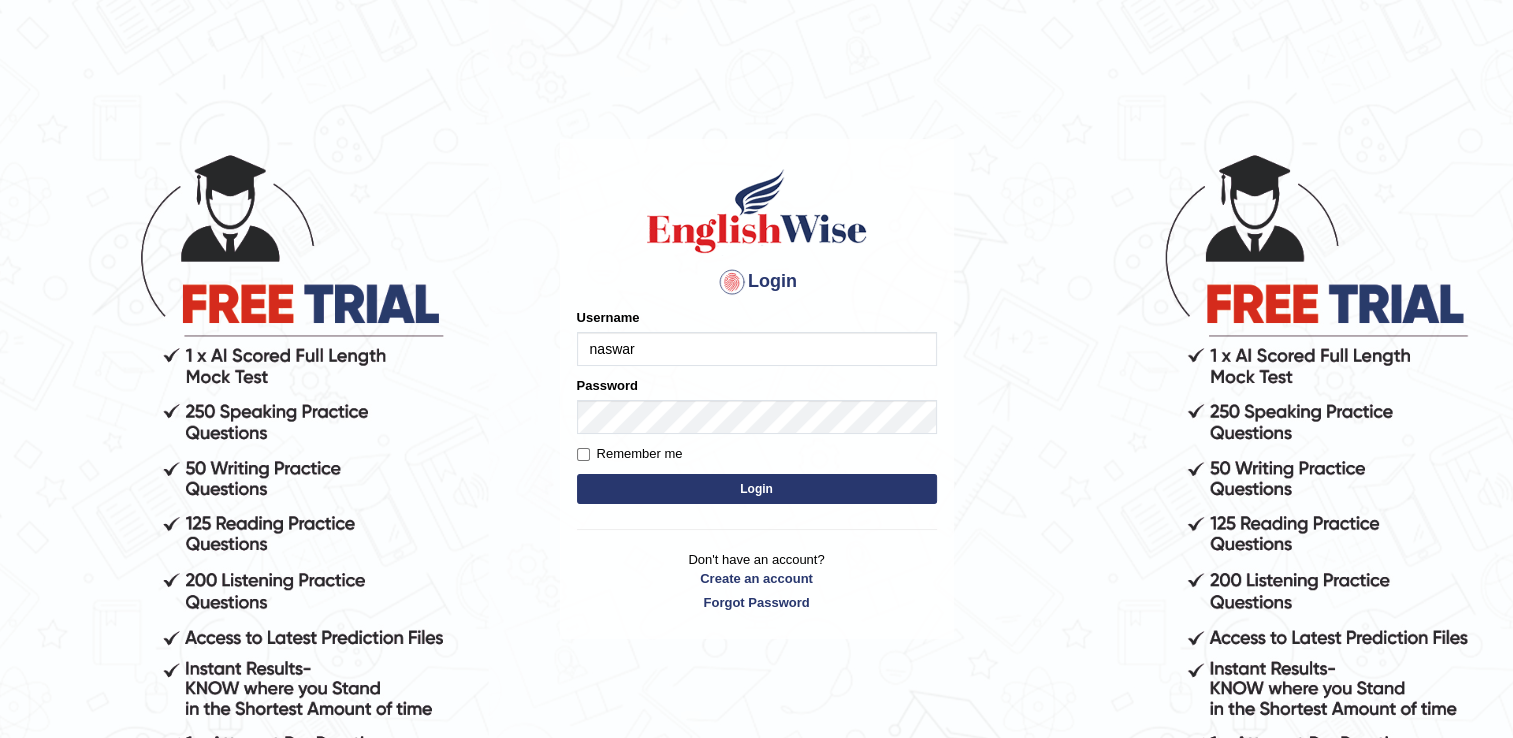 click on "Login" at bounding box center [757, 489] 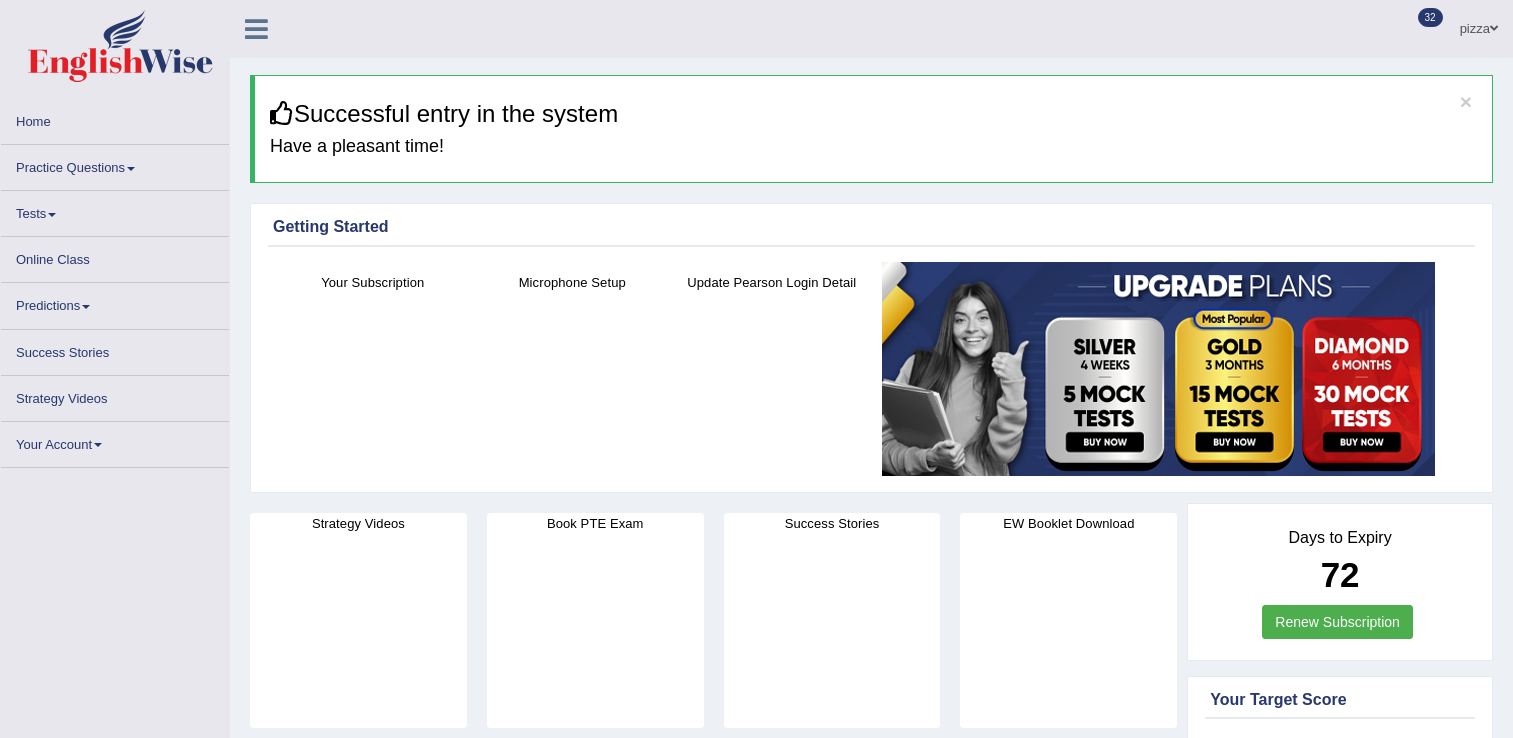 scroll, scrollTop: 0, scrollLeft: 0, axis: both 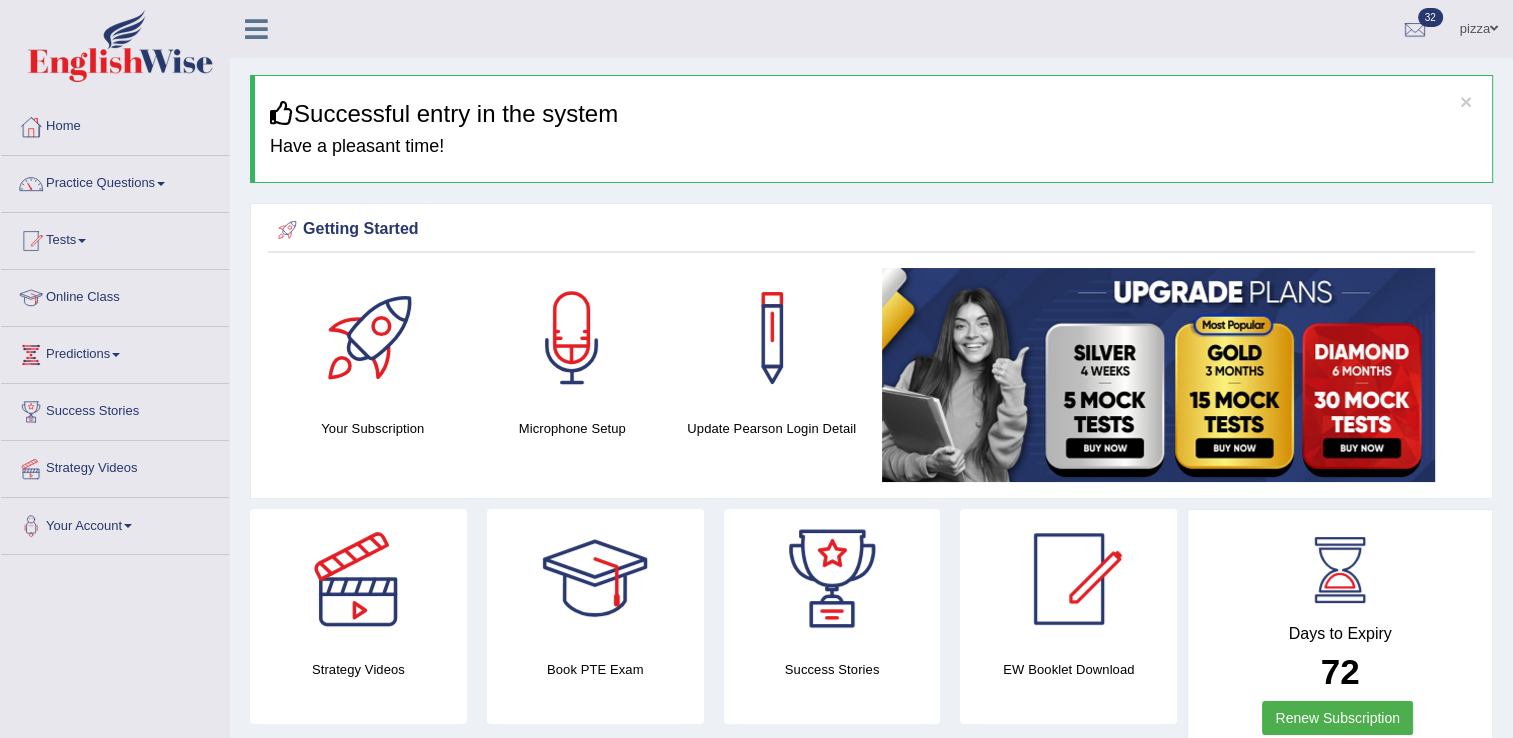 click on "Tests" at bounding box center (115, 238) 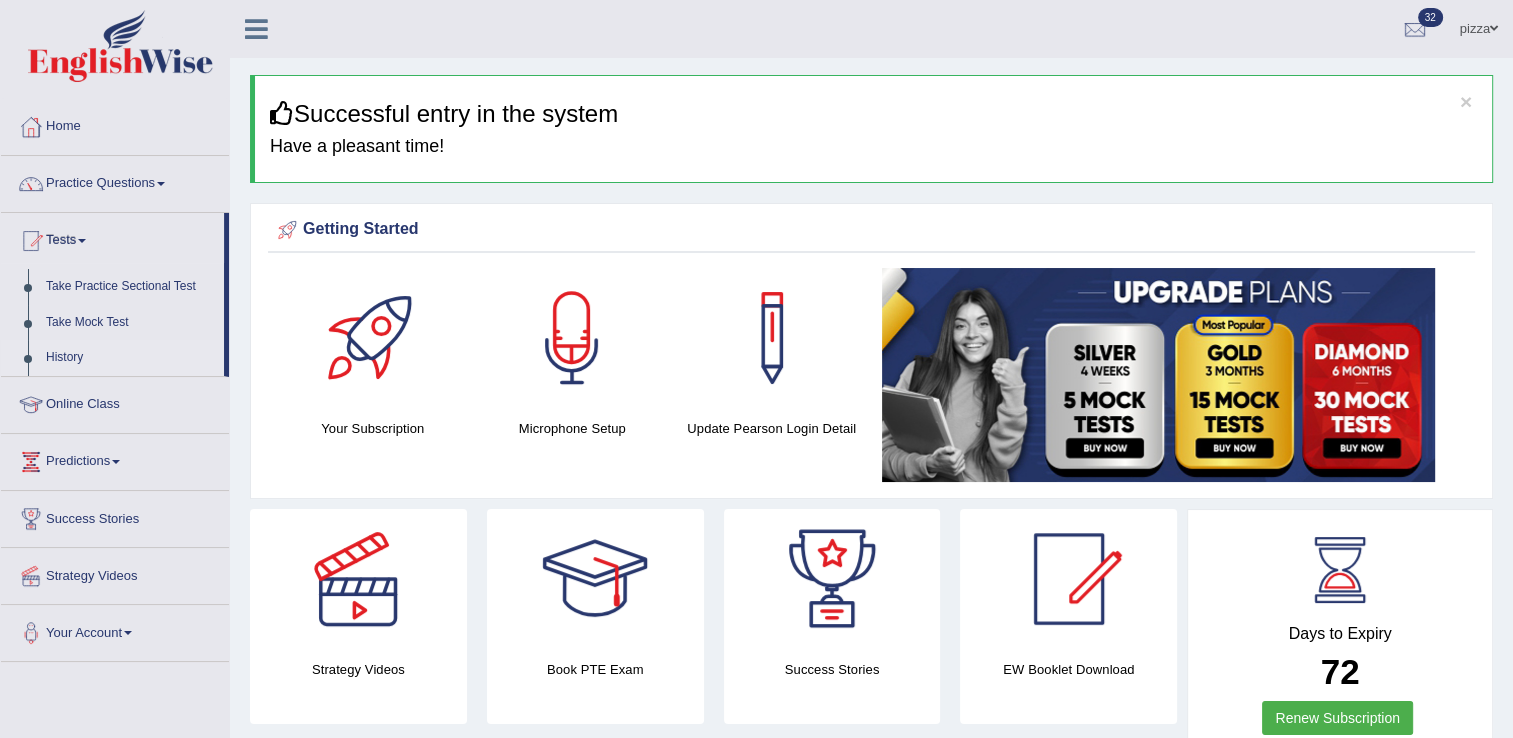 click on "History" at bounding box center [130, 358] 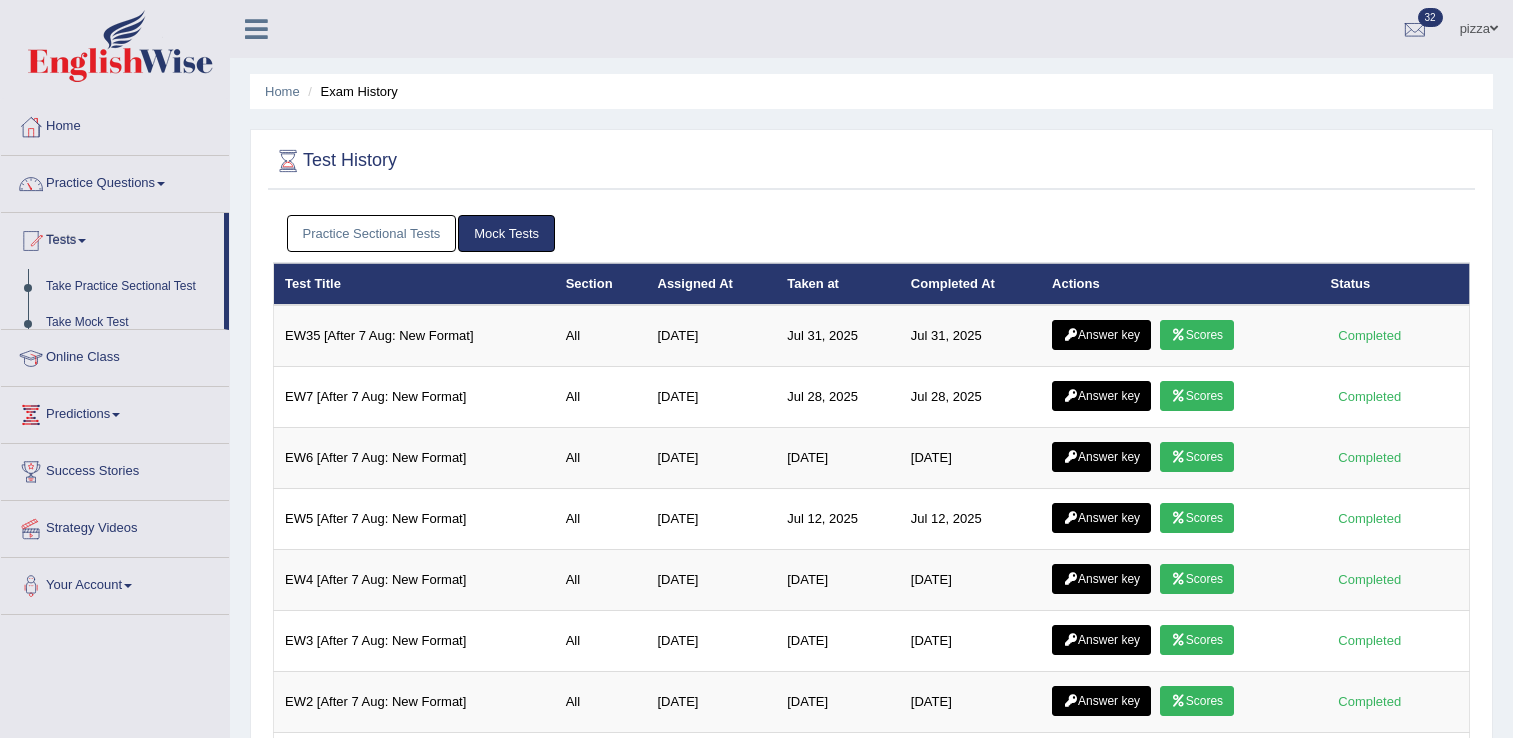 scroll, scrollTop: 0, scrollLeft: 0, axis: both 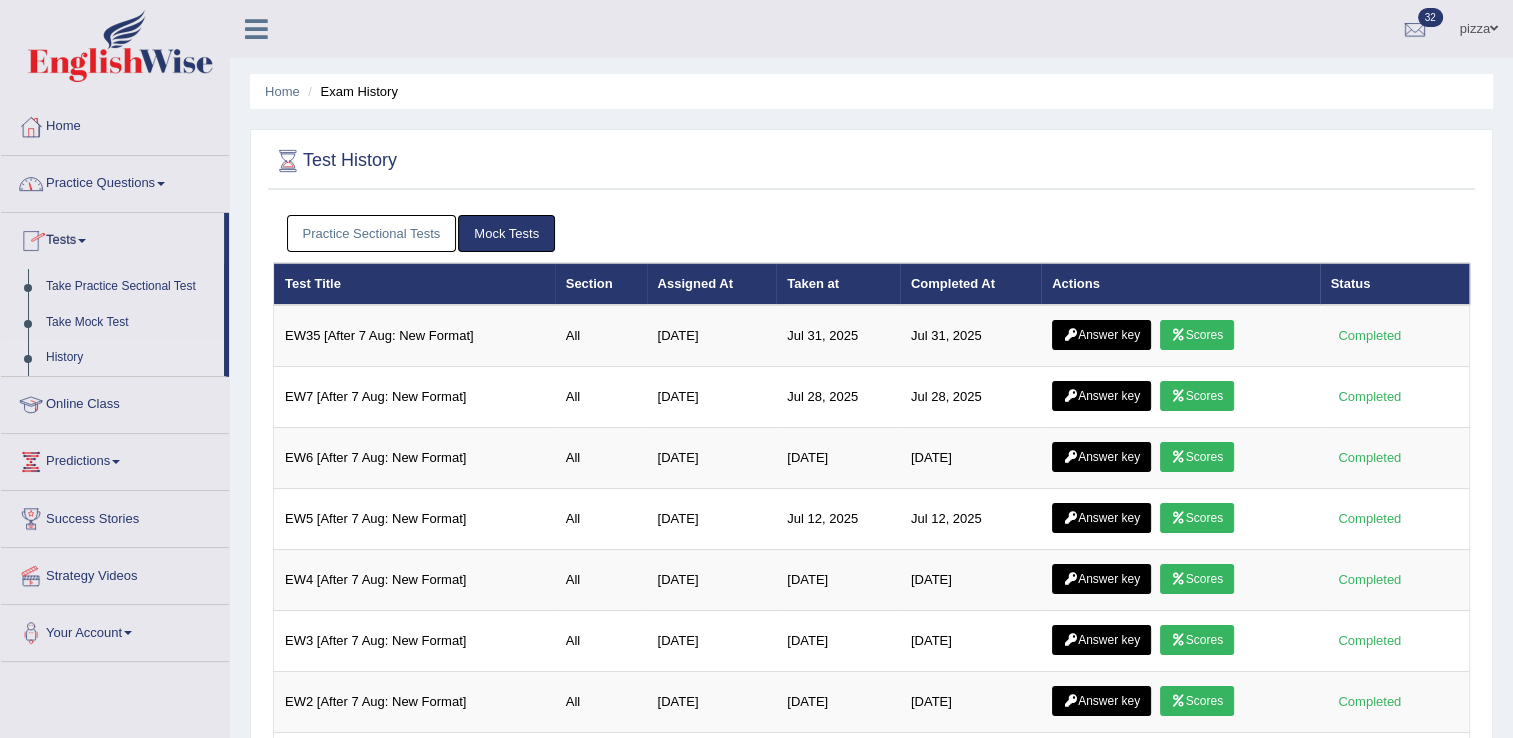 click on "Practice Sectional Tests" at bounding box center [372, 233] 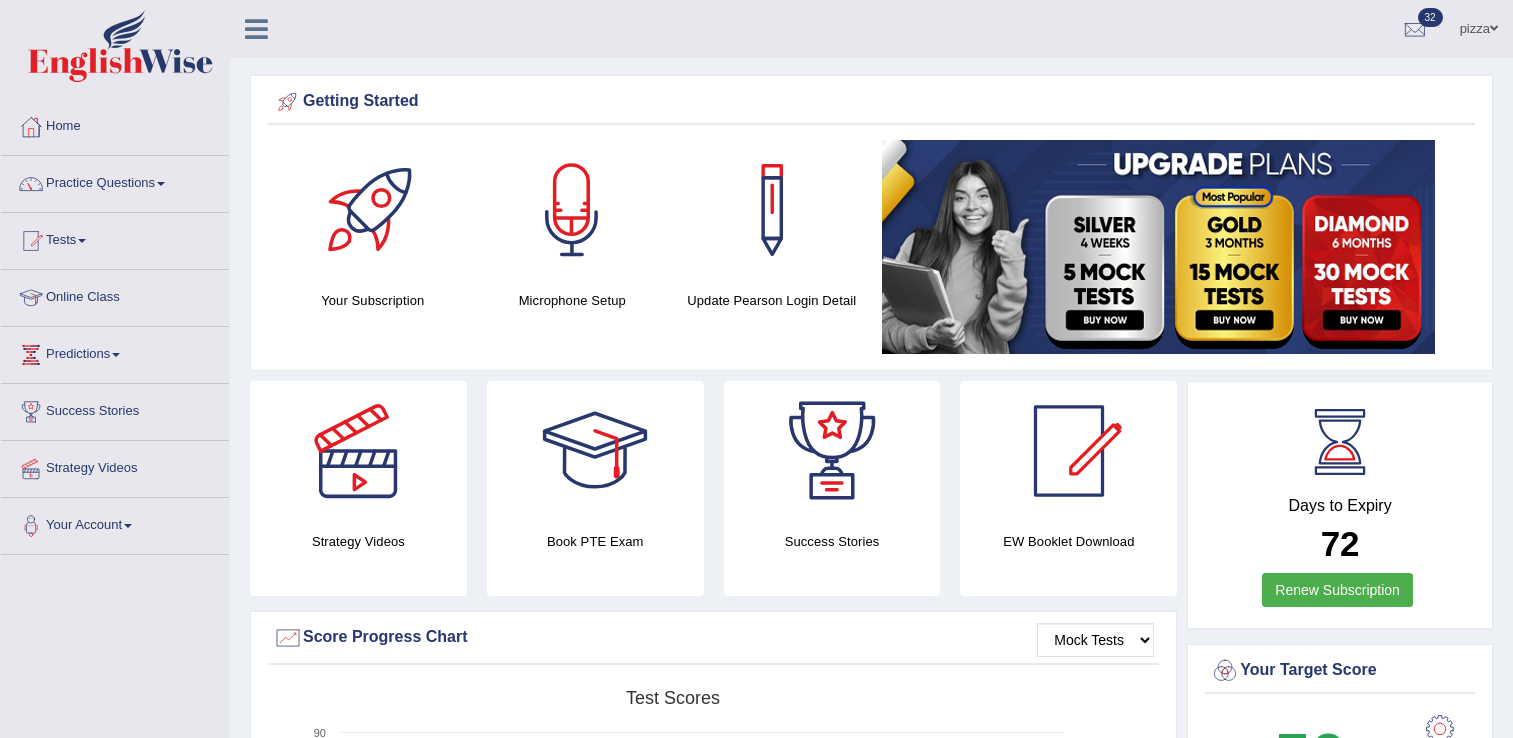 scroll, scrollTop: 0, scrollLeft: 0, axis: both 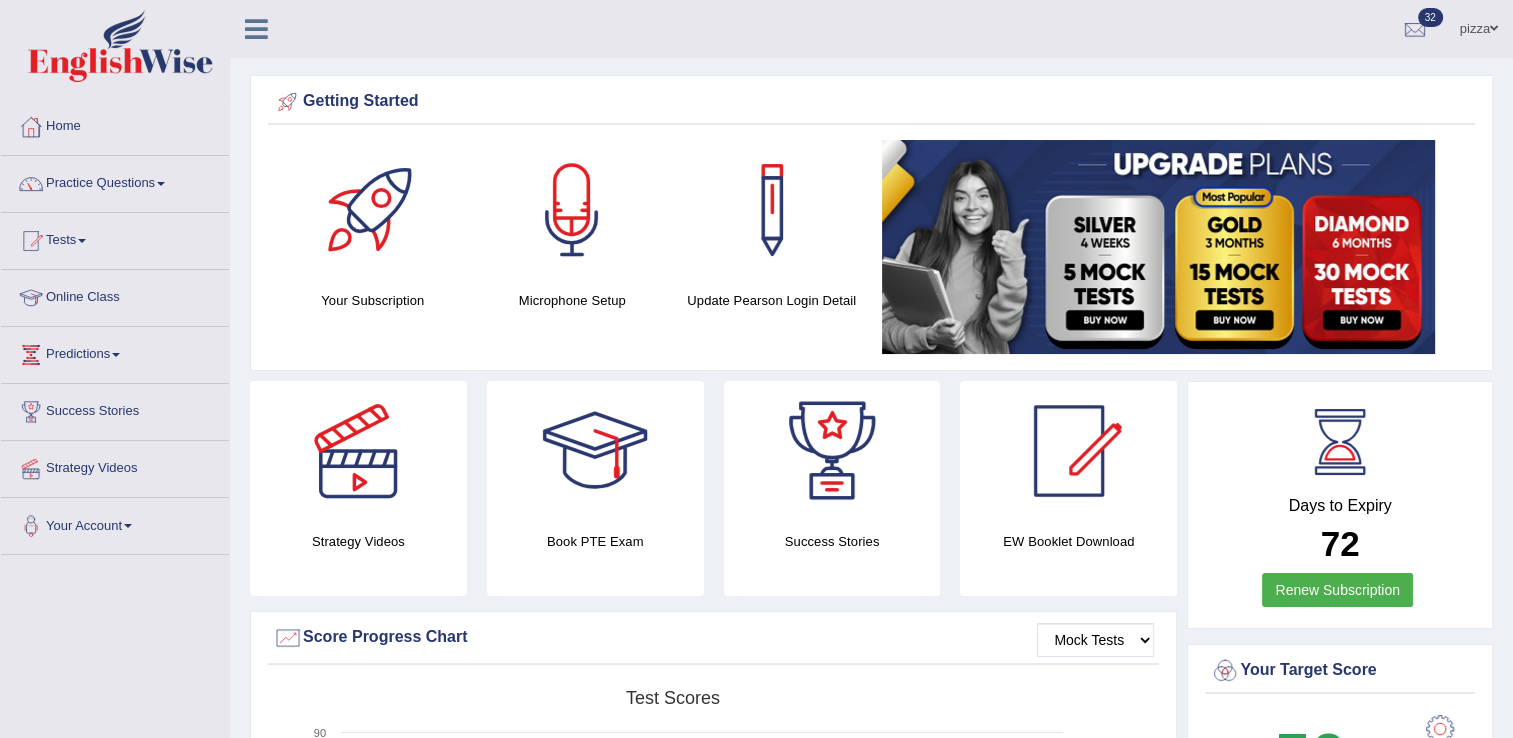 click on "Practice Questions" at bounding box center (115, 181) 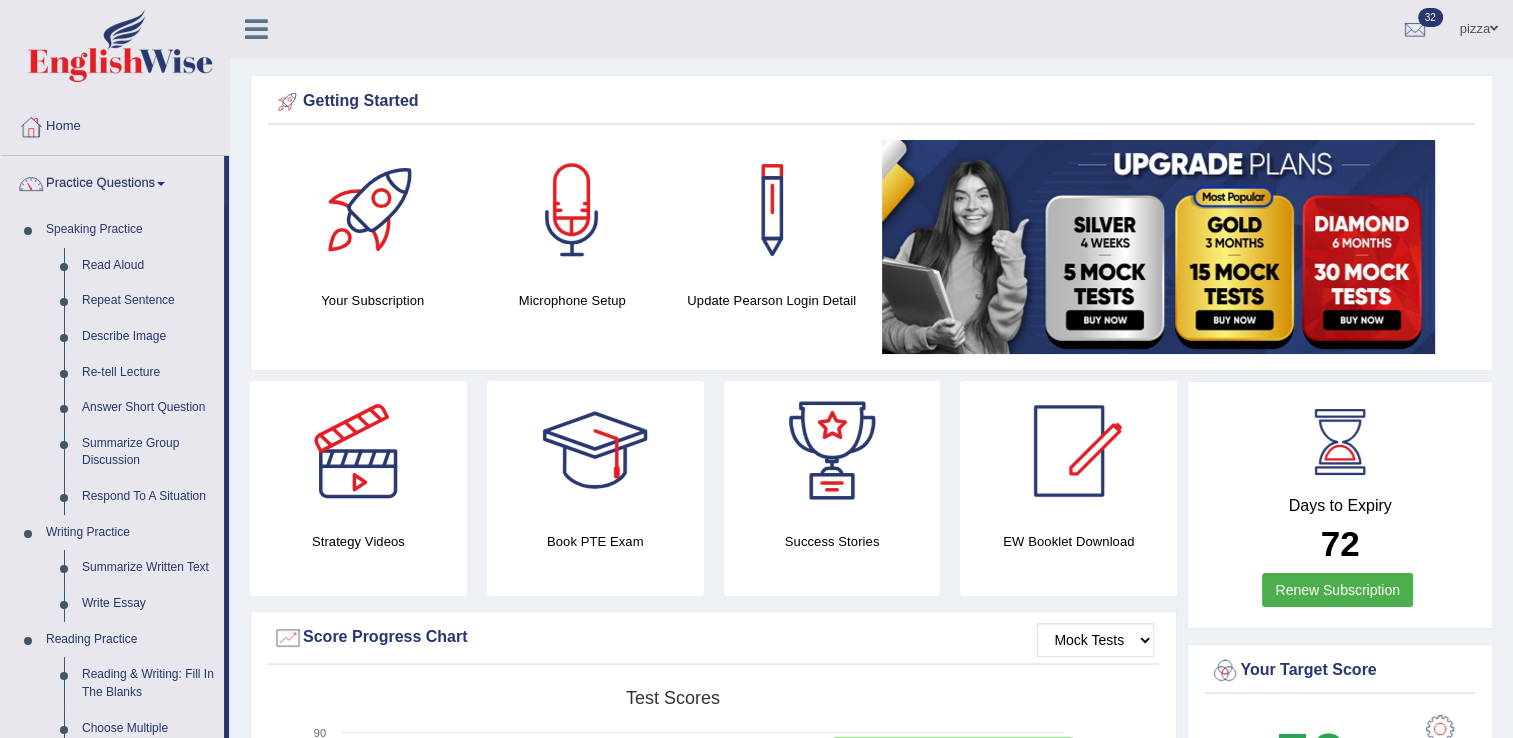 click on "Created with Highcharts 7.1.2 Score Test scores Overall Speaking Writing Reading Listening 10. Jul 12. Jul 14. Jul 16. Jul 18. Jul 20. Jul 22. Jul 24. Jul 26. Jul 28. Jul 30. Jul 1. Aug 3. Aug 0 30 60 90 Test:  EW35 [After 7 Aug: New Format] Thursday, Jul 31, 13:20:47 ●  Writing:  49" at bounding box center [713, 838] 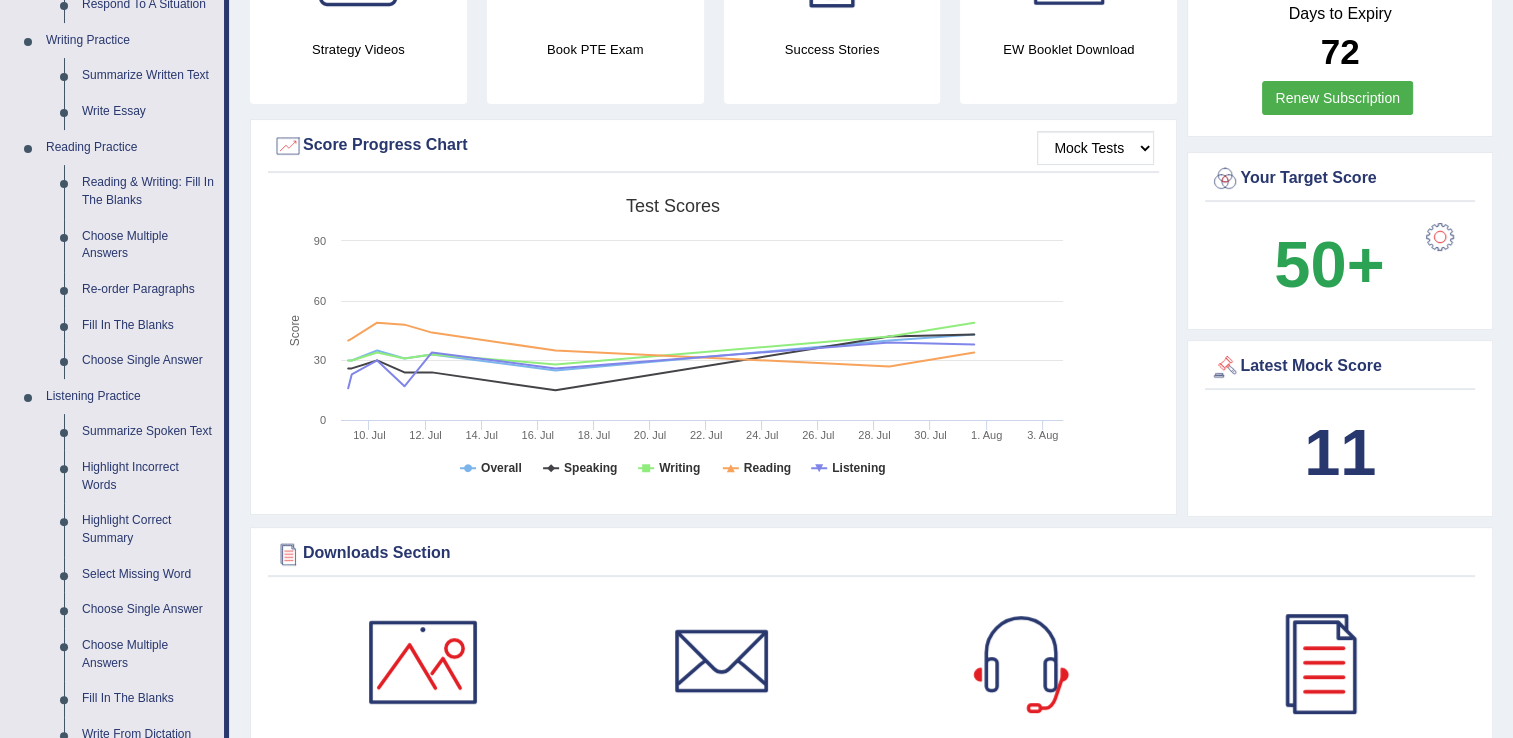 scroll, scrollTop: 506, scrollLeft: 0, axis: vertical 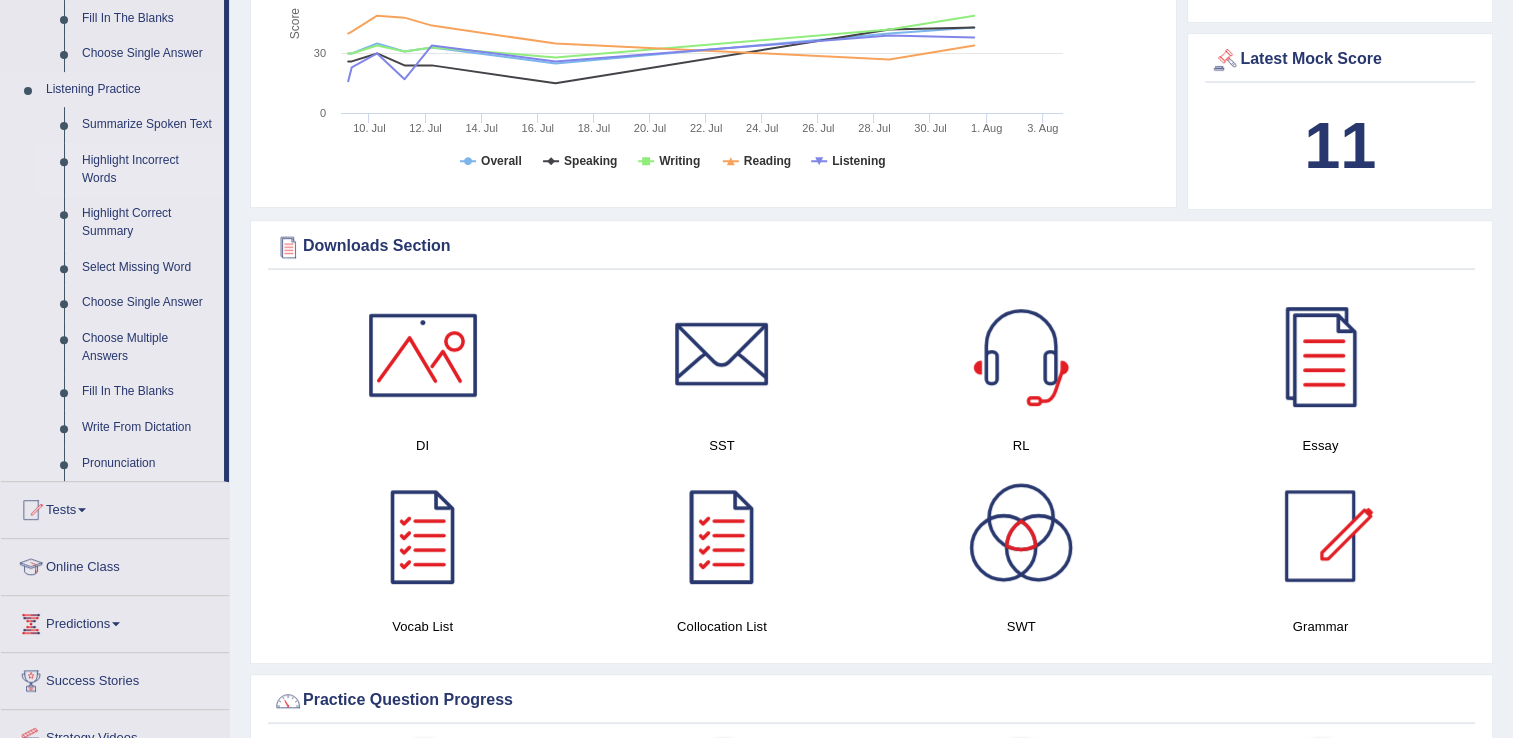 click on "Highlight Incorrect Words" at bounding box center [148, 169] 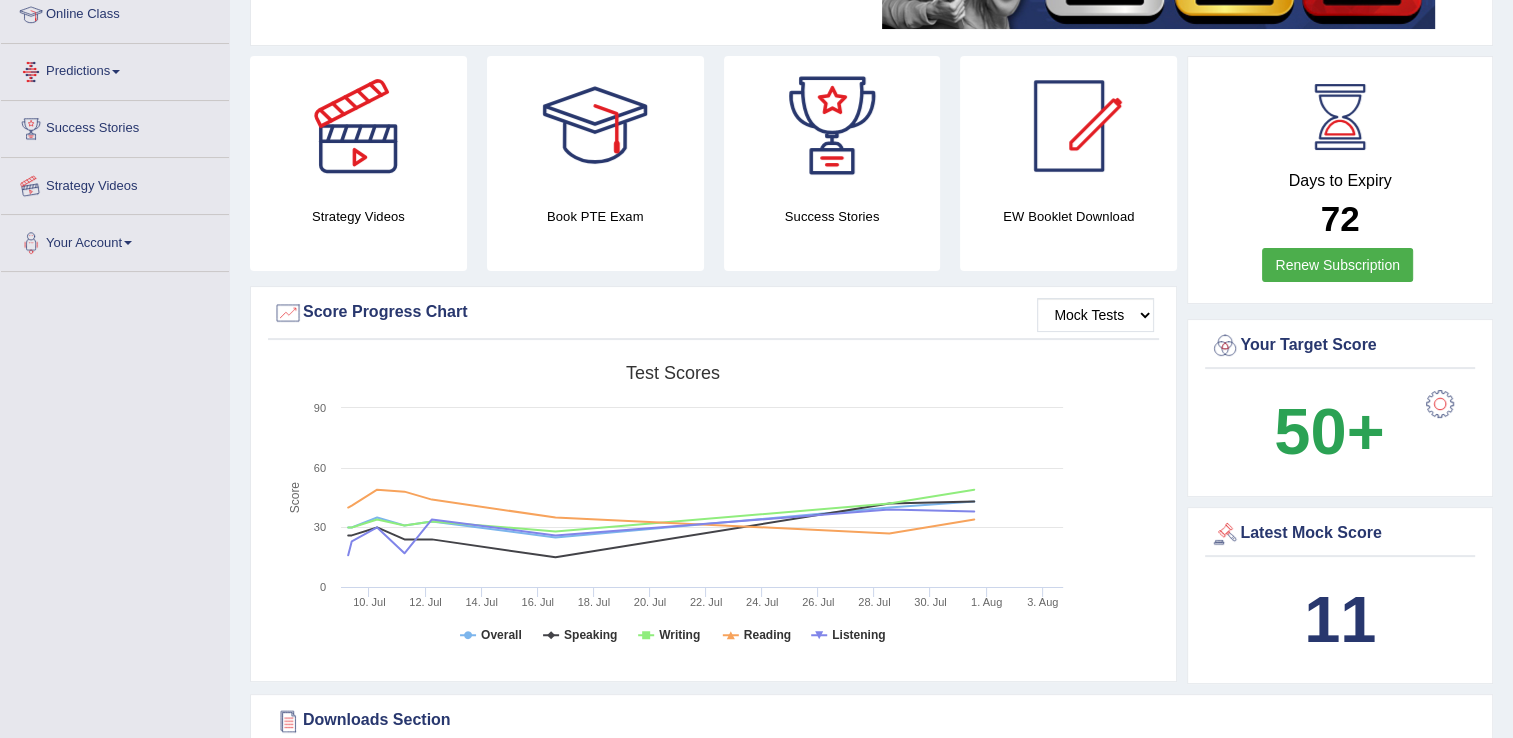 scroll, scrollTop: 573, scrollLeft: 0, axis: vertical 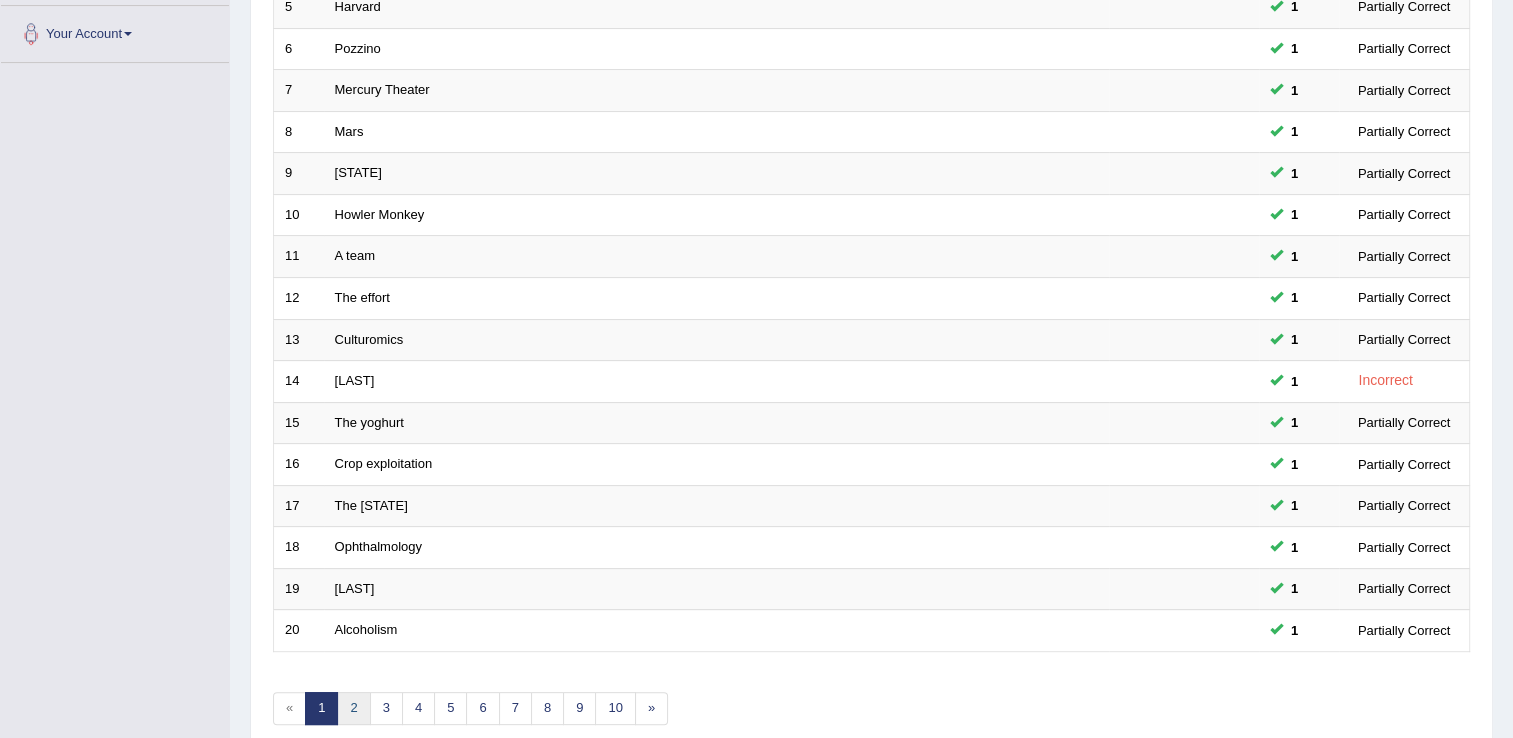 click on "2" at bounding box center (353, 708) 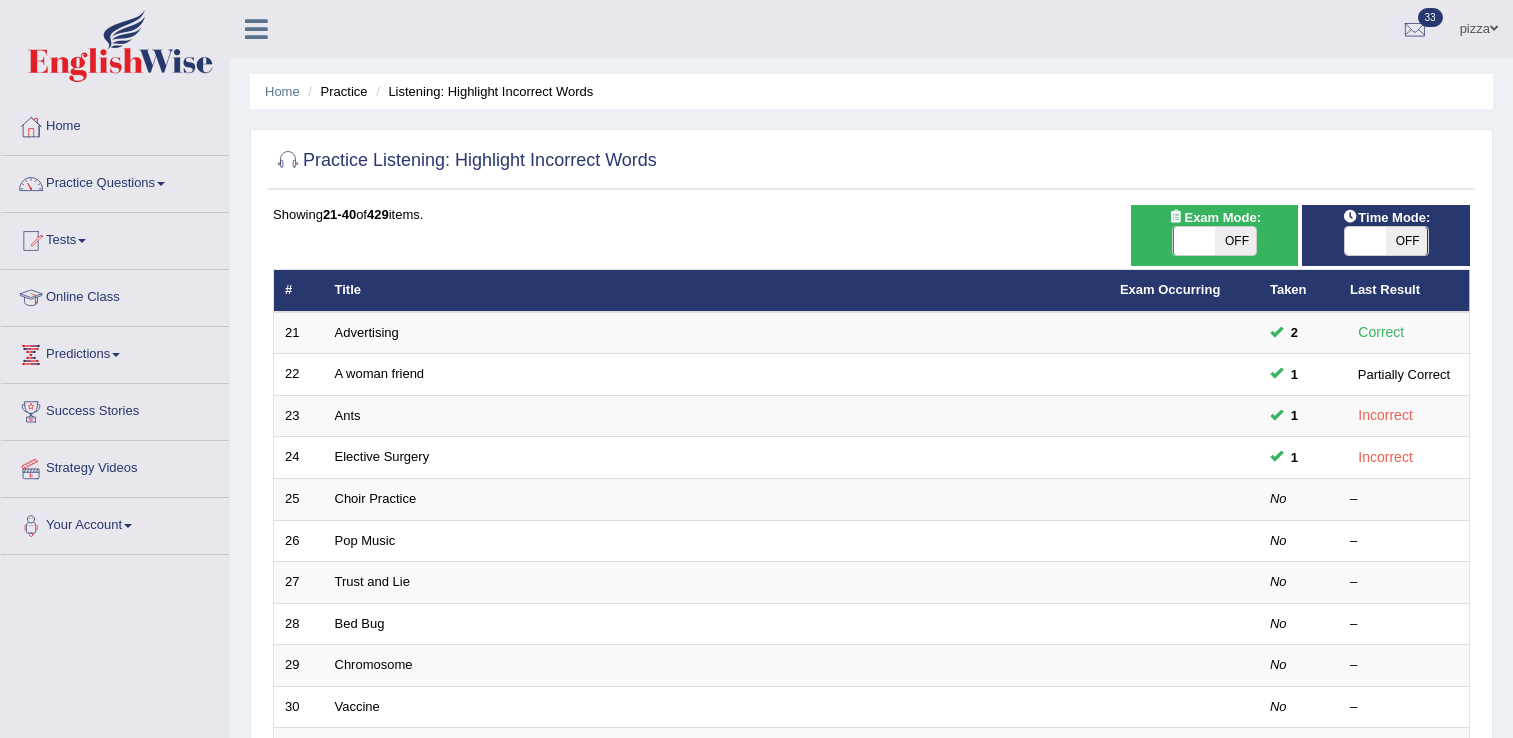 scroll, scrollTop: 0, scrollLeft: 0, axis: both 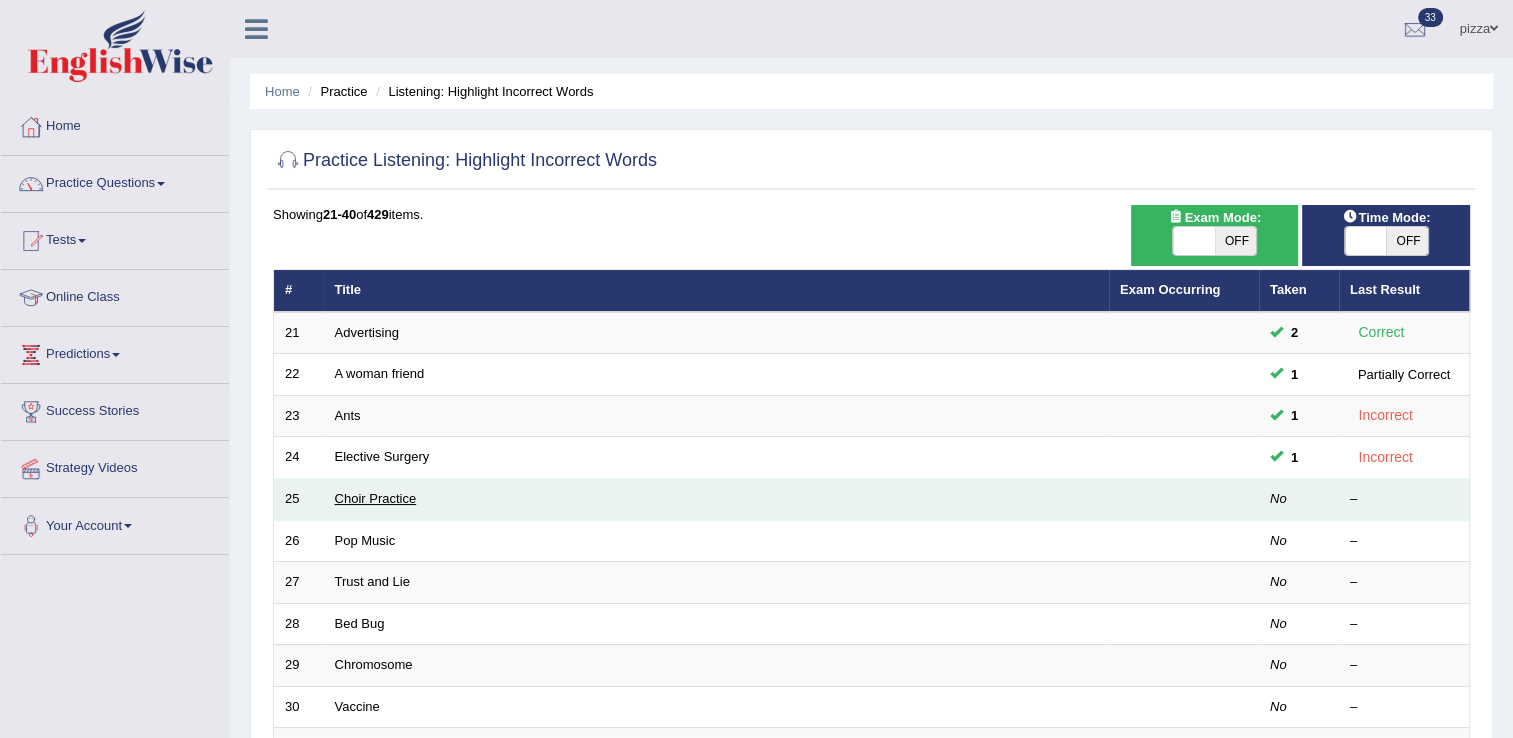 click on "Choir Practice" at bounding box center [376, 498] 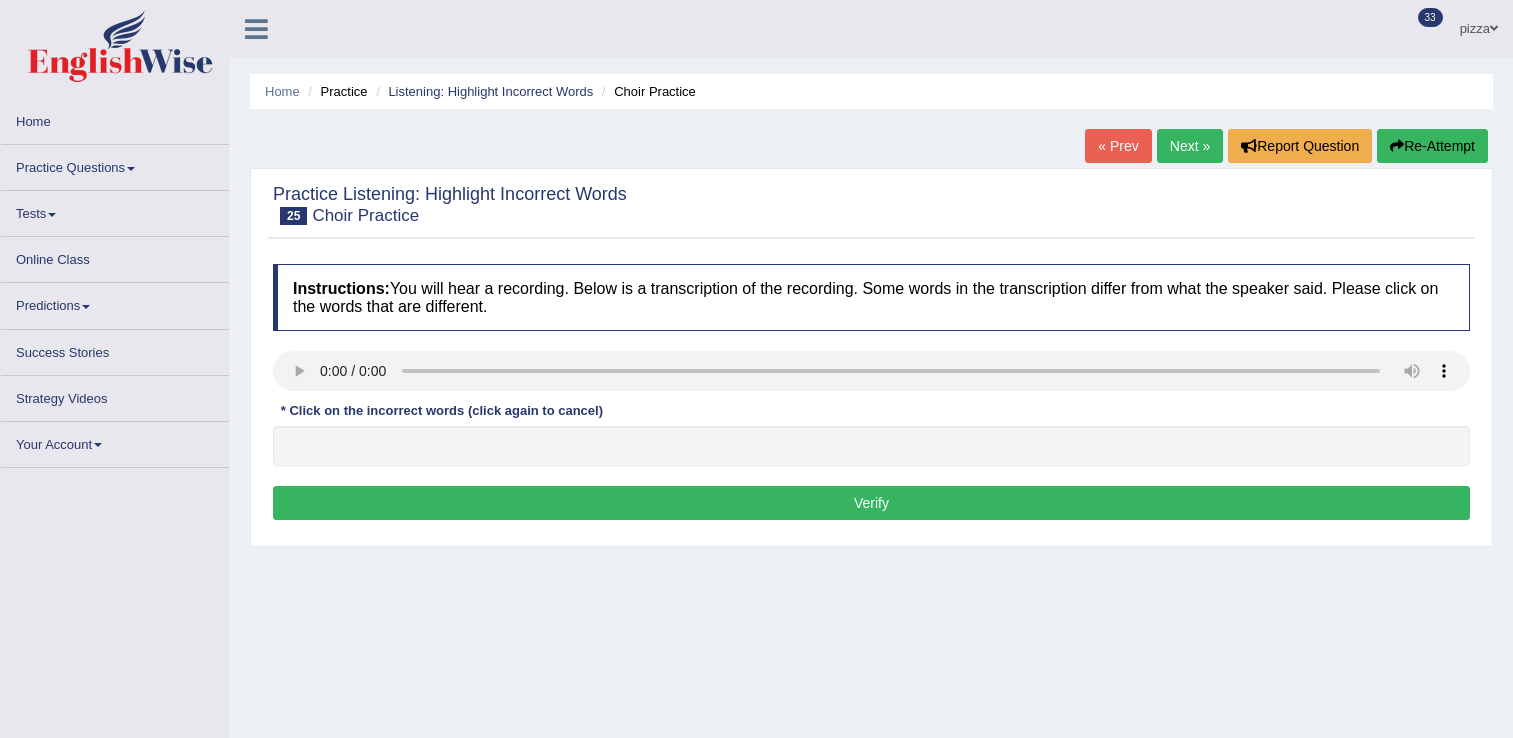 scroll, scrollTop: 0, scrollLeft: 0, axis: both 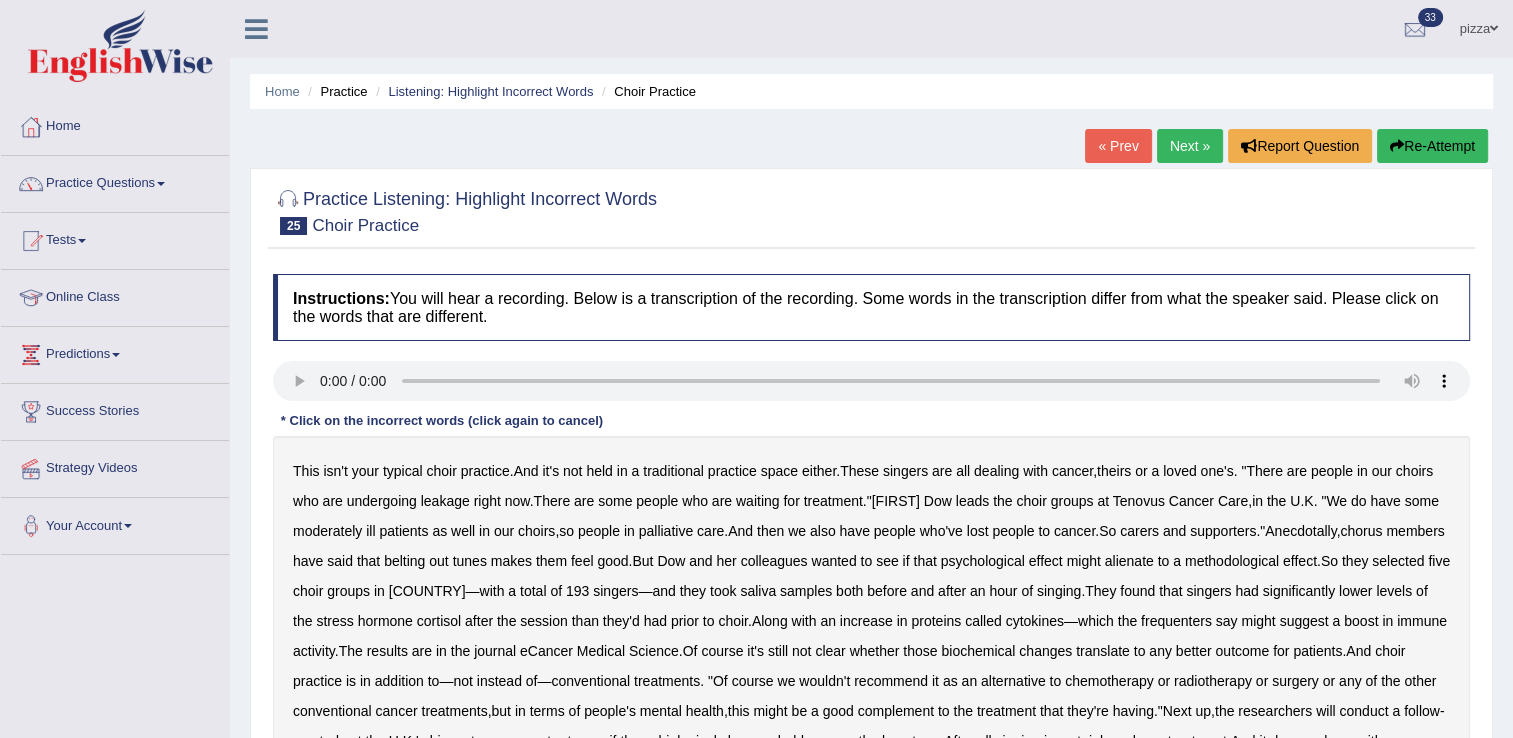 click on "moderately" at bounding box center (327, 531) 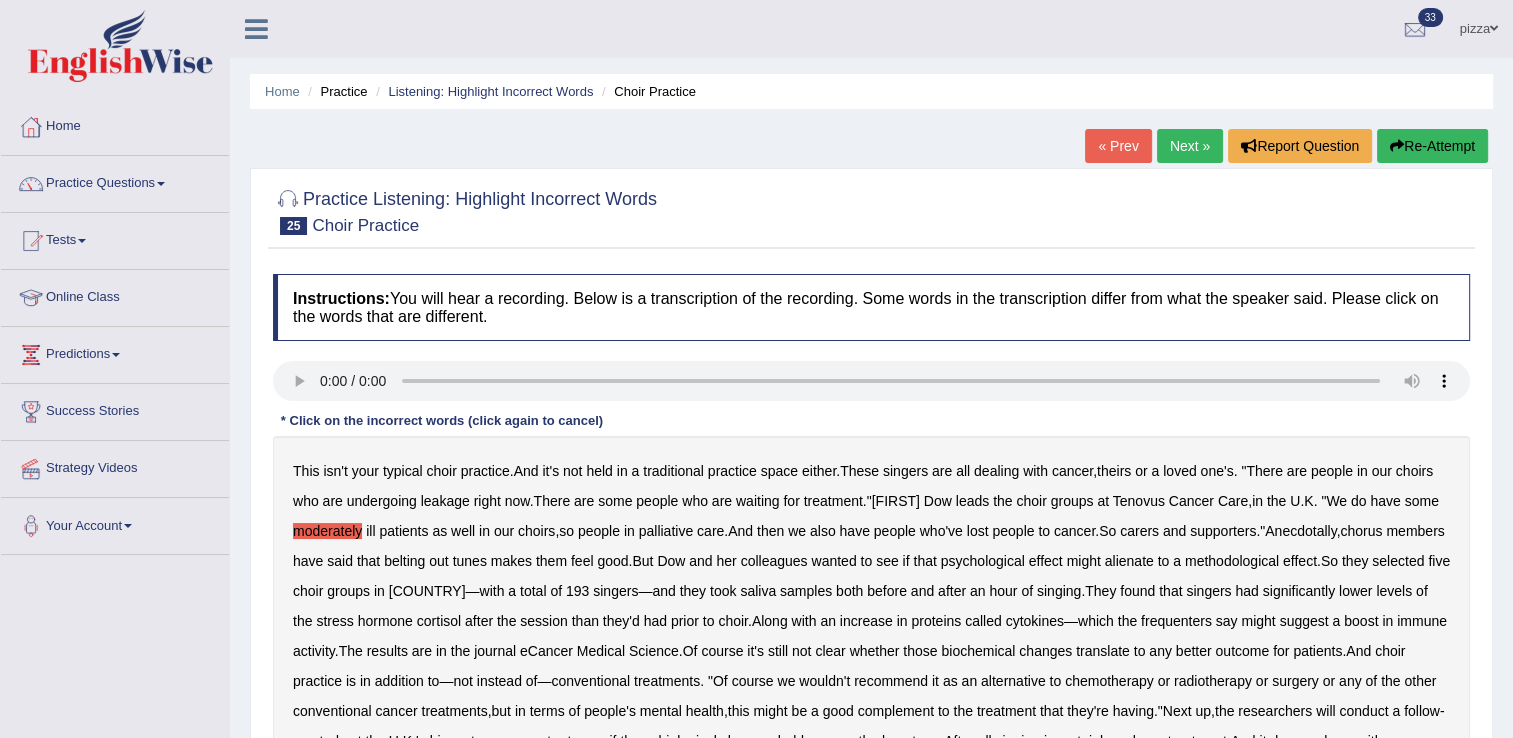 click on "methodological" at bounding box center (1232, 561) 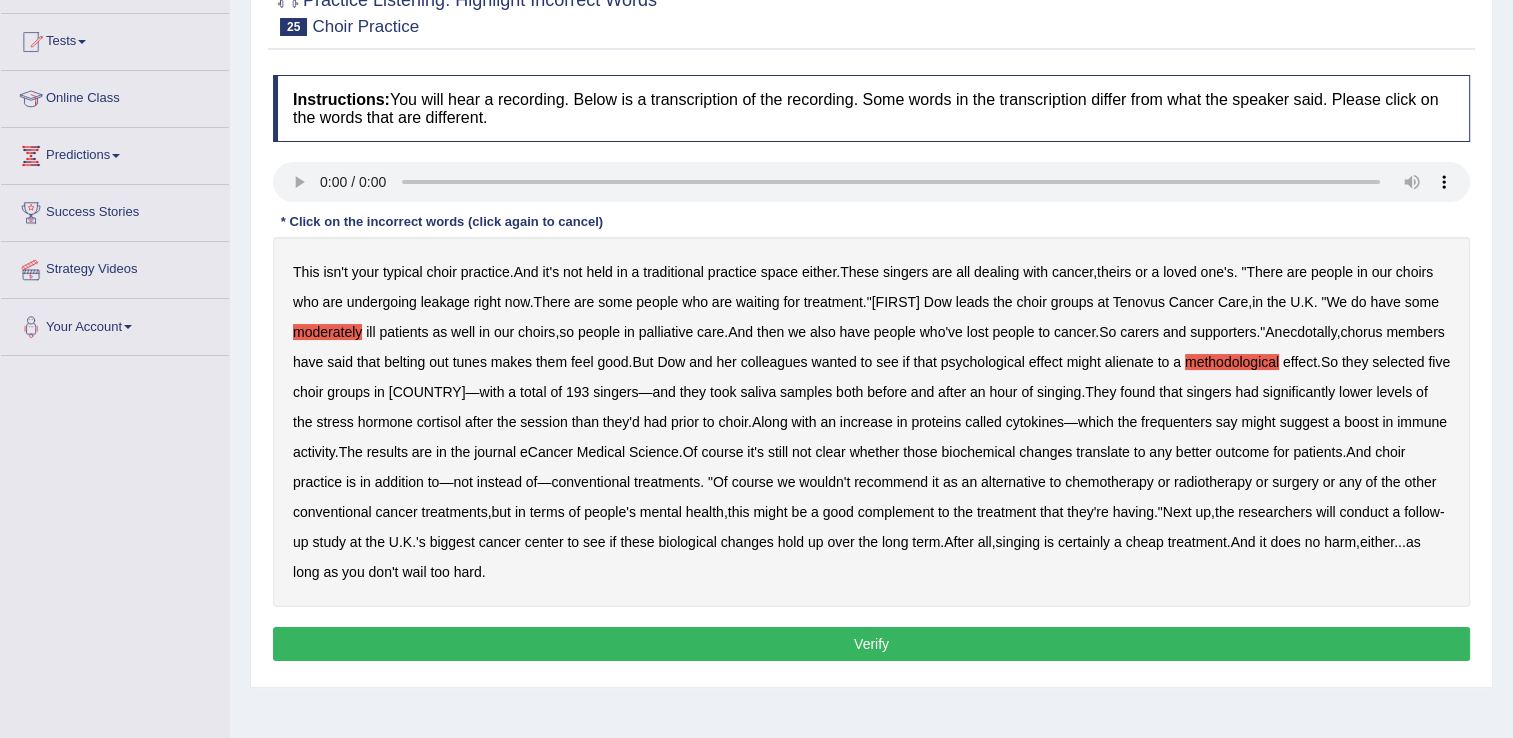 scroll, scrollTop: 292, scrollLeft: 0, axis: vertical 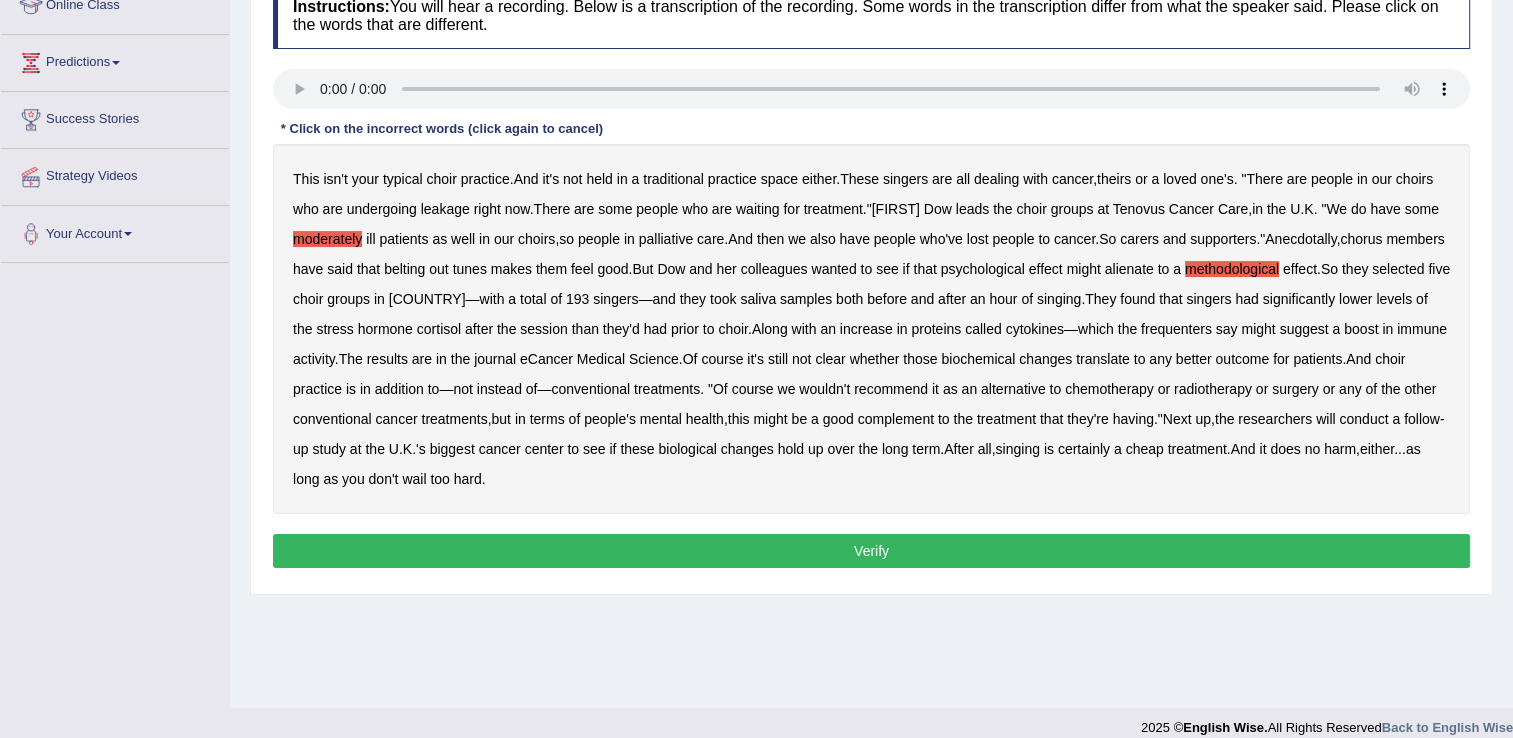 click on "cheap" at bounding box center [1144, 449] 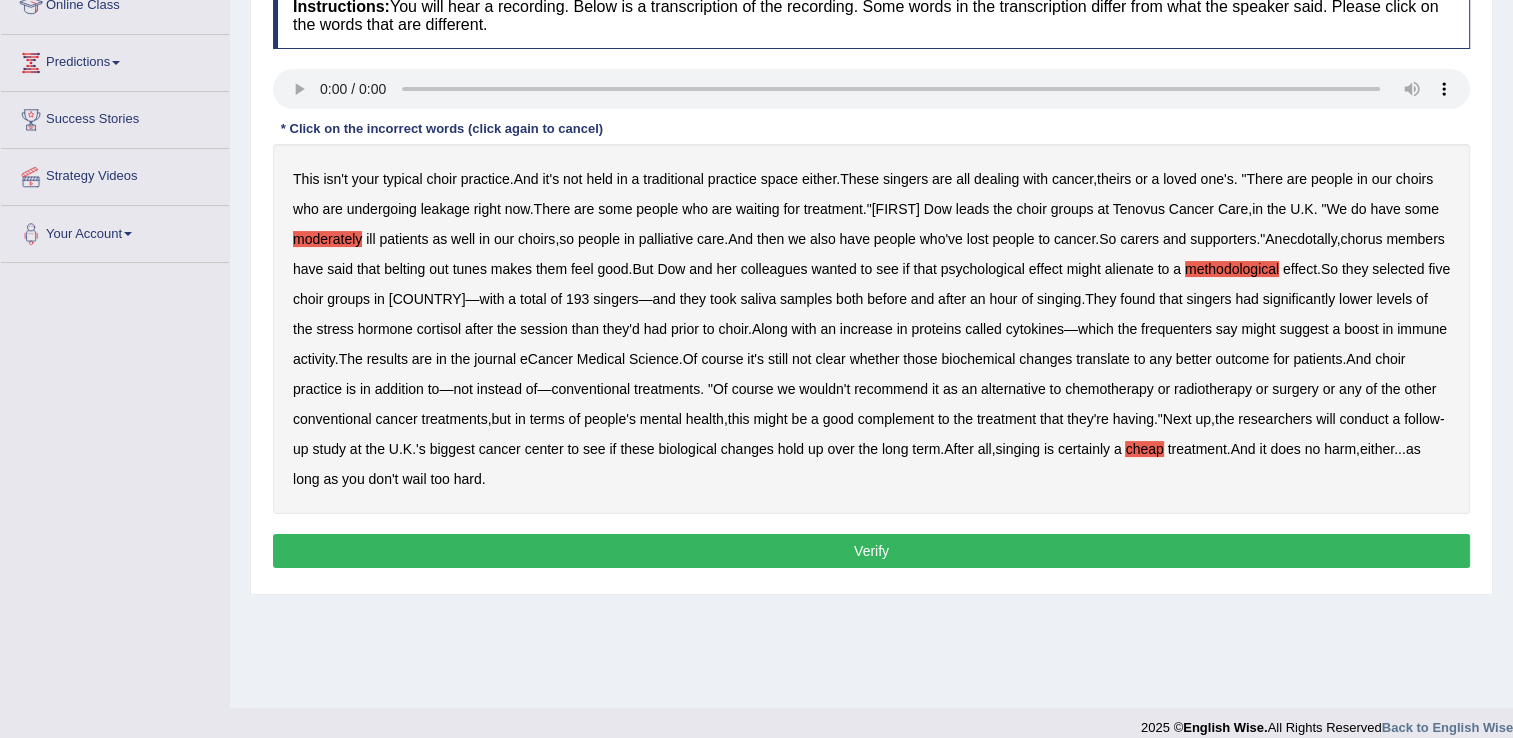 click on "Verify" at bounding box center [871, 551] 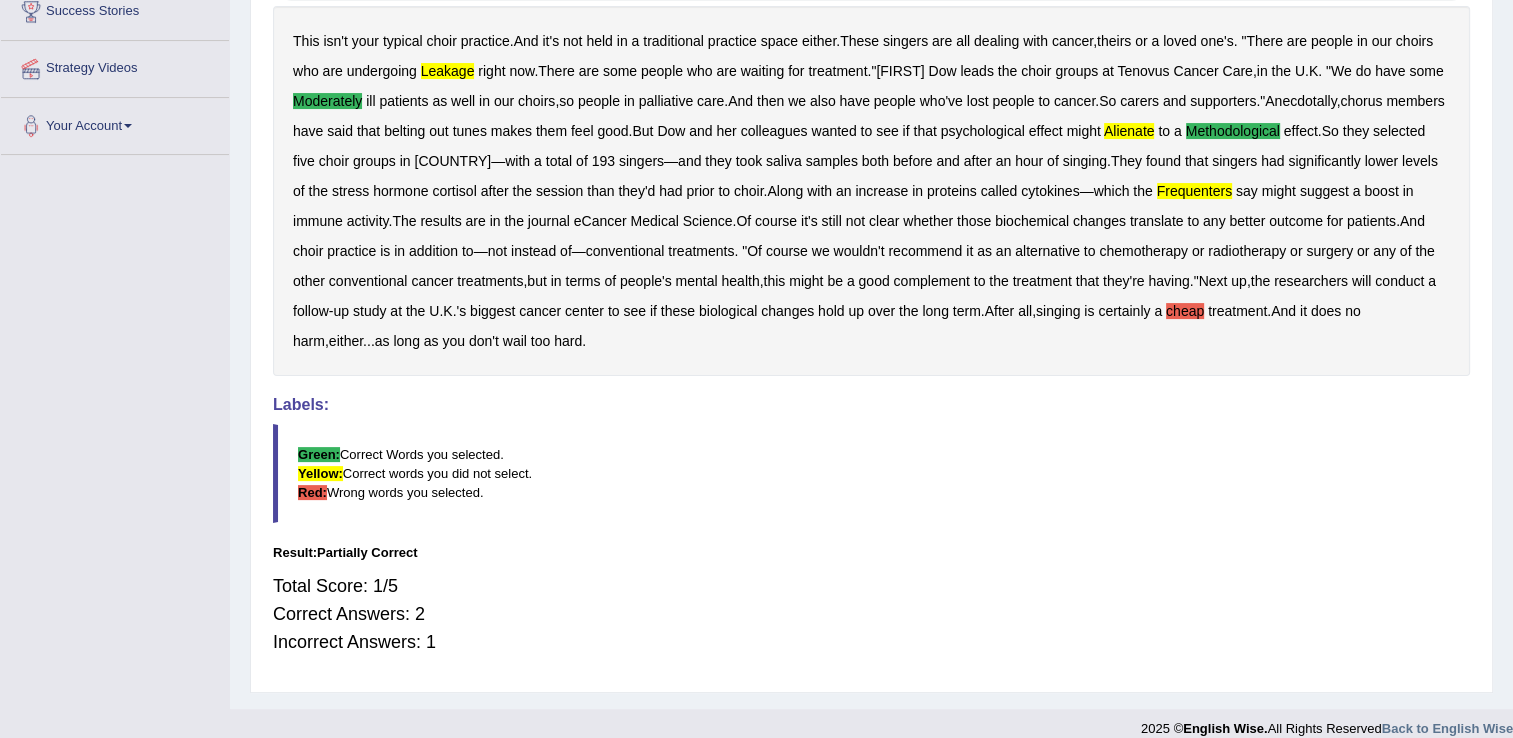 scroll, scrollTop: 412, scrollLeft: 0, axis: vertical 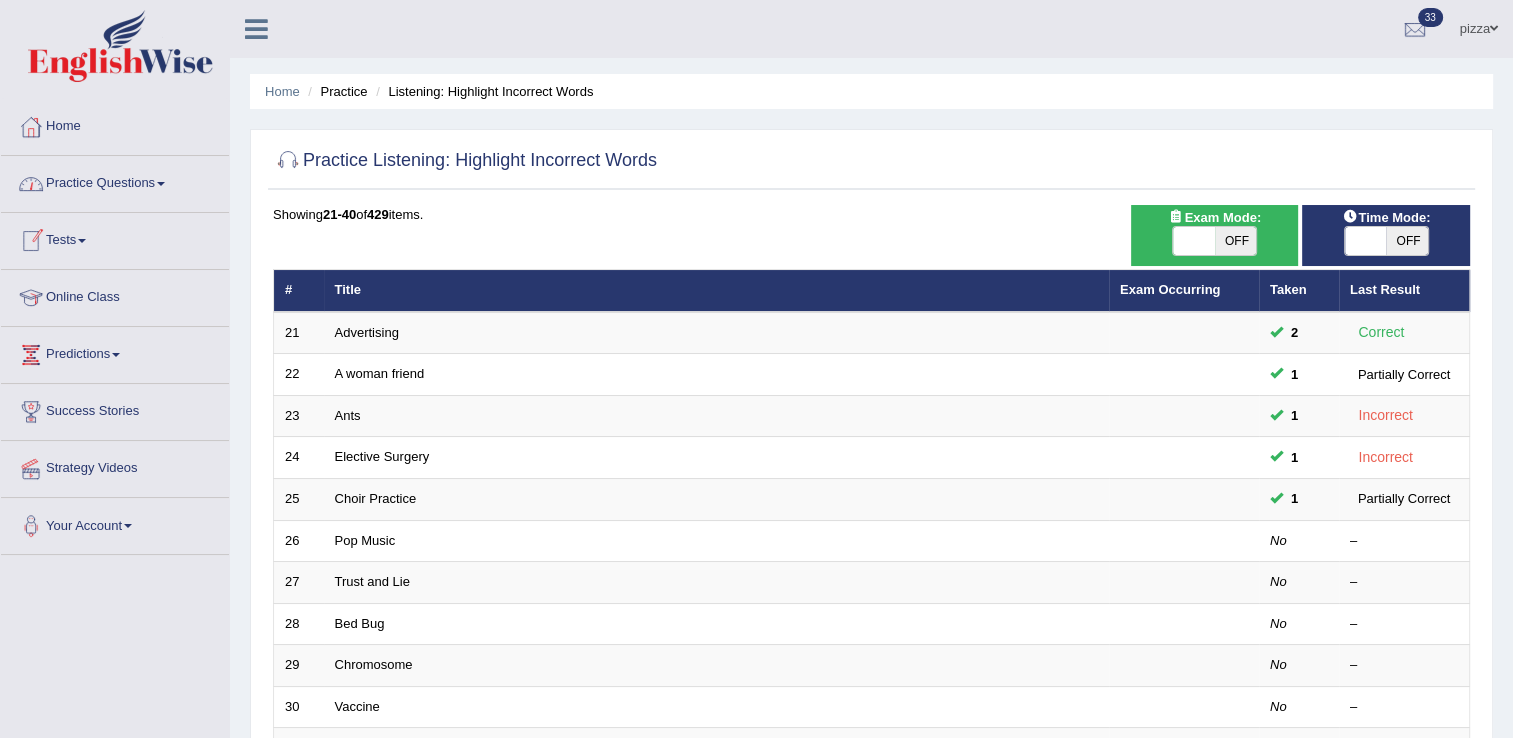 click on "Tests" at bounding box center (115, 238) 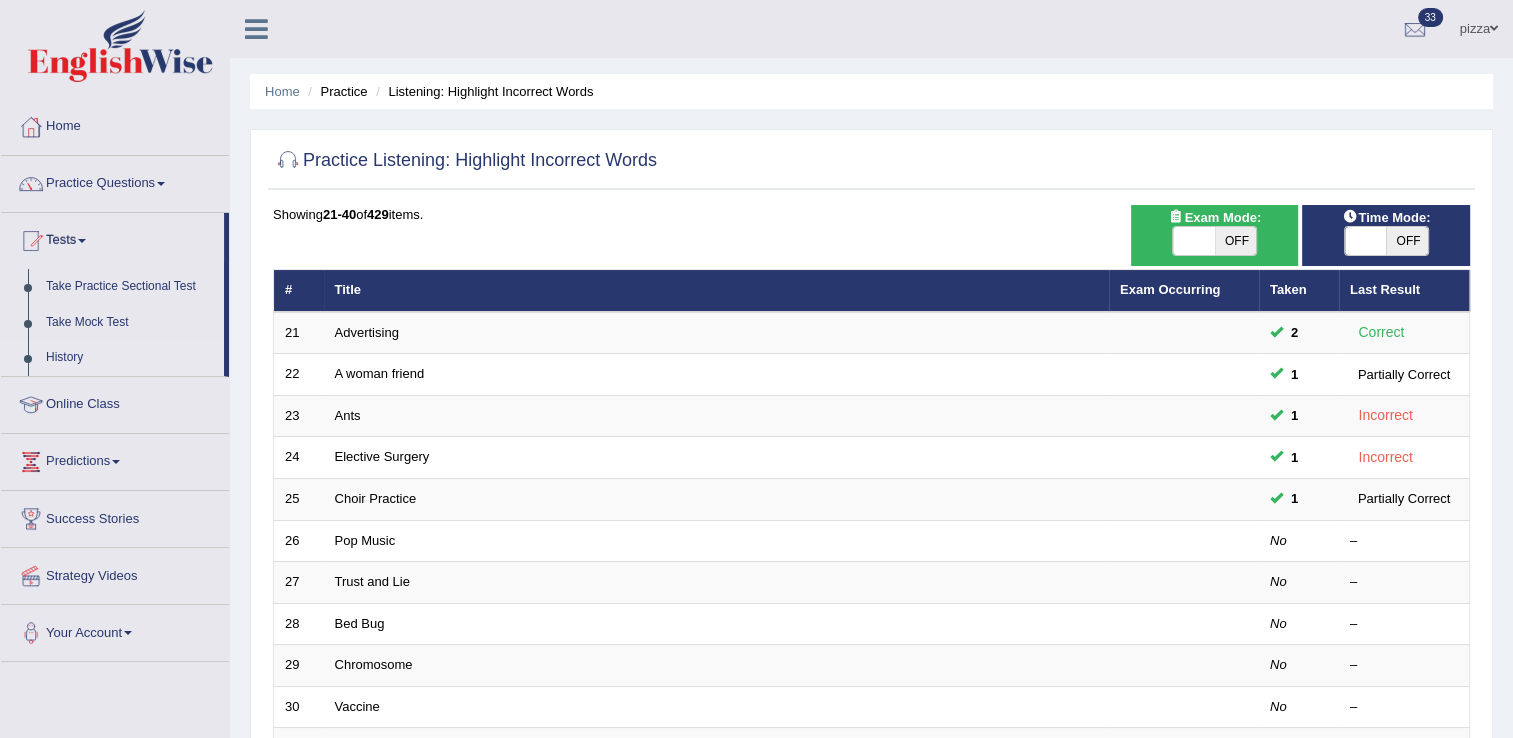 click on "History" at bounding box center [130, 358] 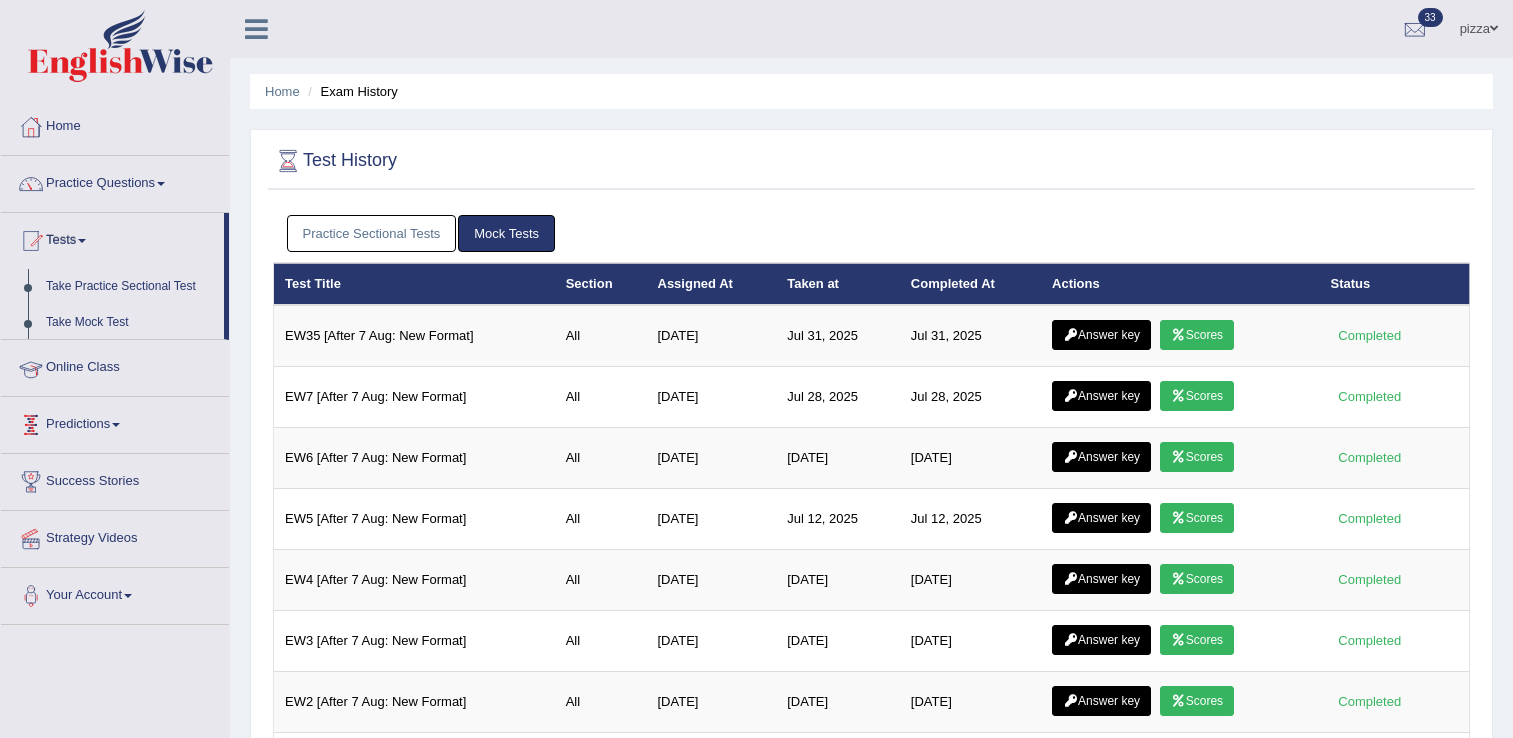 scroll, scrollTop: 0, scrollLeft: 0, axis: both 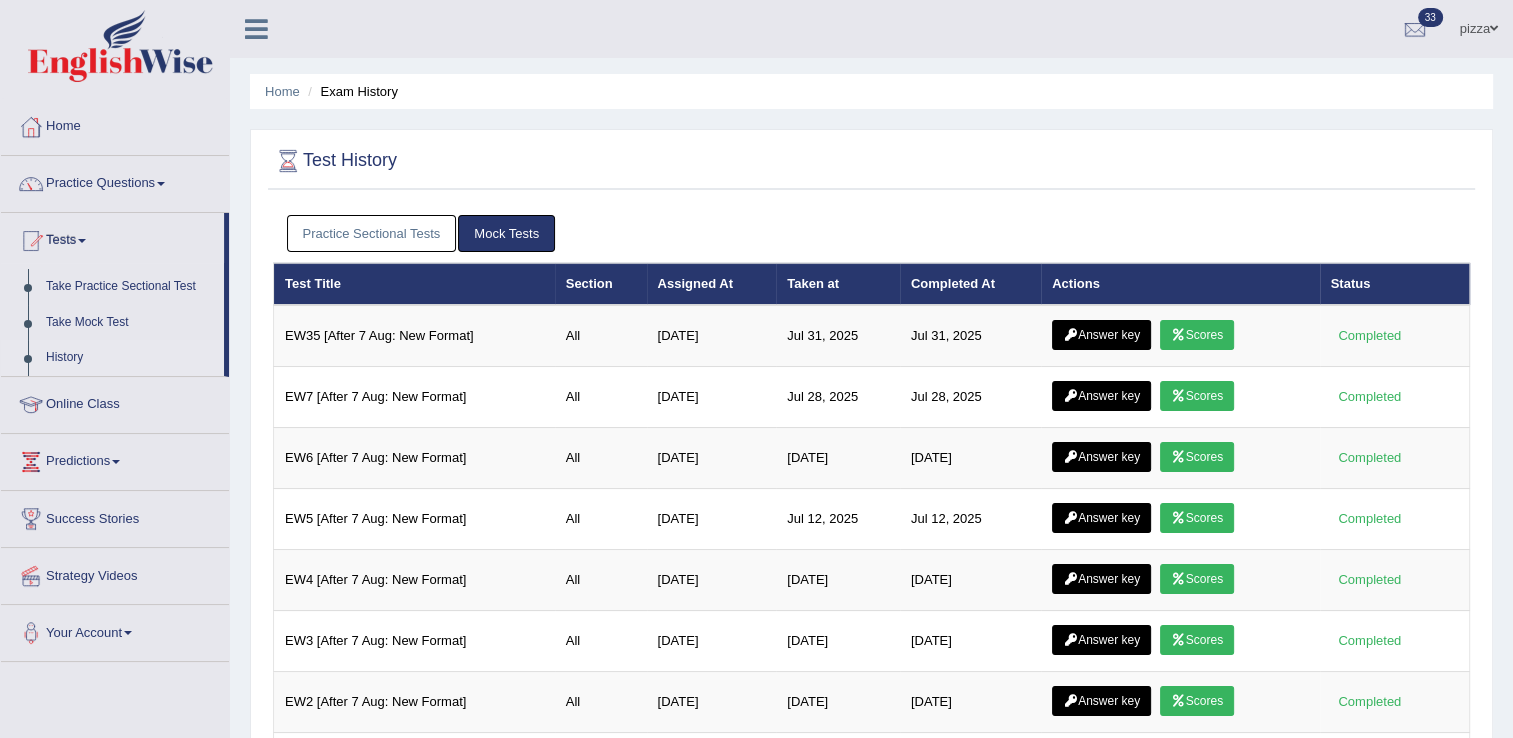 click on "Practice Sectional Tests" at bounding box center (372, 233) 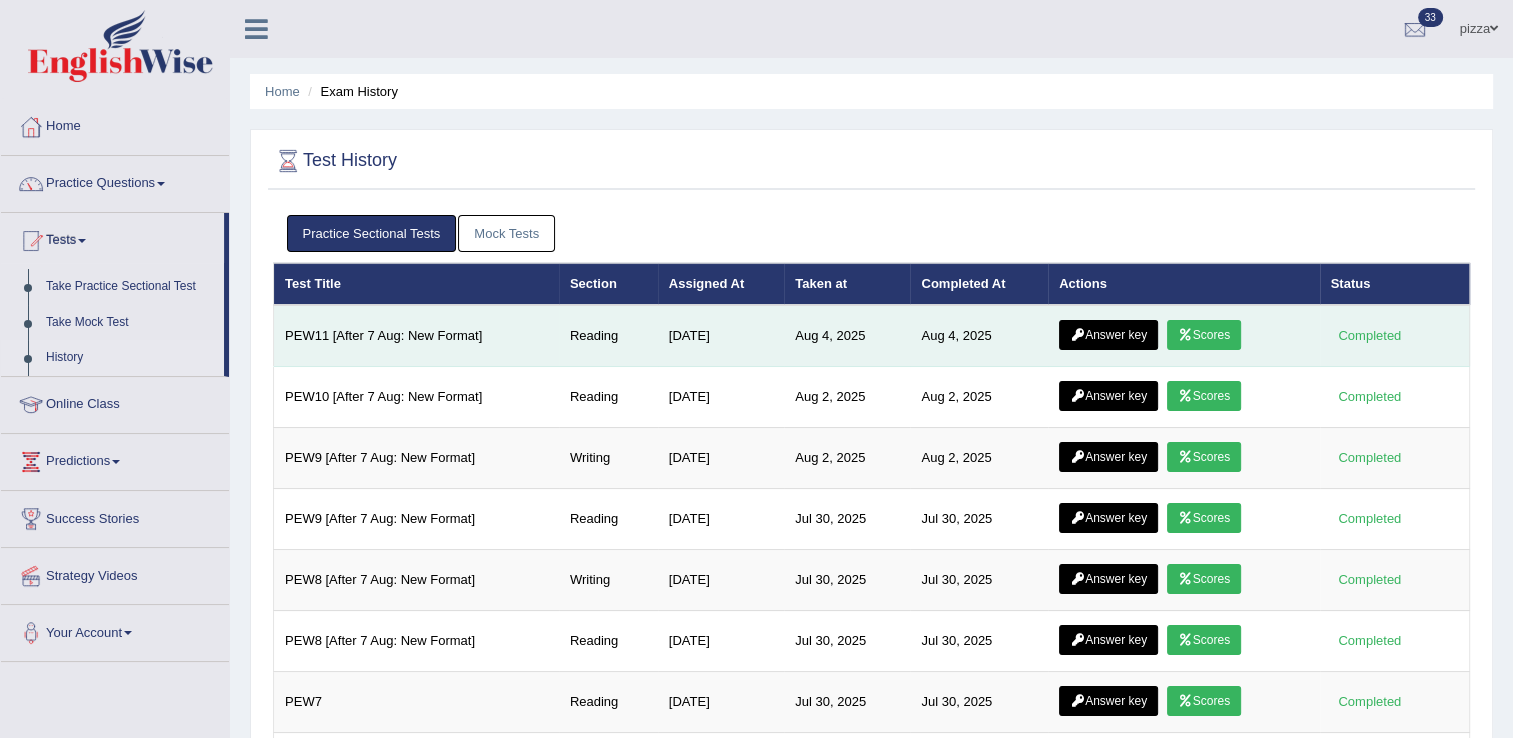 click on "Scores" at bounding box center [1204, 335] 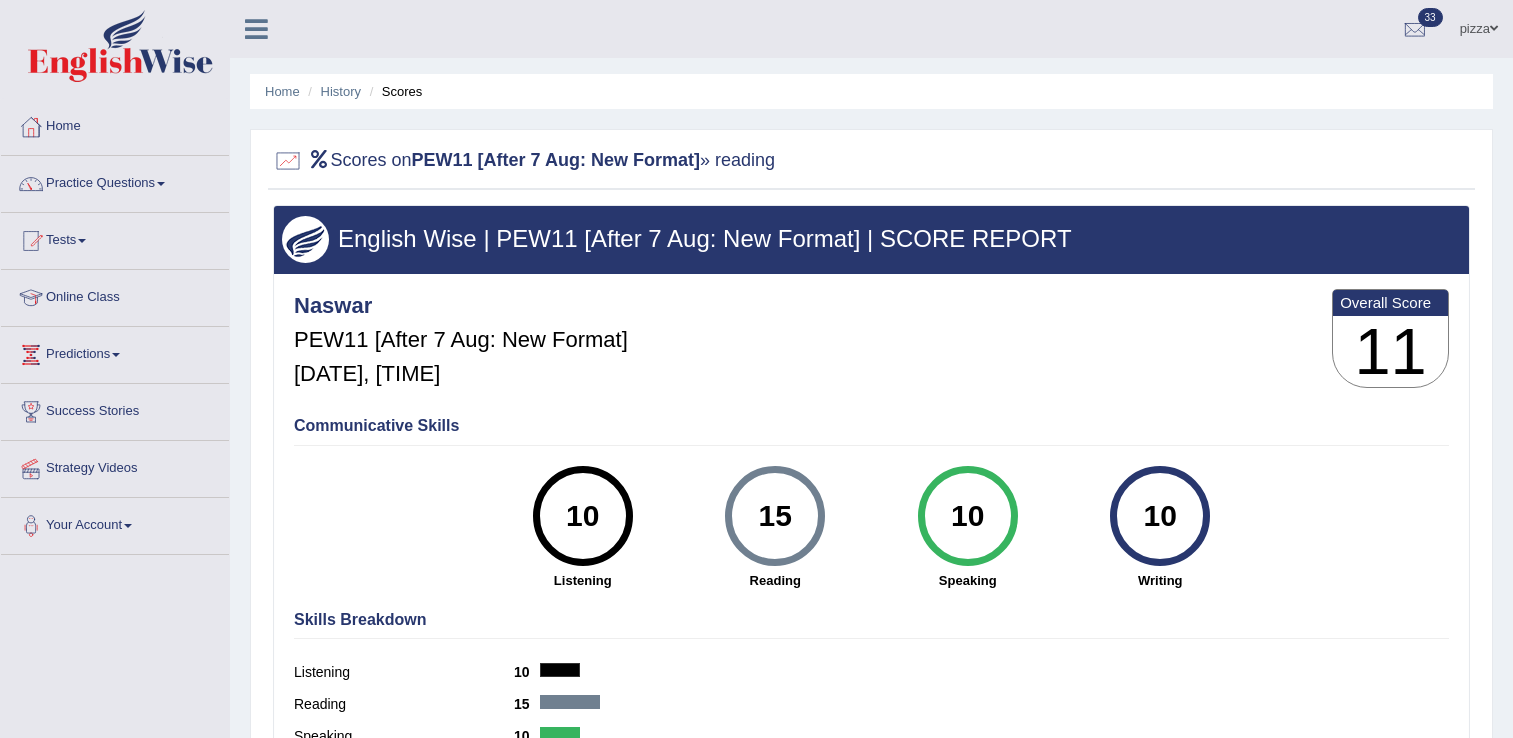 scroll, scrollTop: 0, scrollLeft: 0, axis: both 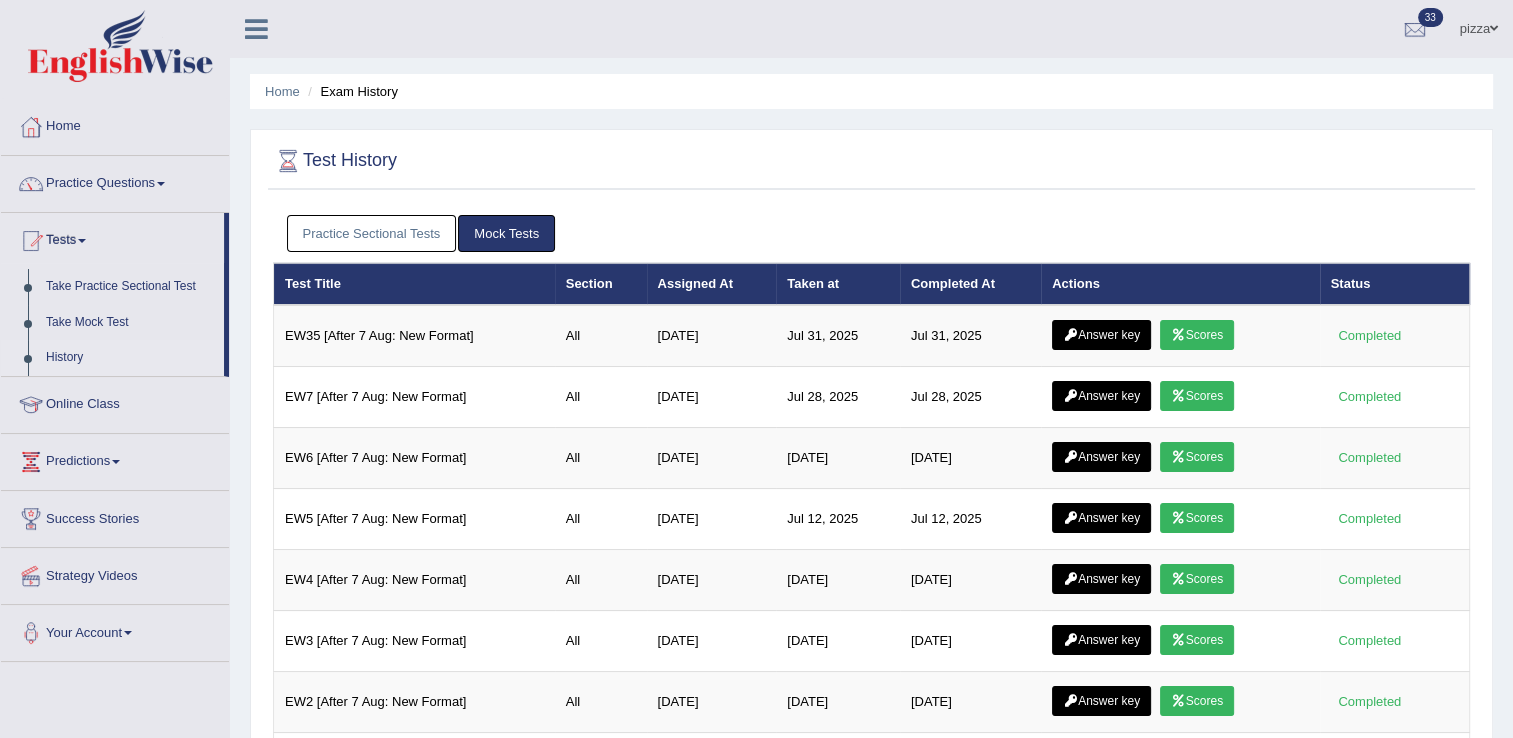 click on "Practice Sectional Tests" at bounding box center [372, 233] 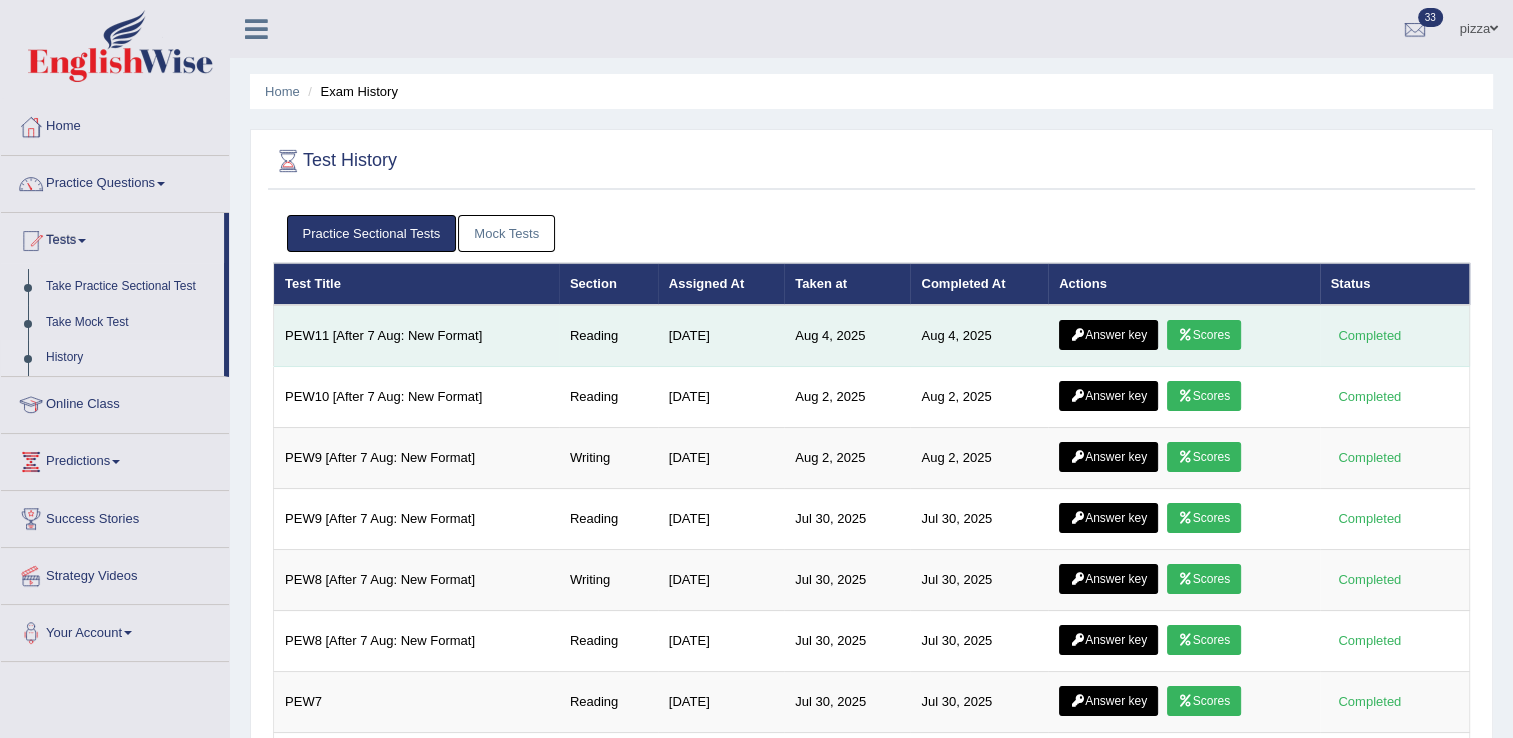 click on "Answer key" at bounding box center [1108, 335] 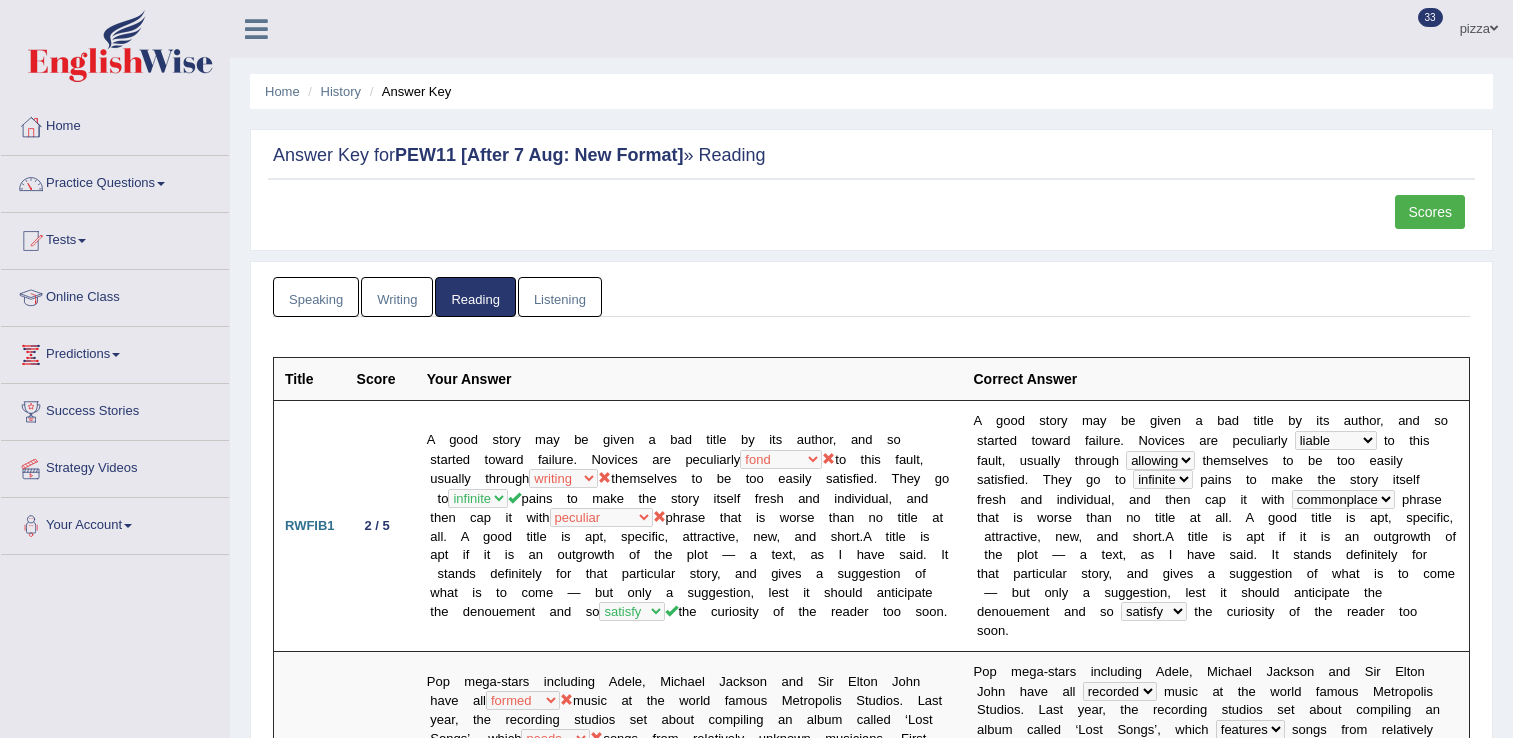 scroll, scrollTop: 0, scrollLeft: 0, axis: both 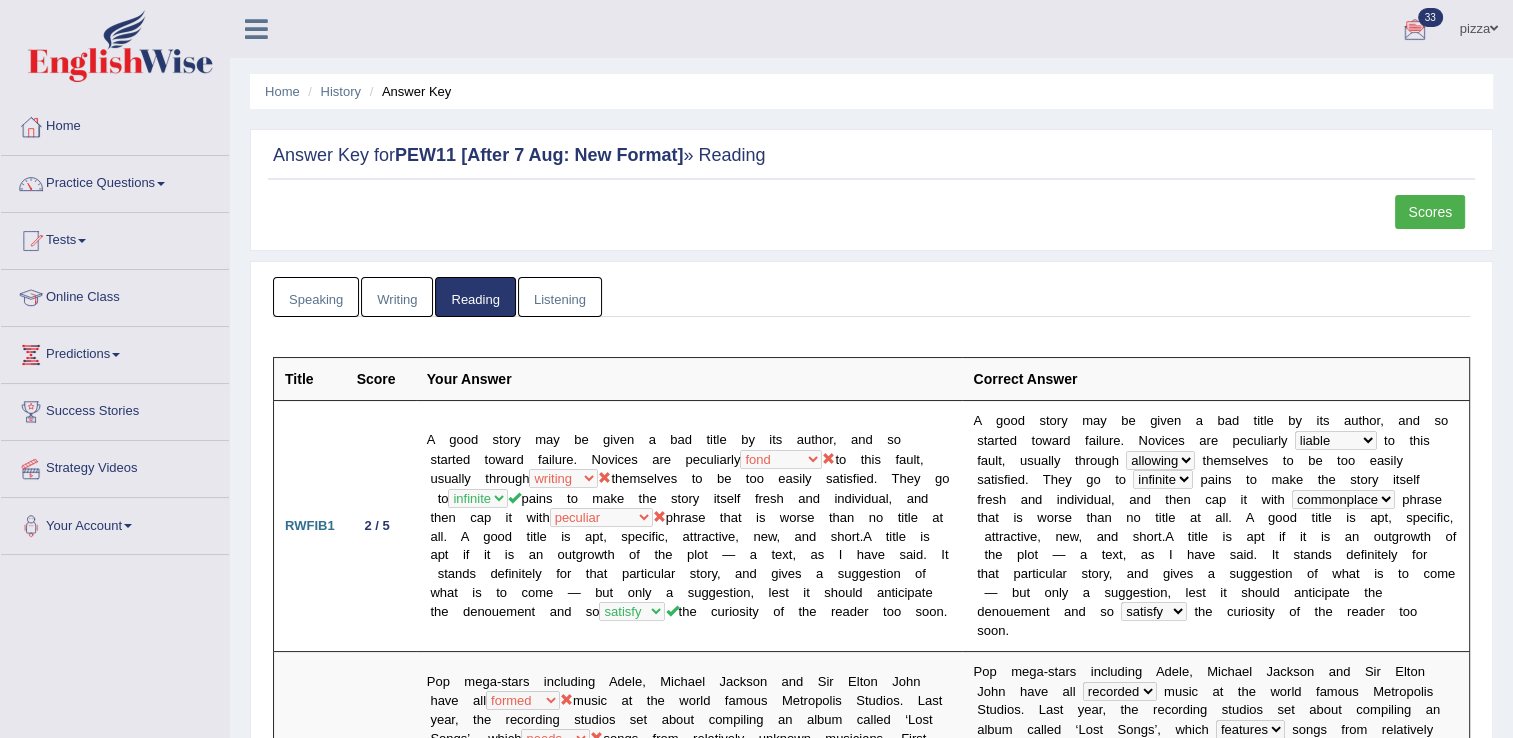 click on "Scores" at bounding box center [1430, 212] 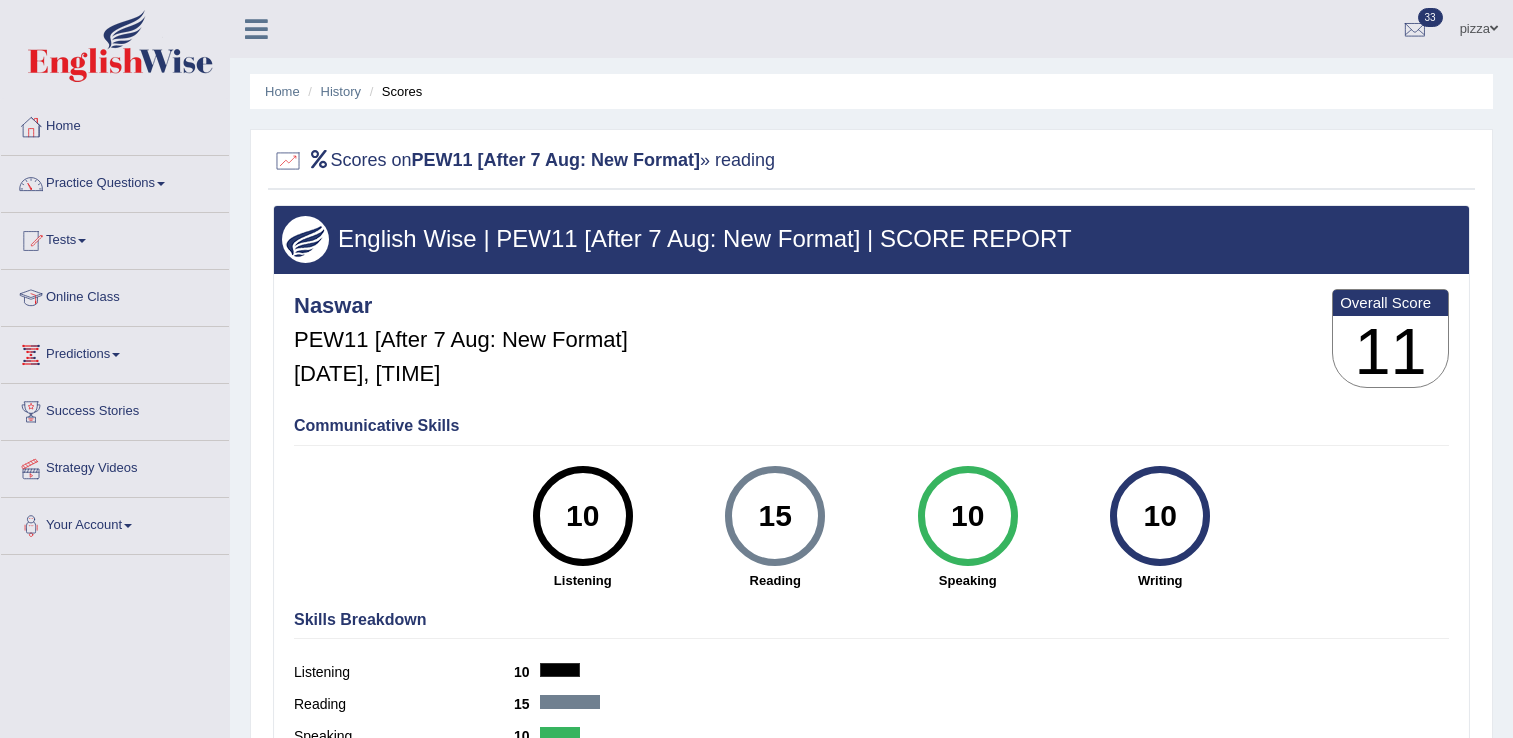 scroll, scrollTop: 0, scrollLeft: 0, axis: both 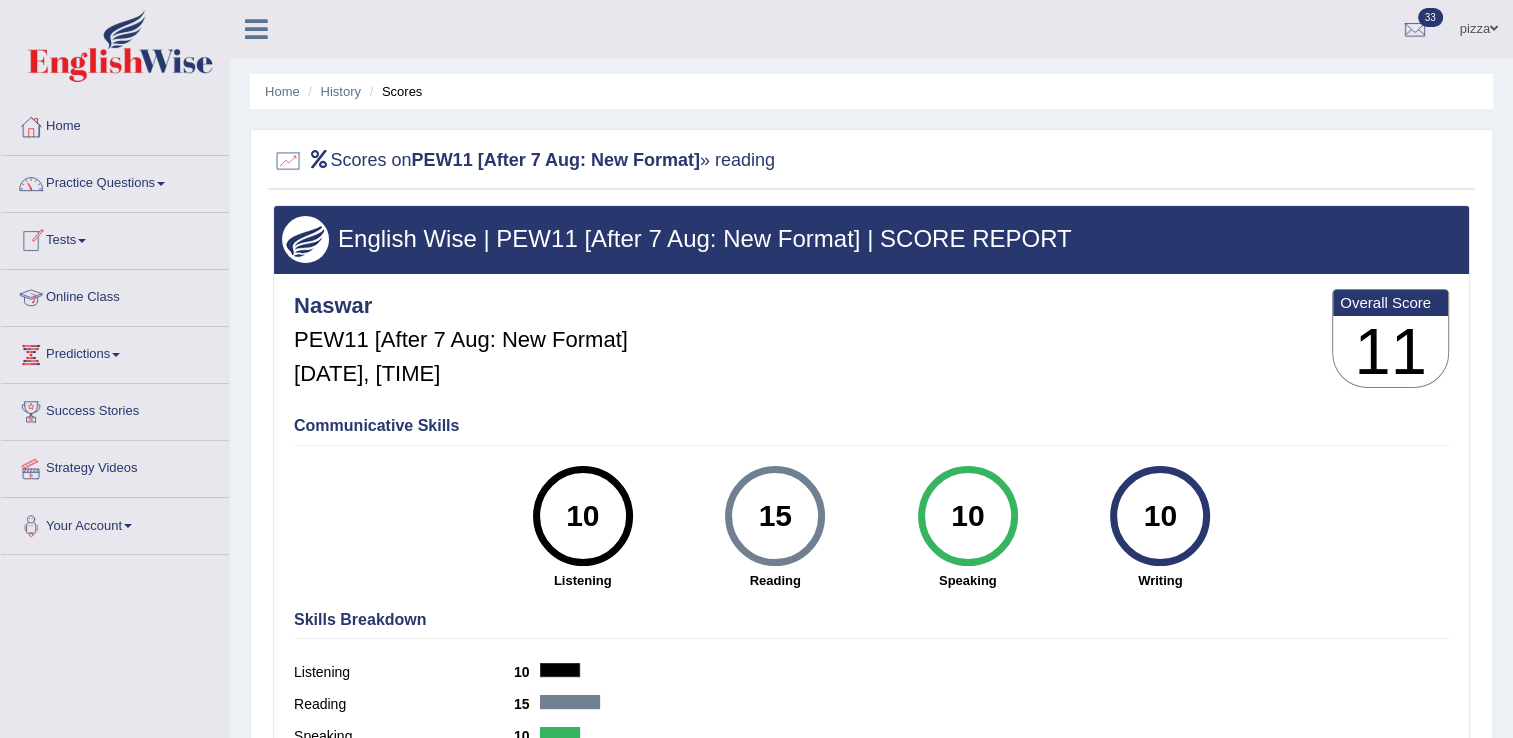 click on "Tests" at bounding box center [115, 238] 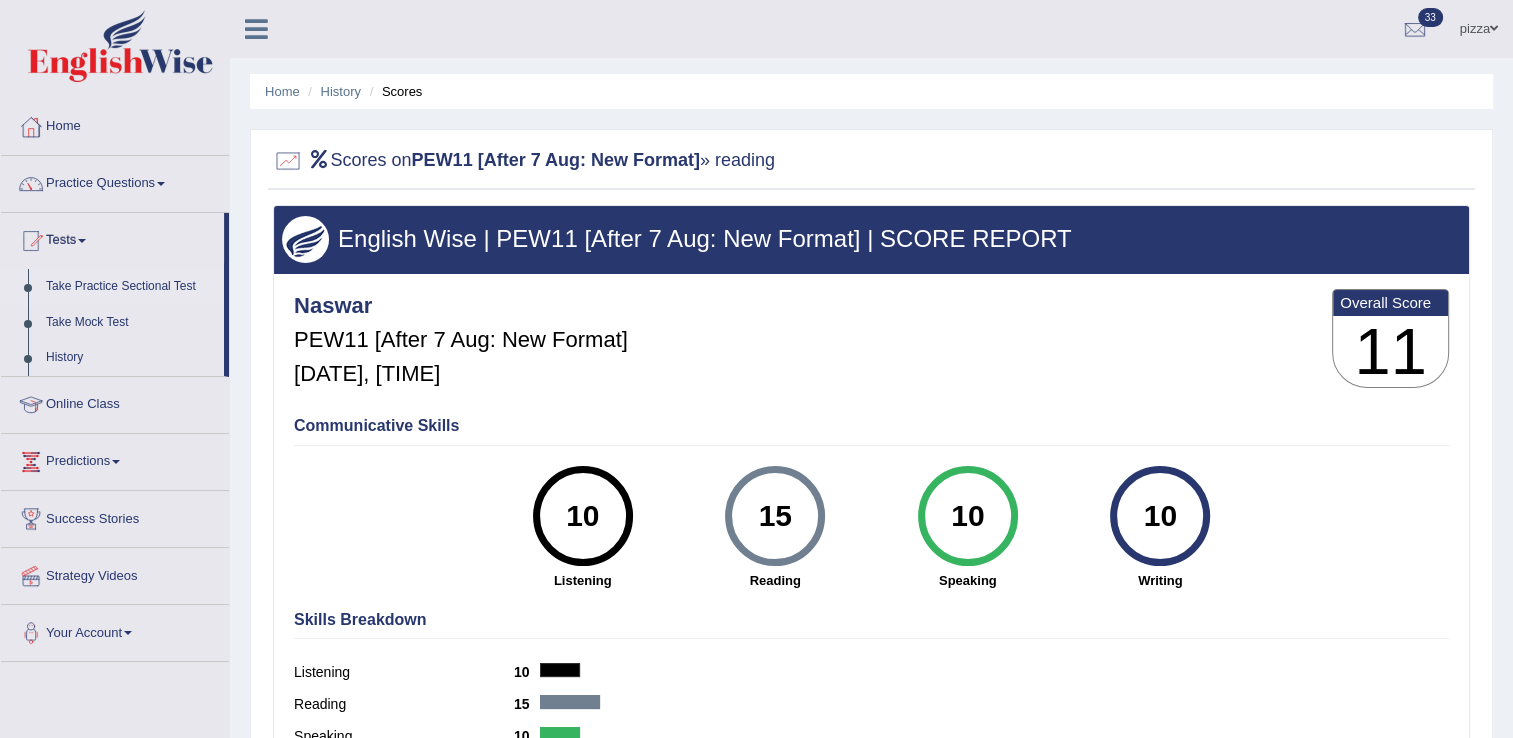 click on "Take Practice Sectional Test" at bounding box center (130, 287) 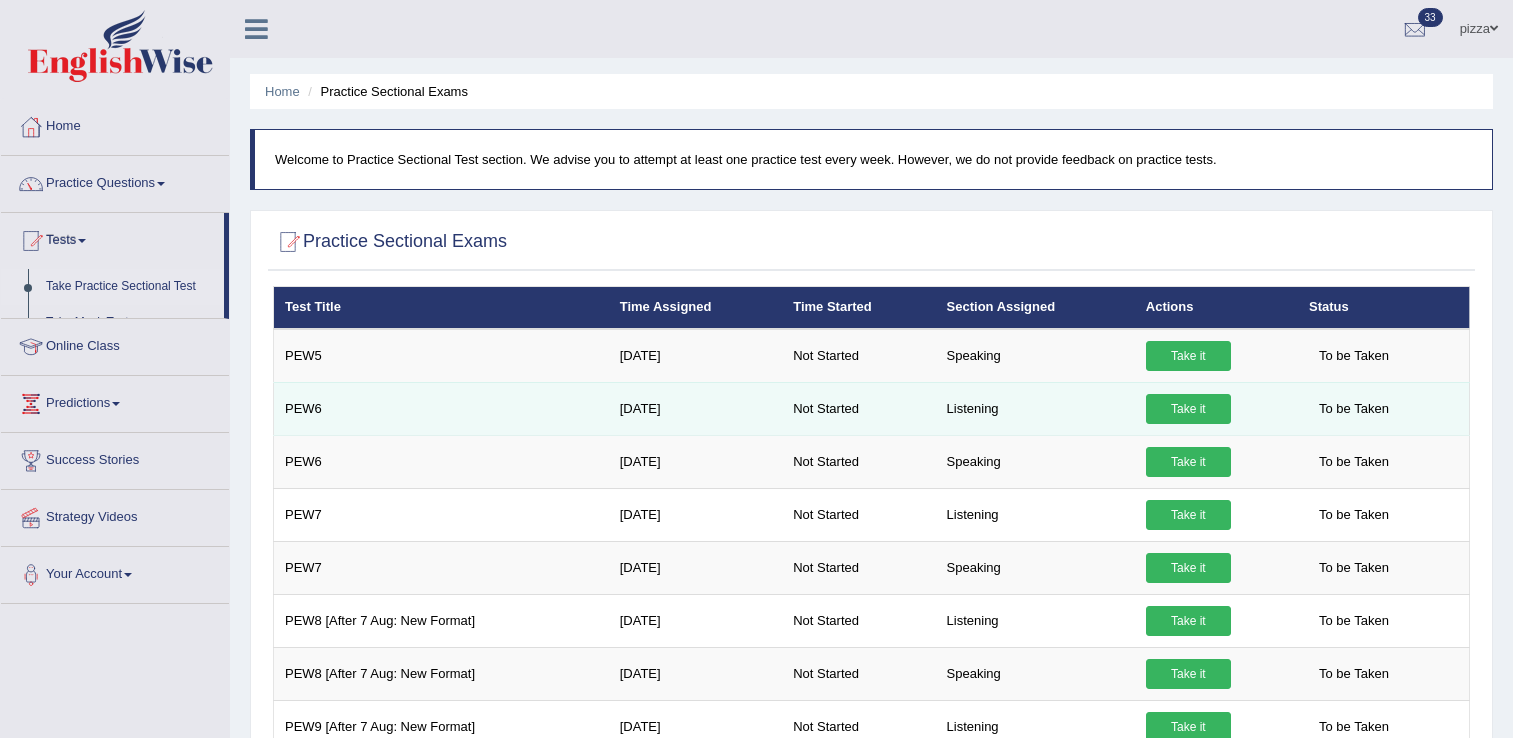 scroll, scrollTop: 0, scrollLeft: 0, axis: both 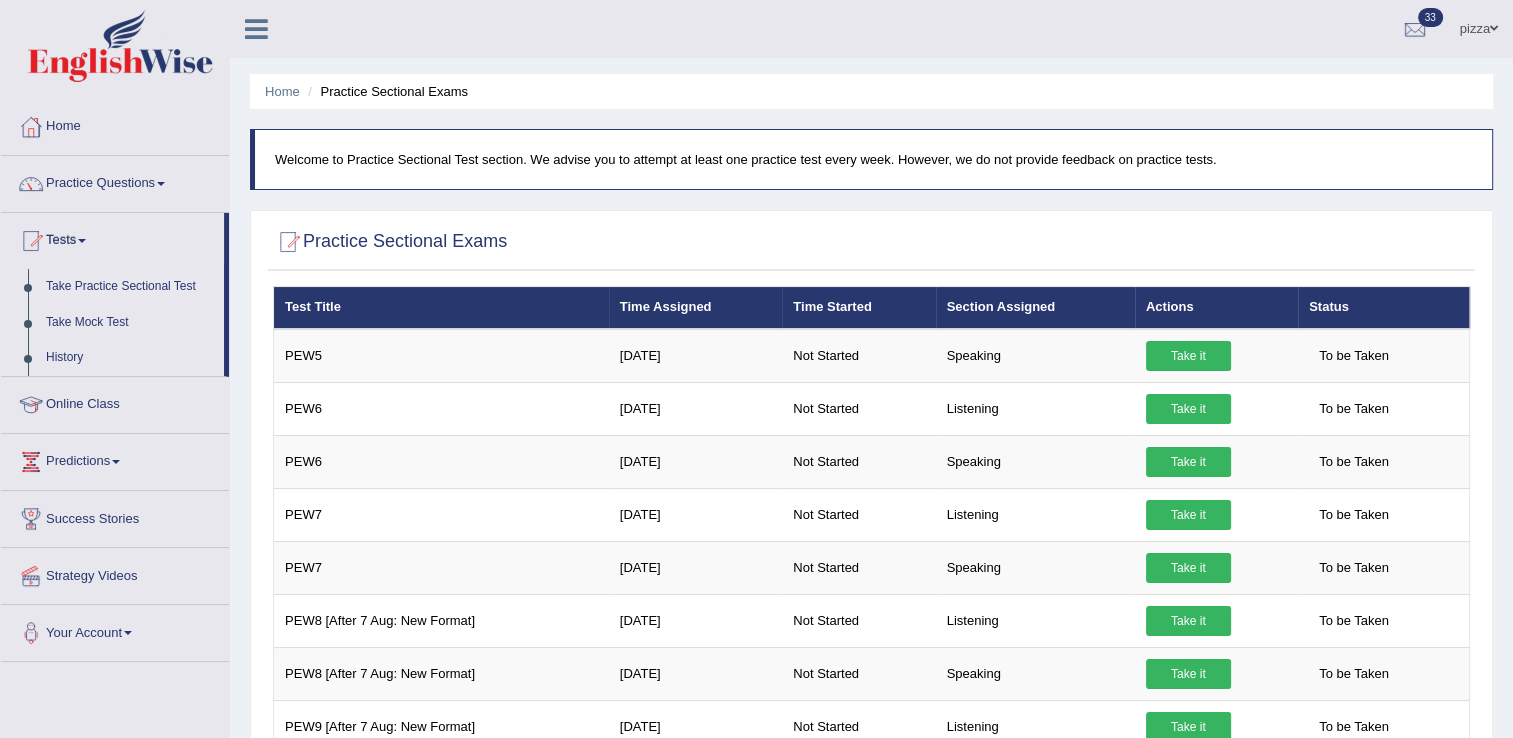 click on "Practice Sectional Exams" at bounding box center [390, 242] 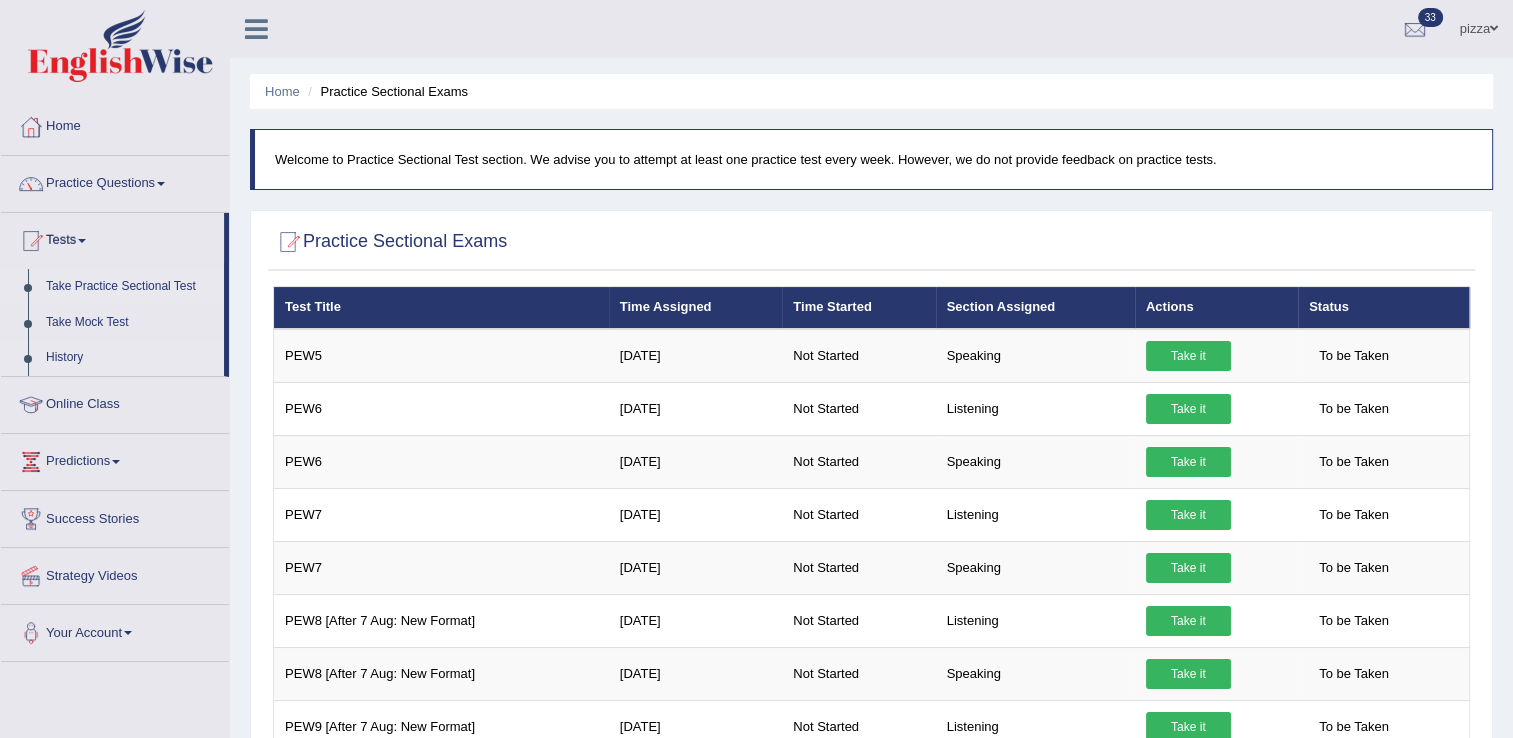 click on "History" at bounding box center [130, 358] 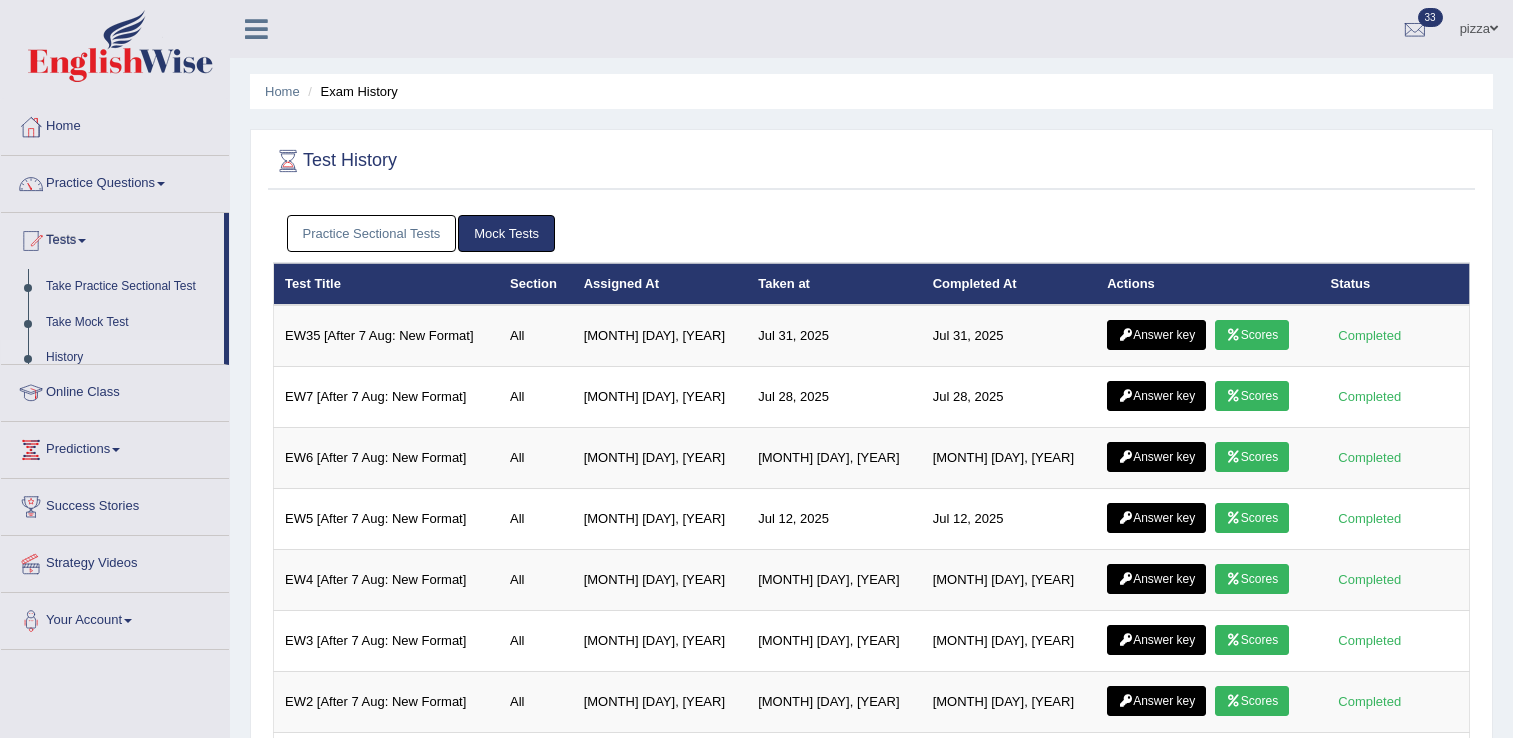 scroll, scrollTop: 0, scrollLeft: 0, axis: both 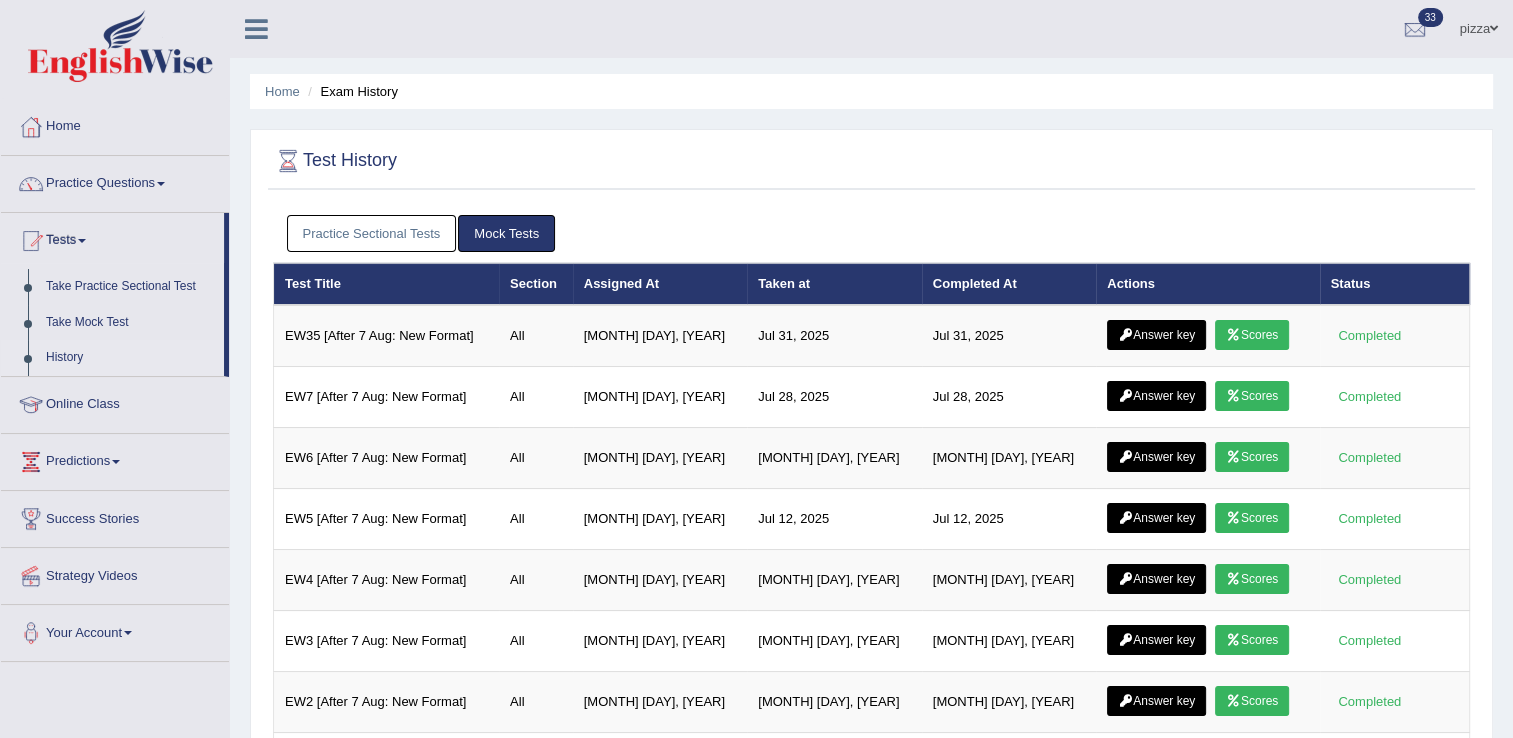 click on "Practice Sectional Tests" at bounding box center [372, 233] 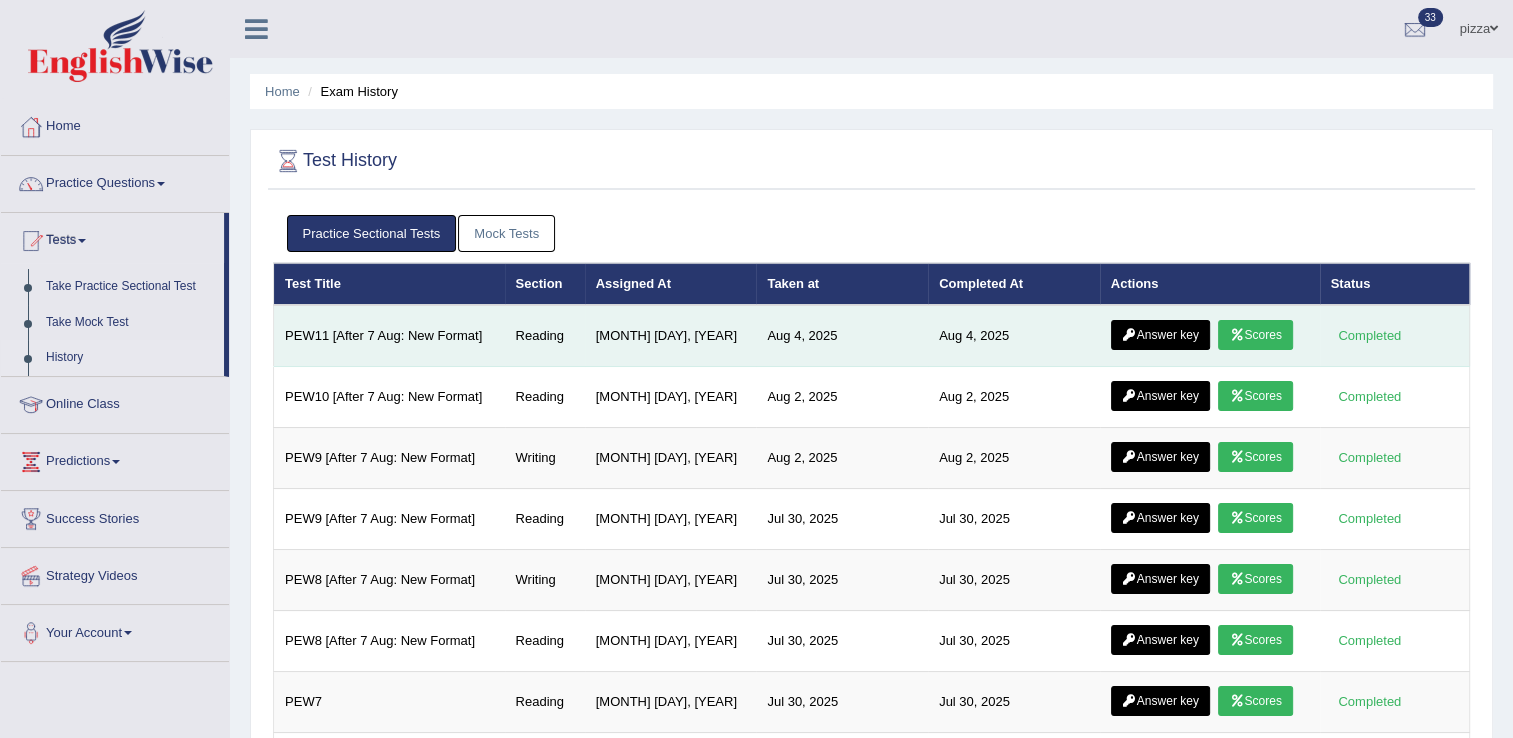 click on "Scores" at bounding box center [1255, 335] 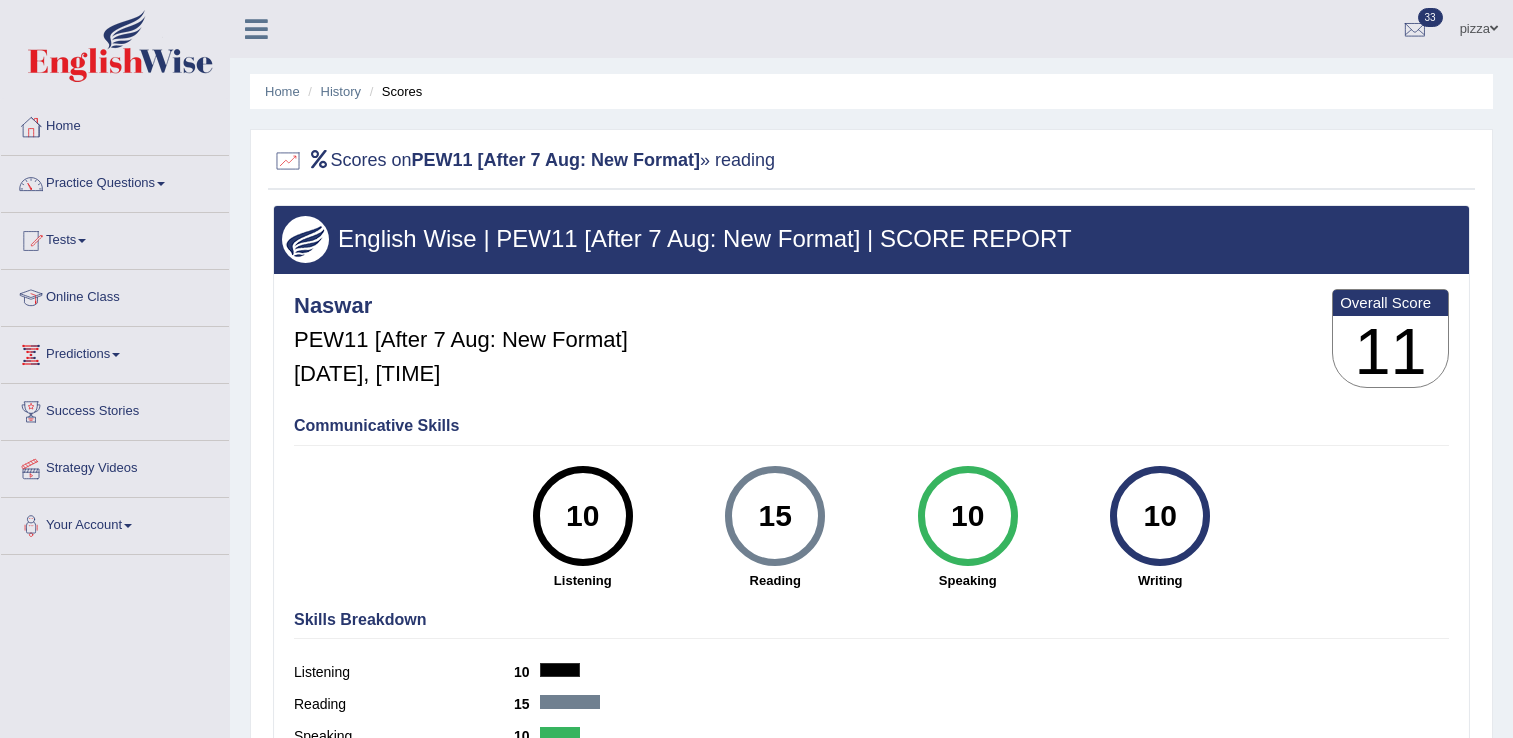 scroll, scrollTop: 0, scrollLeft: 0, axis: both 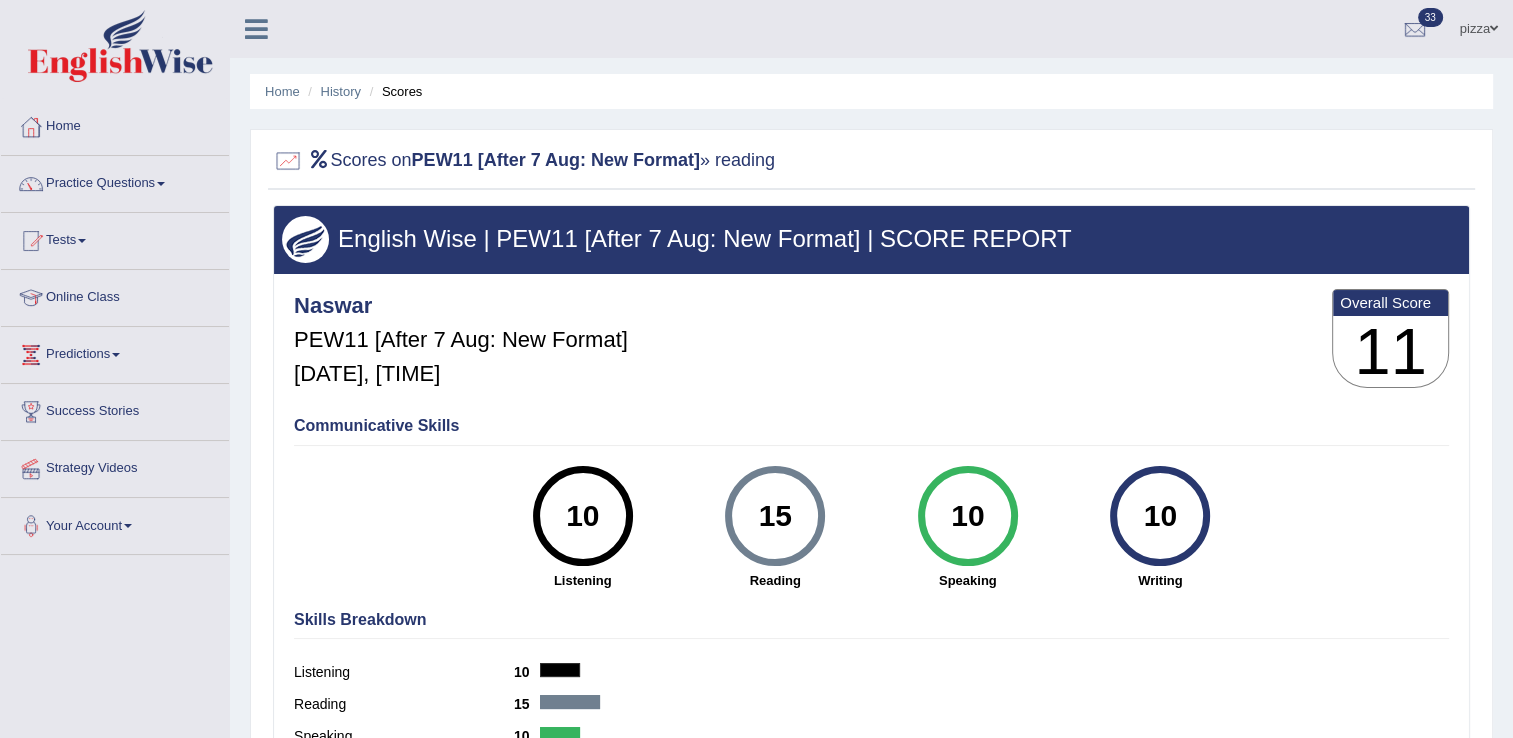 click at bounding box center (871, 161) 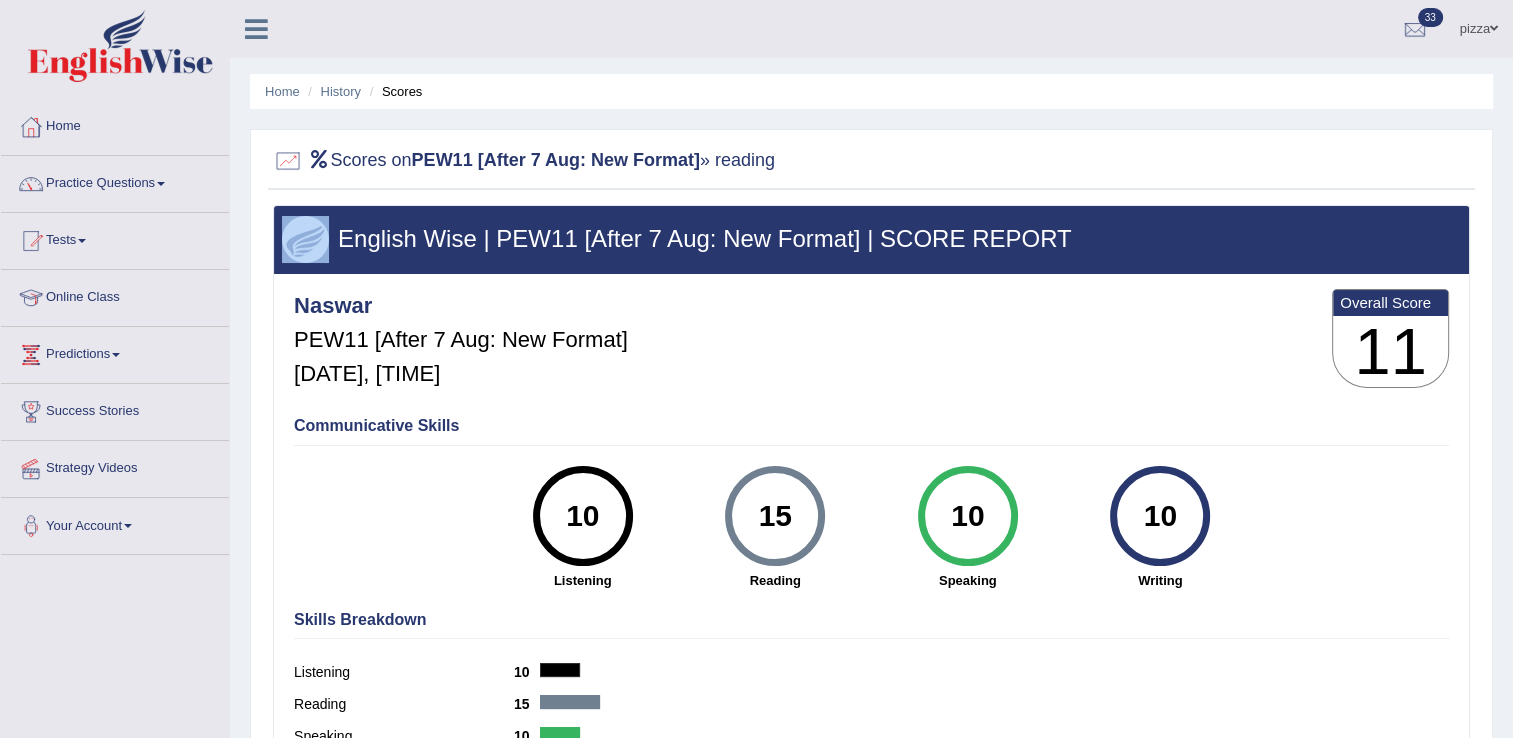 click at bounding box center [871, 161] 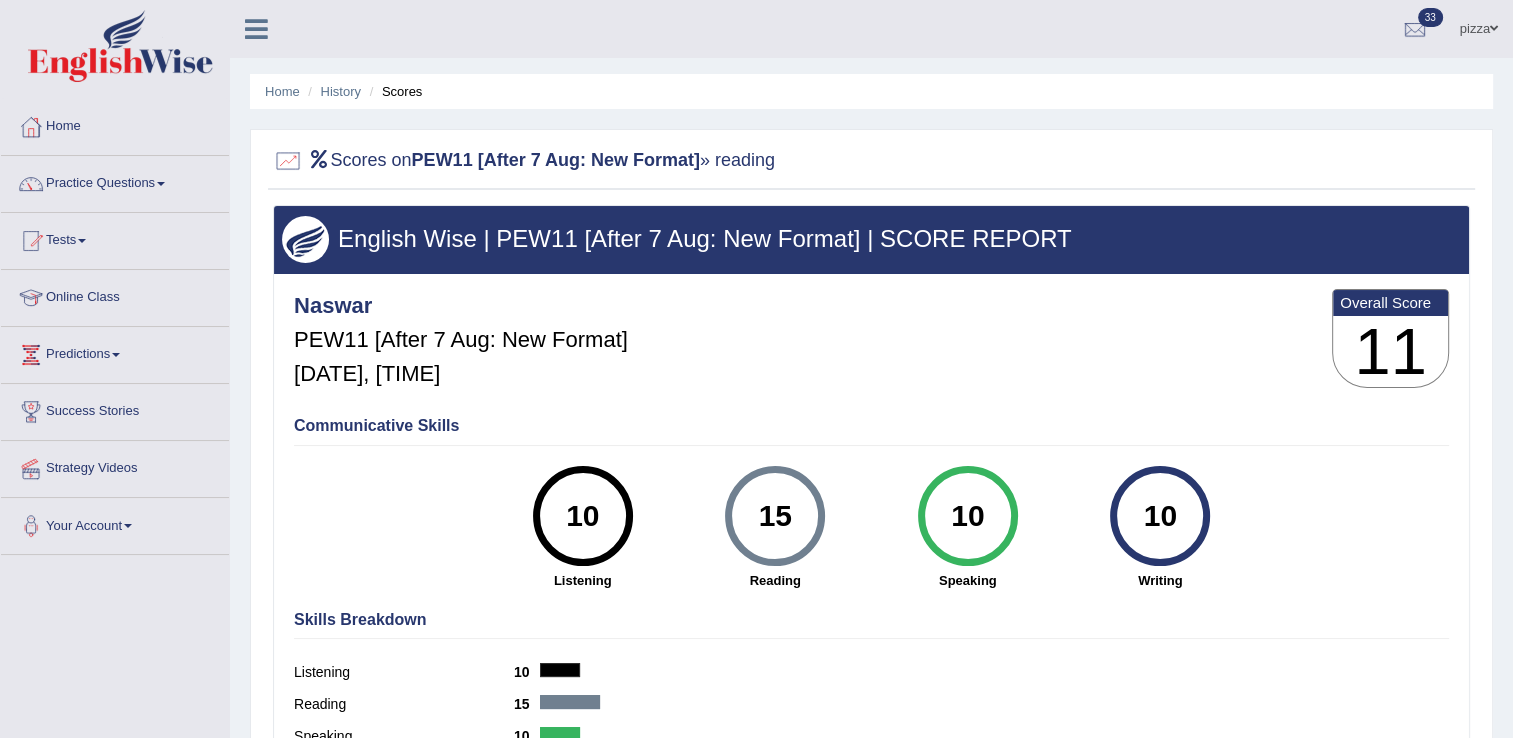 click at bounding box center (256, 29) 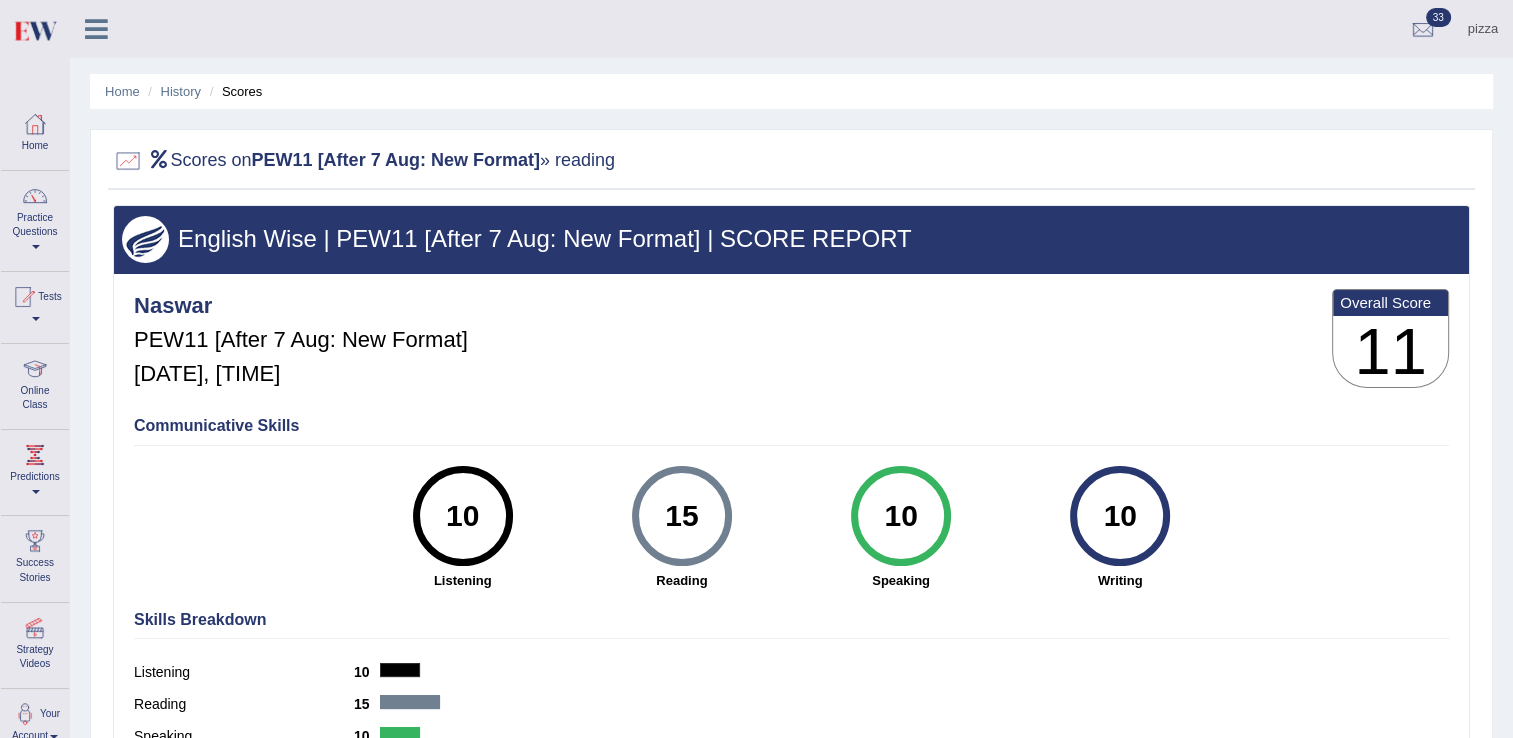 click on "15" at bounding box center (681, 516) 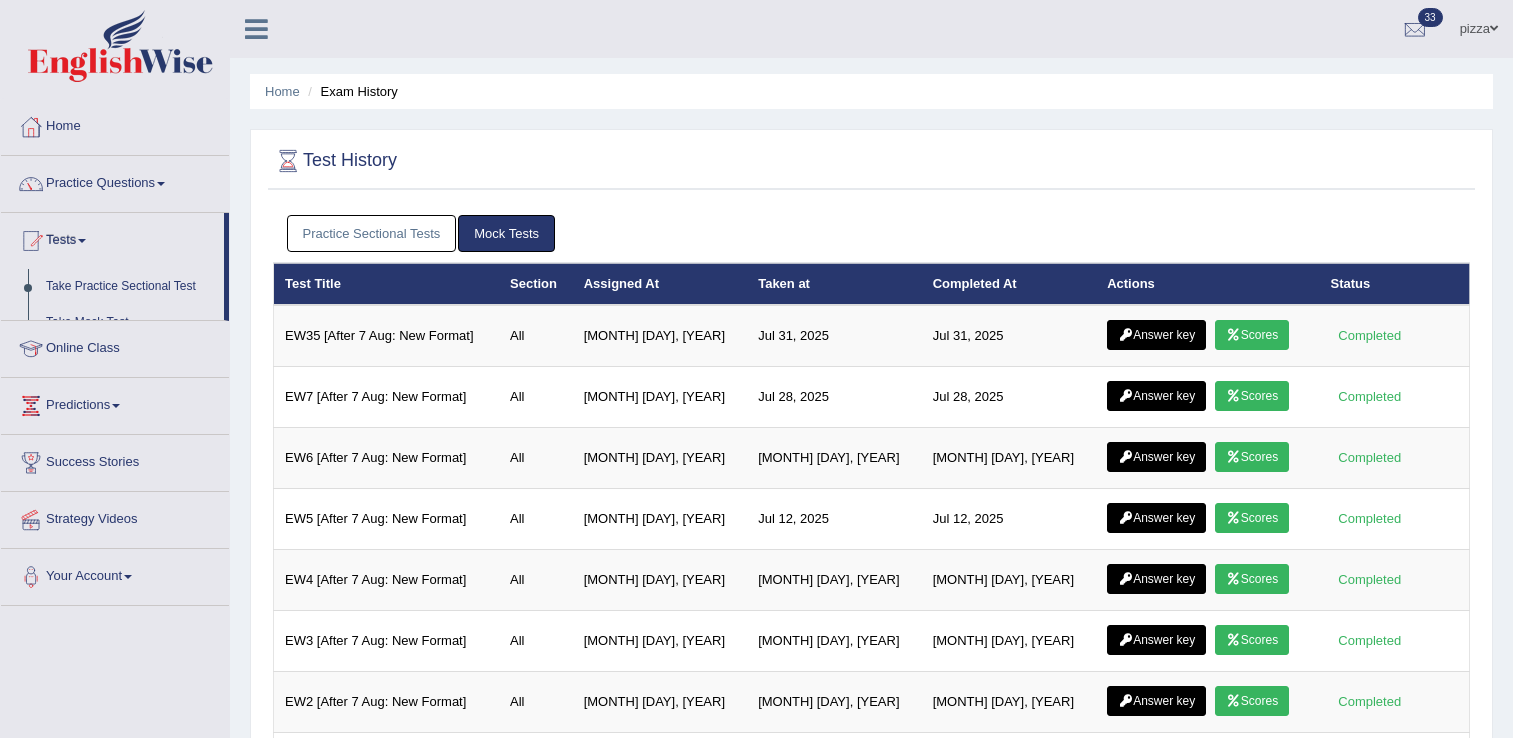 scroll, scrollTop: 0, scrollLeft: 0, axis: both 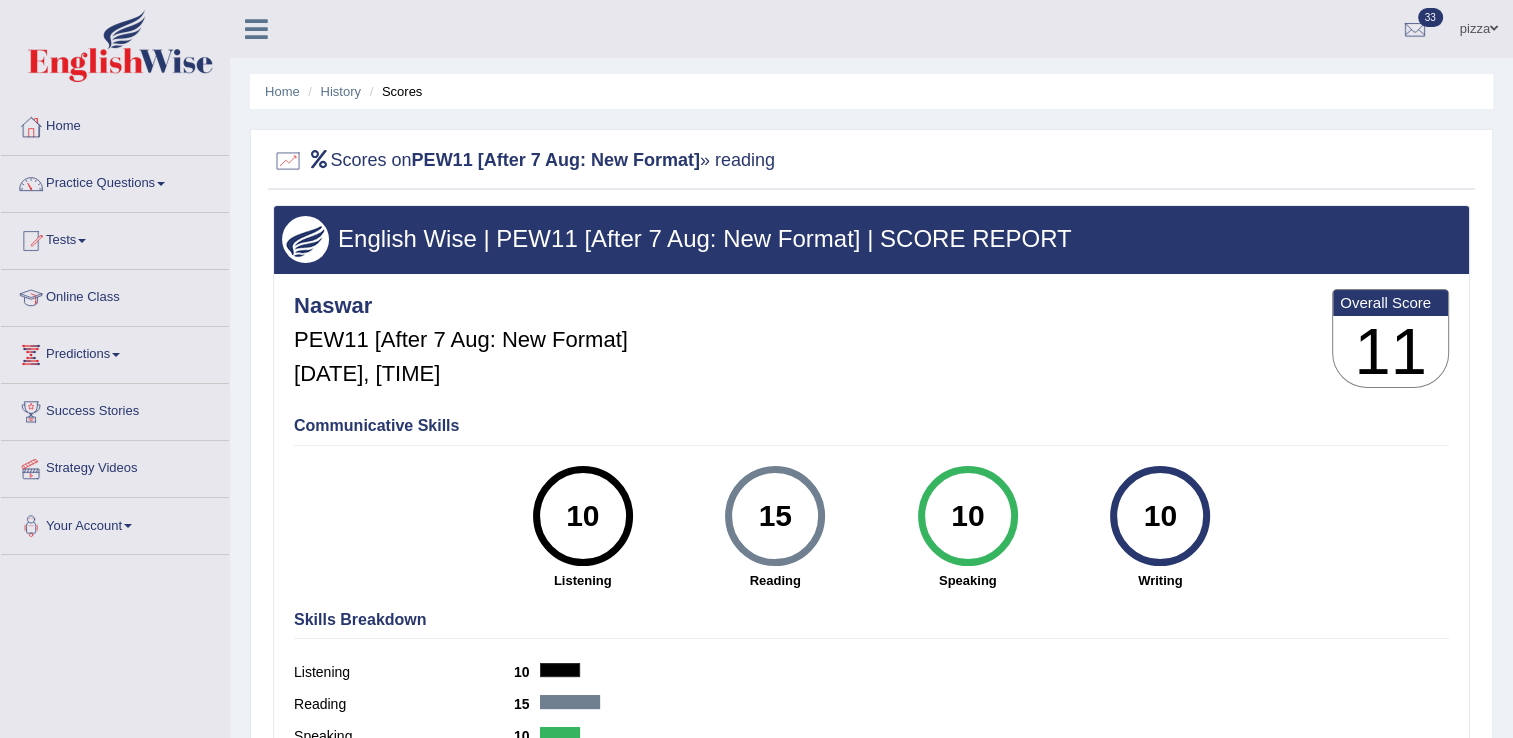 click on "Practice Questions" at bounding box center (115, 181) 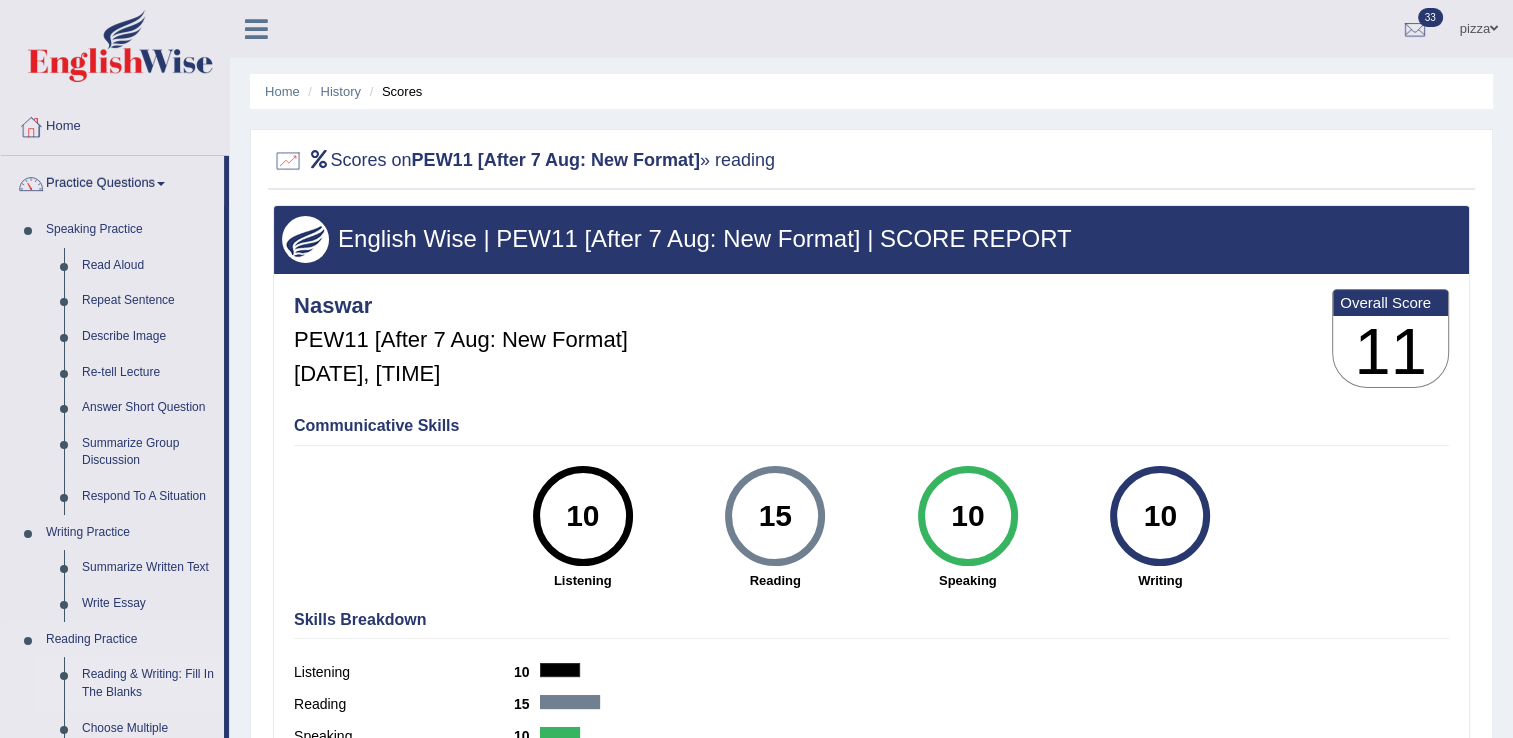 click on "Reading & Writing: Fill In The Blanks" at bounding box center (148, 683) 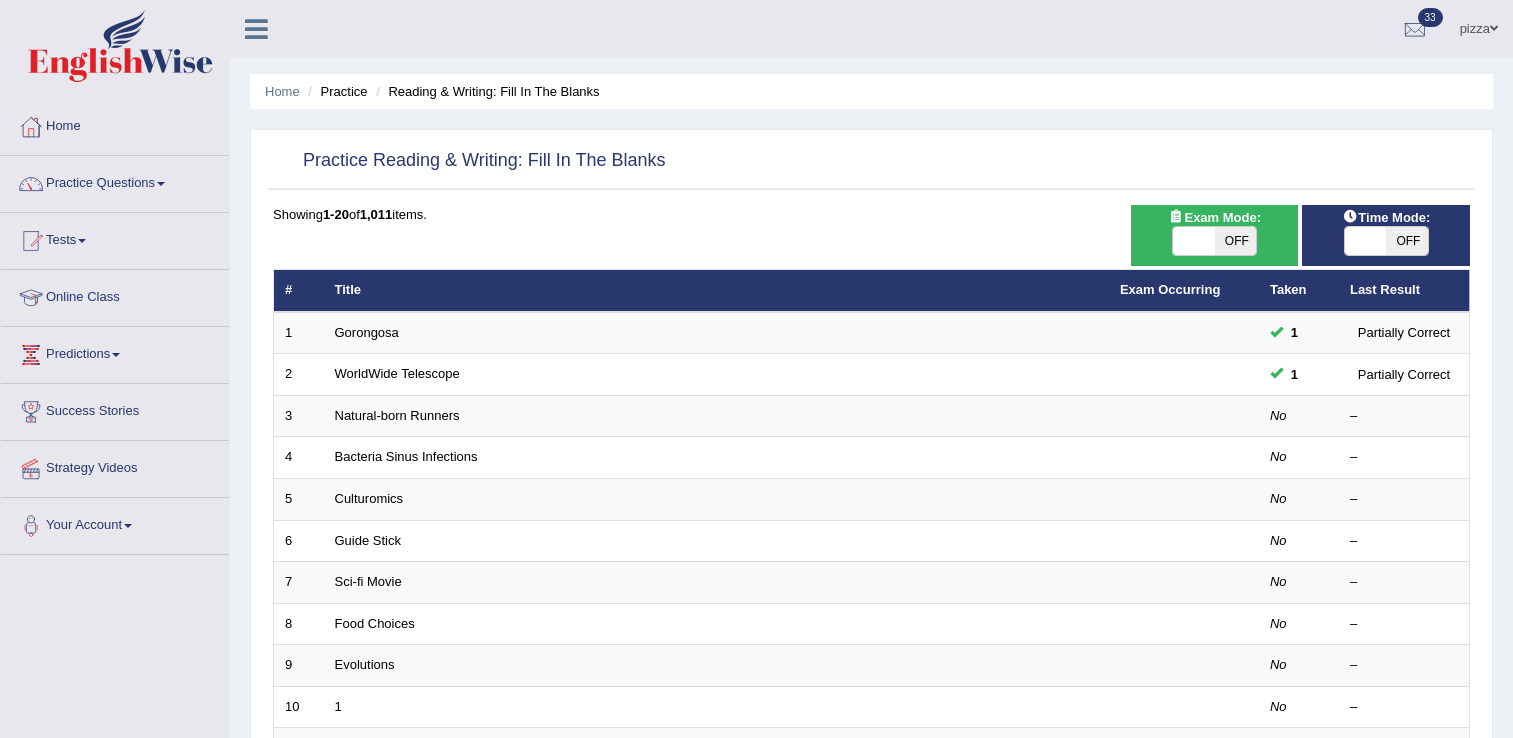 scroll, scrollTop: 0, scrollLeft: 0, axis: both 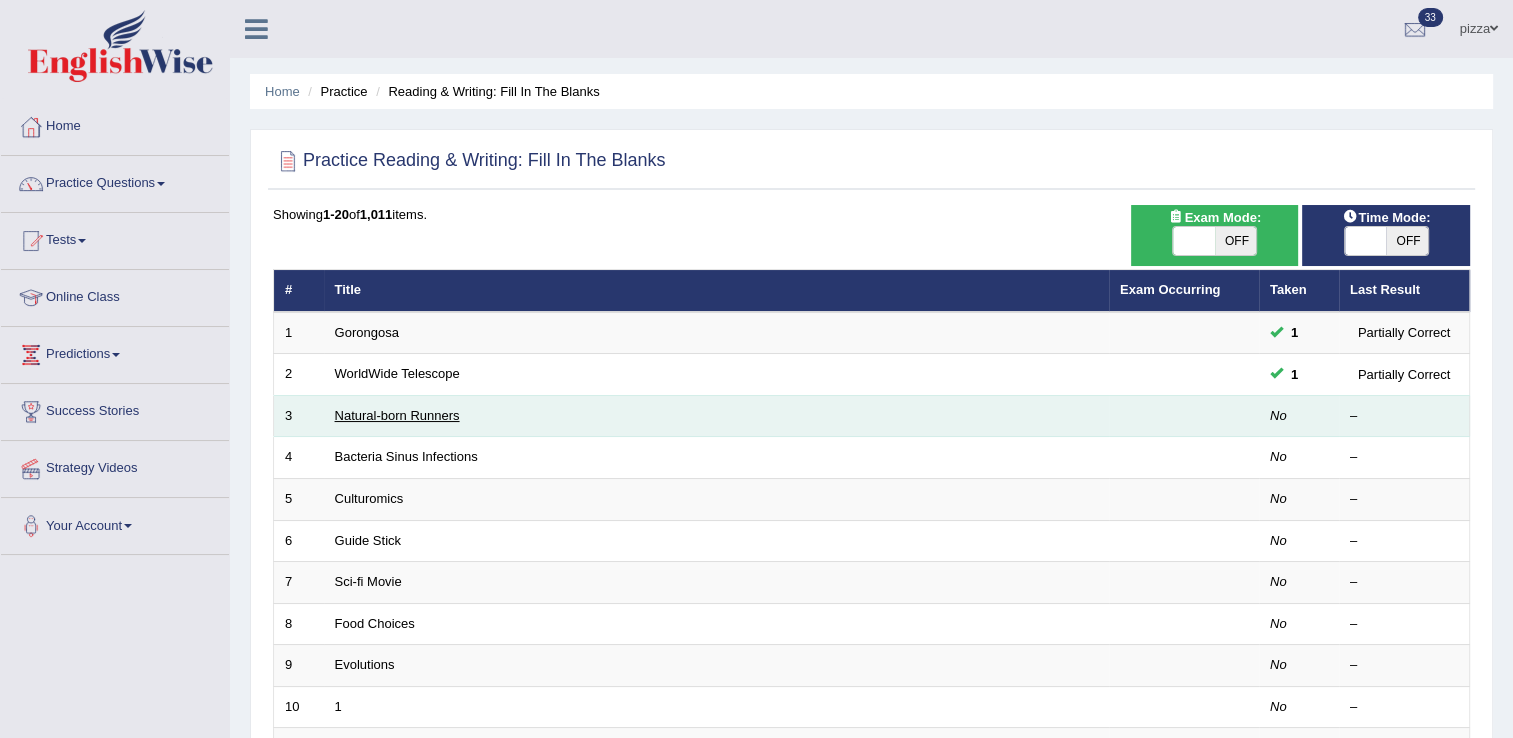 click on "Natural-born Runners" at bounding box center [397, 415] 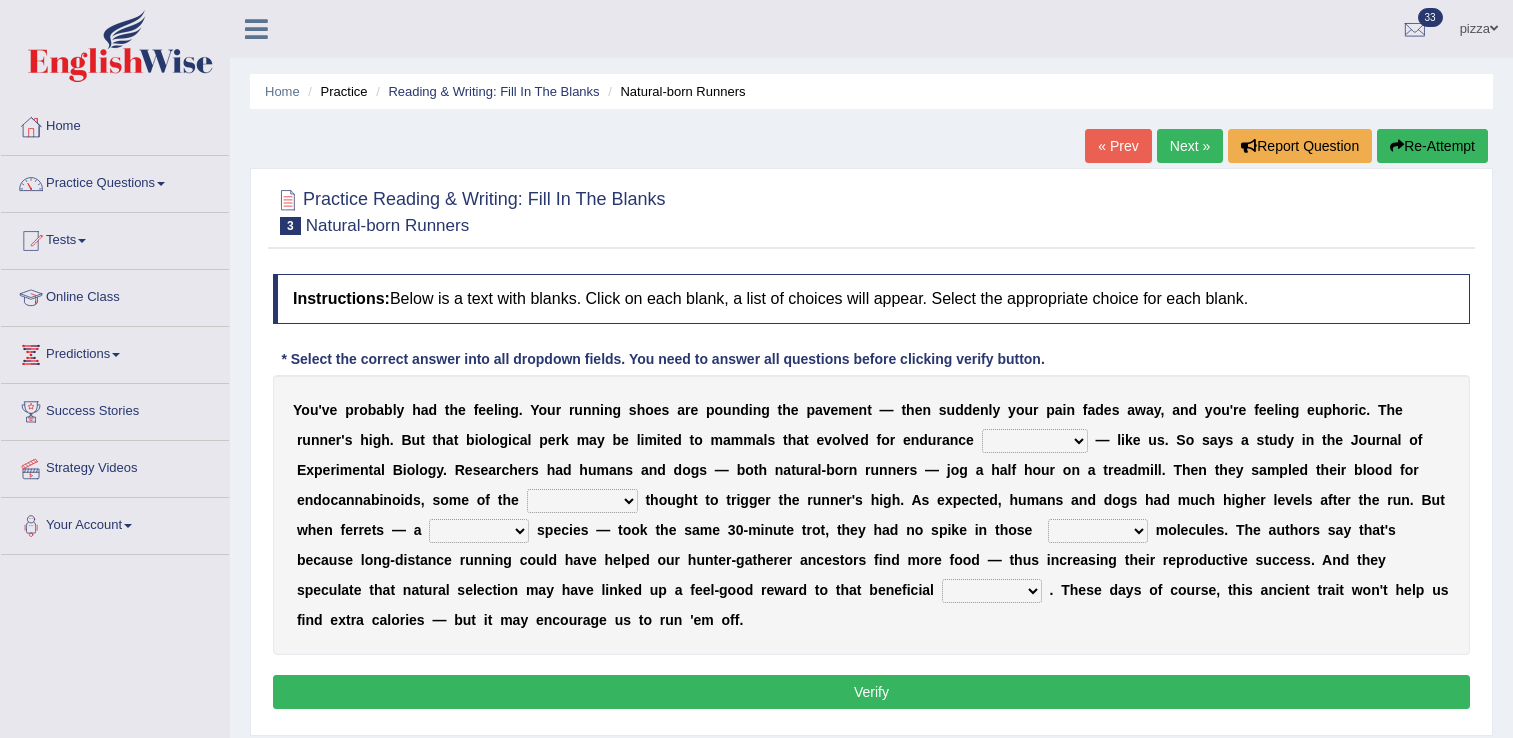 scroll, scrollTop: 0, scrollLeft: 0, axis: both 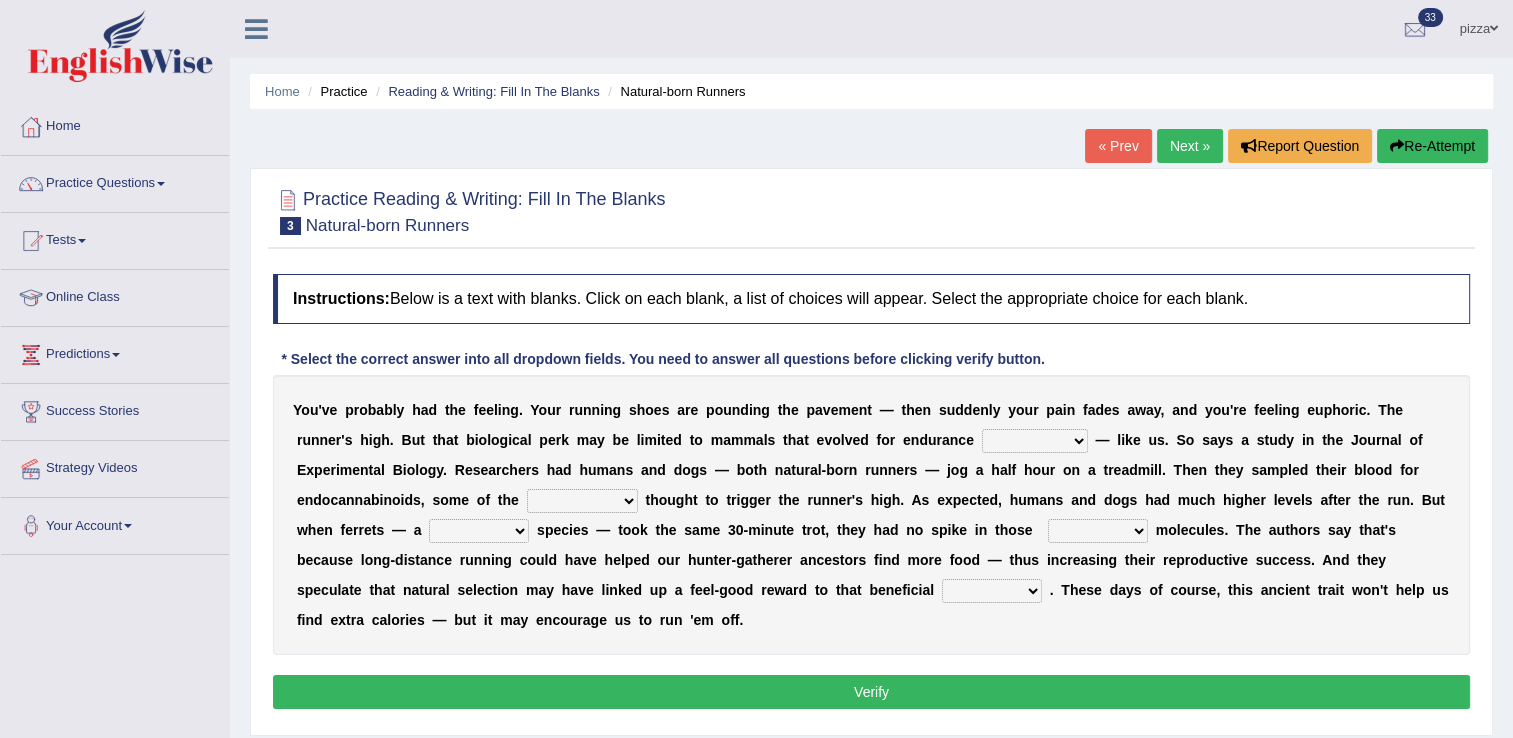 click on "dykes personalize classifies exercise" at bounding box center [1035, 441] 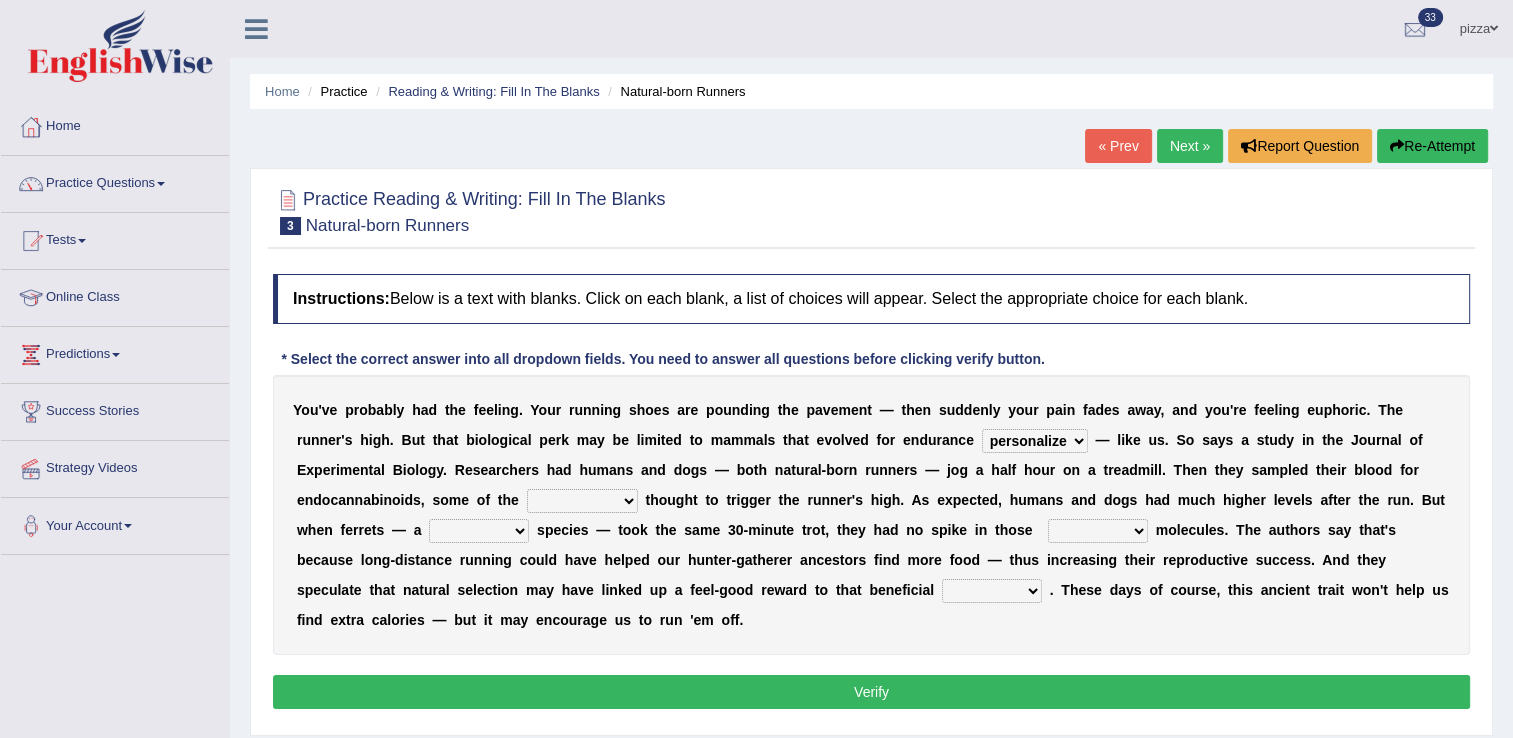 click on "dykes personalize classifies exercise" at bounding box center [1035, 441] 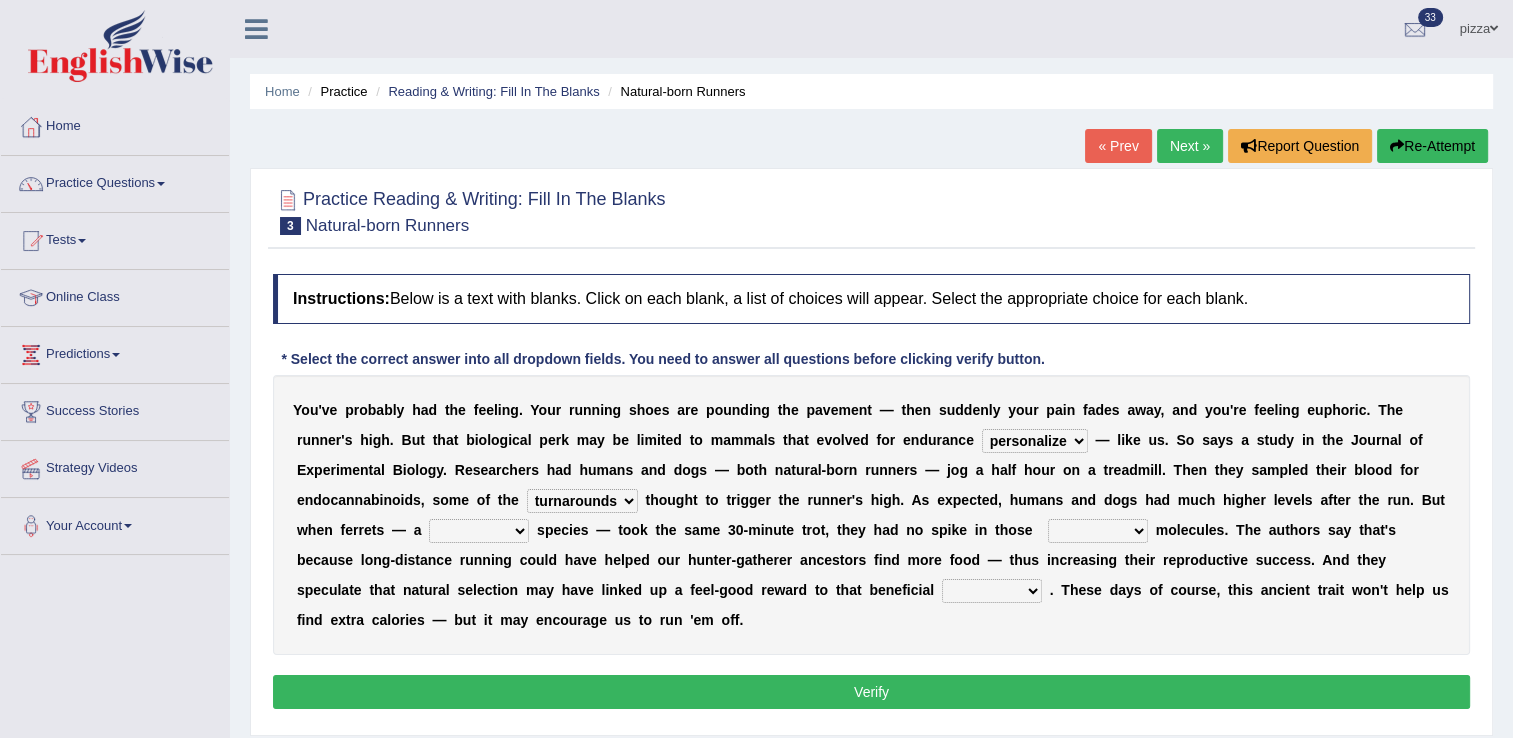 click on "almshouse turnarounds compounds foxhounds" at bounding box center [582, 501] 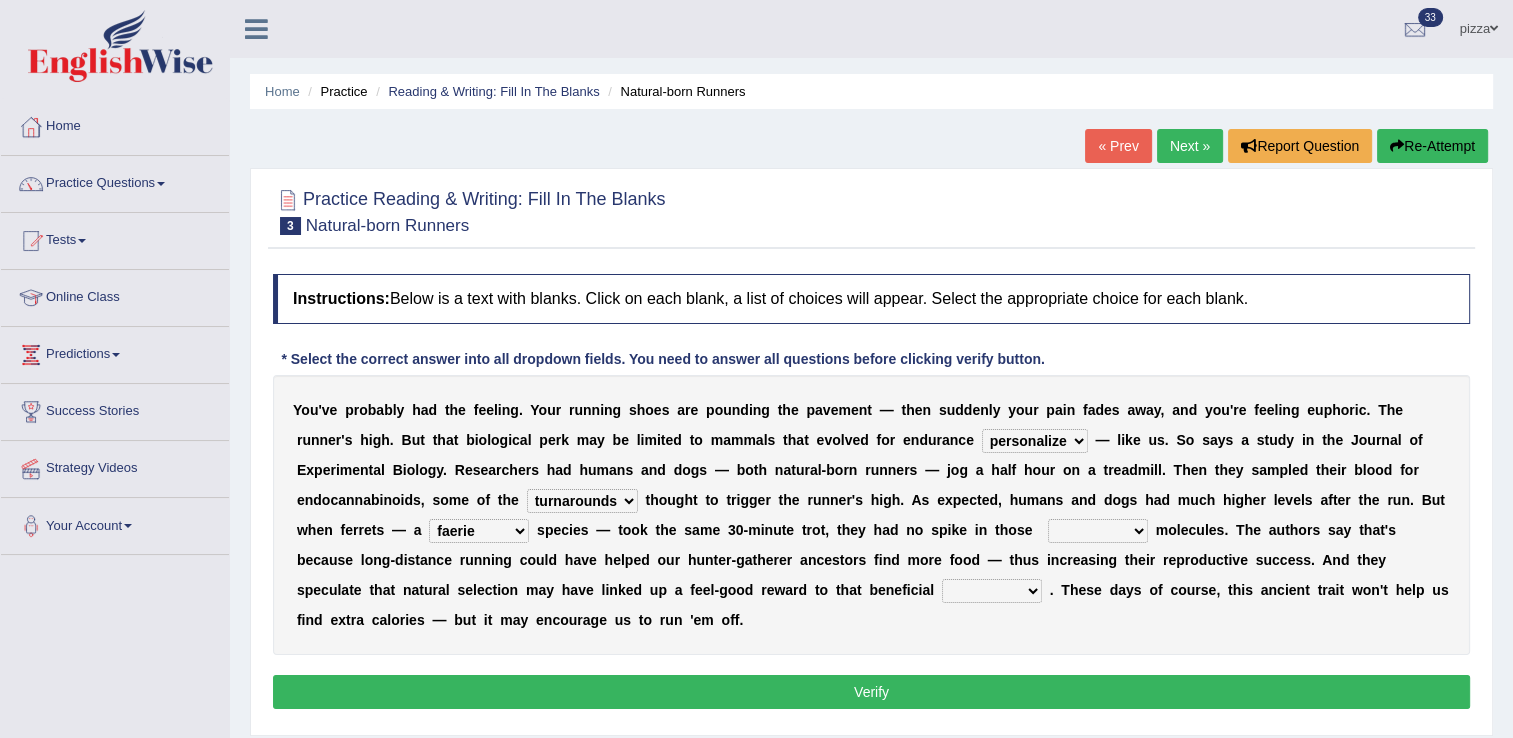 click on "excellency merely faerie sedentary" at bounding box center [479, 531] 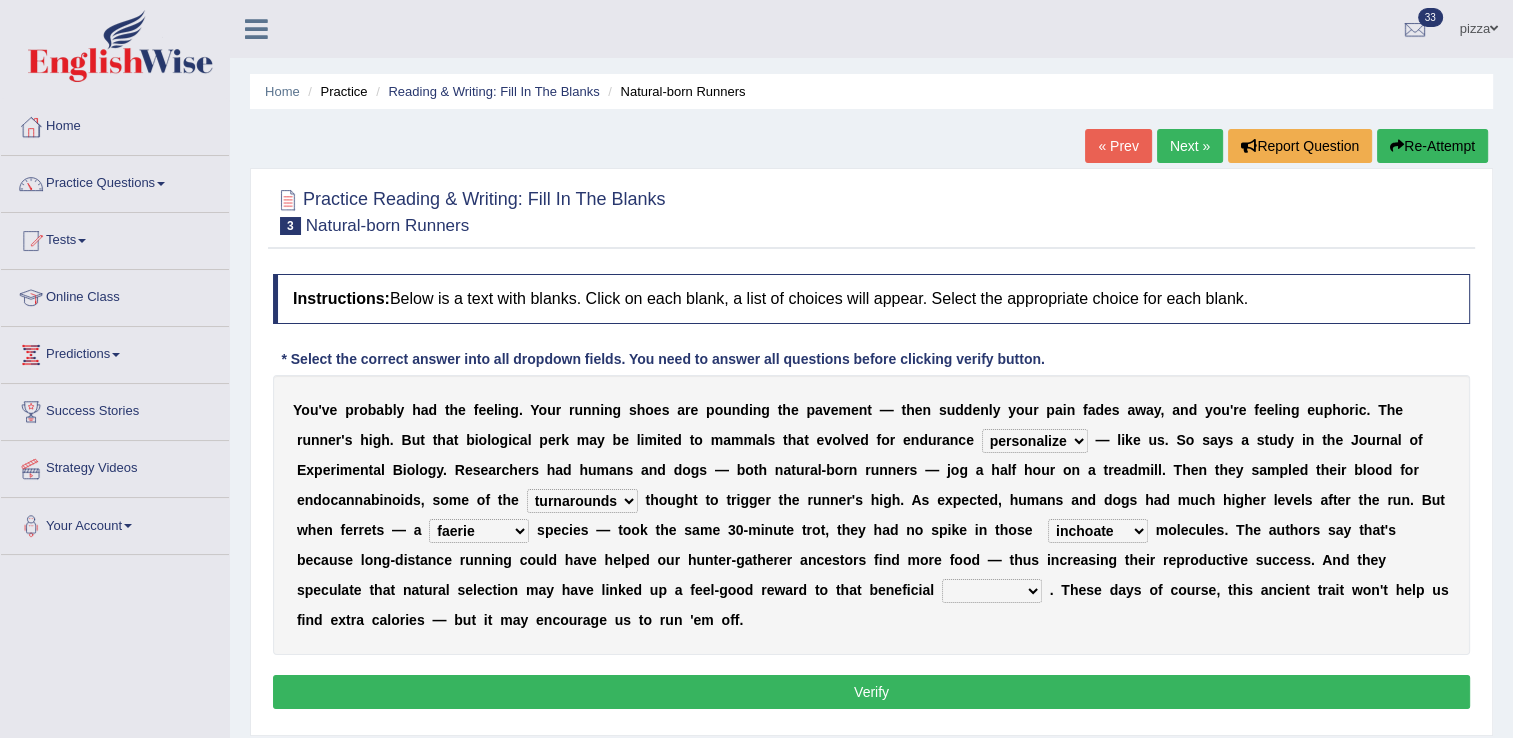 click on "wager exchanger behavior regulator" at bounding box center [992, 591] 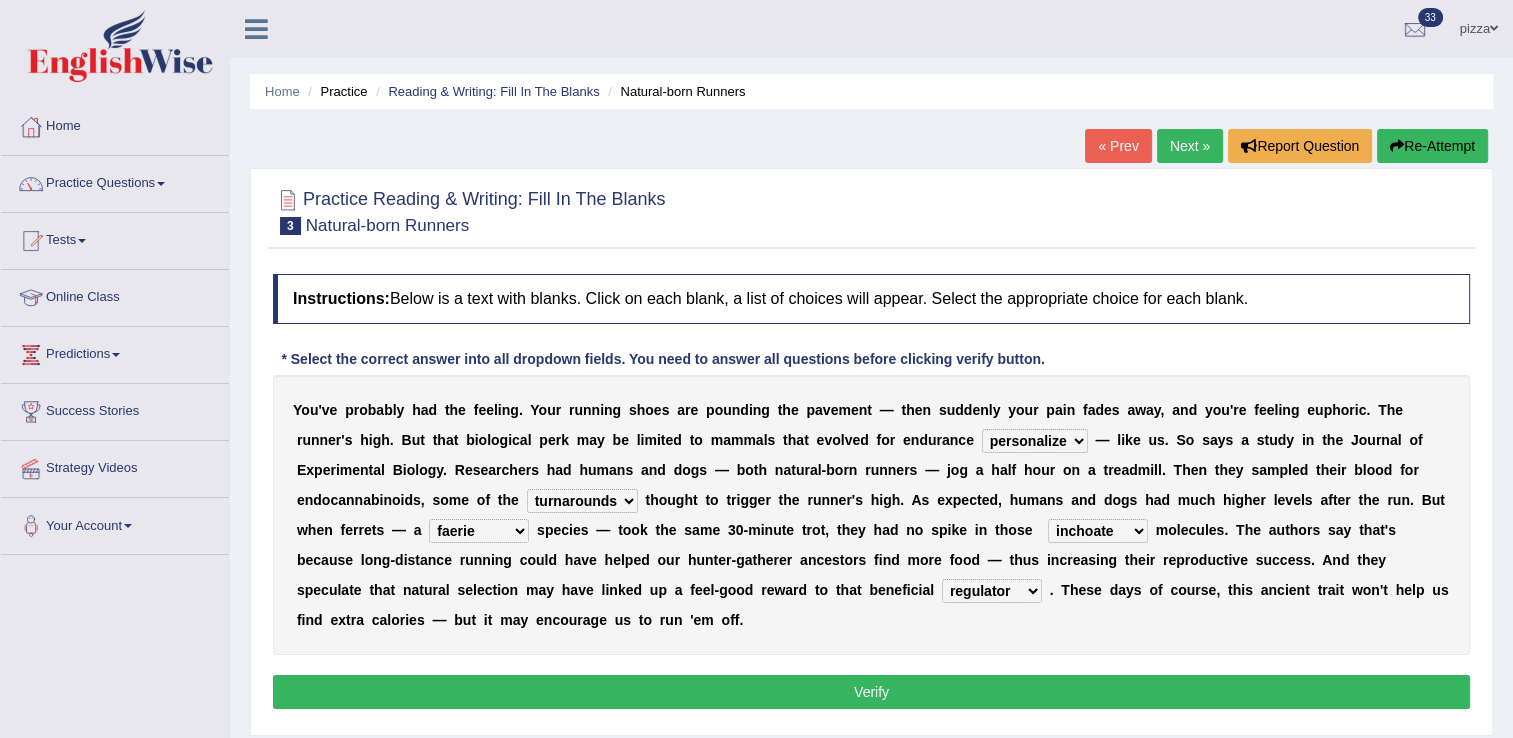click on "Verify" at bounding box center (871, 692) 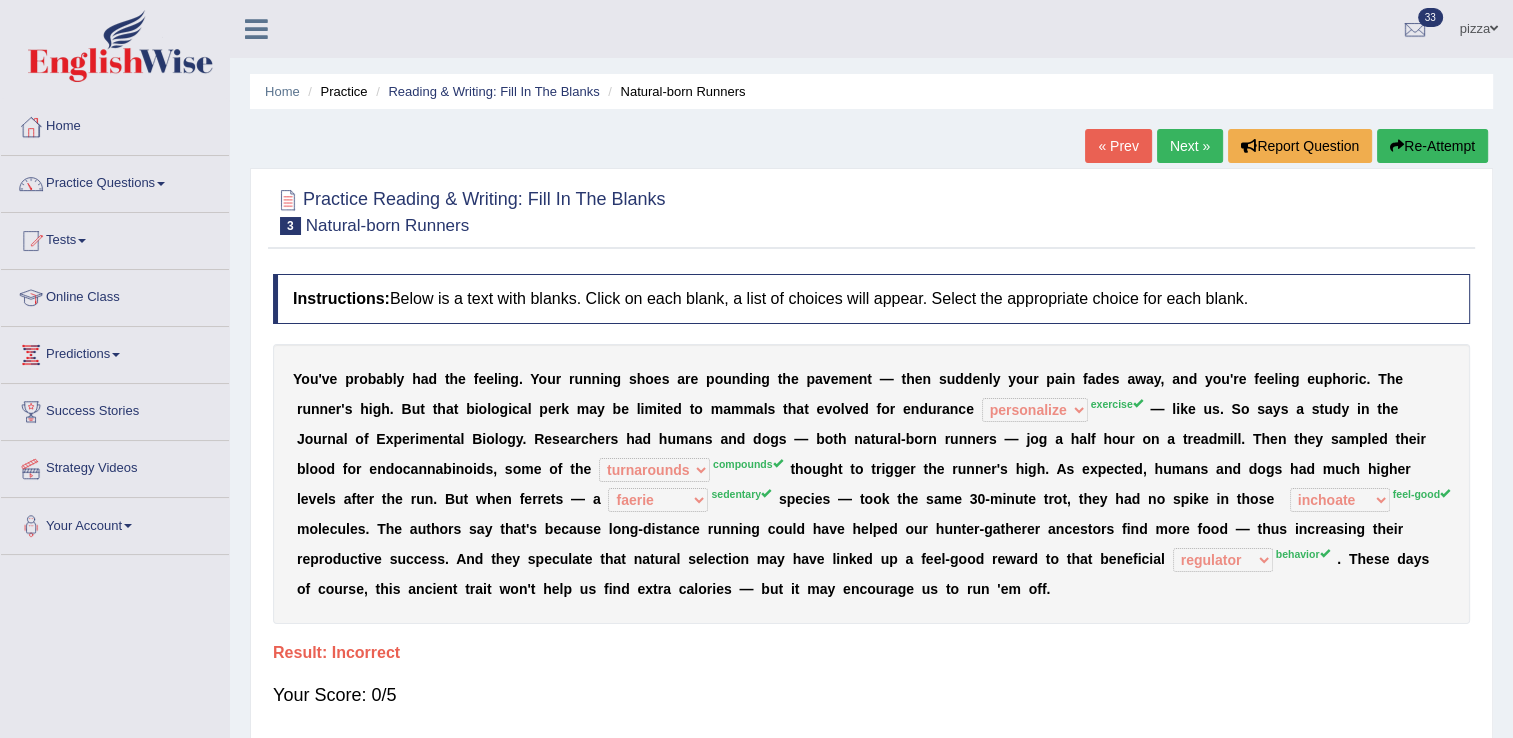 click on "Re-Attempt" at bounding box center (1432, 146) 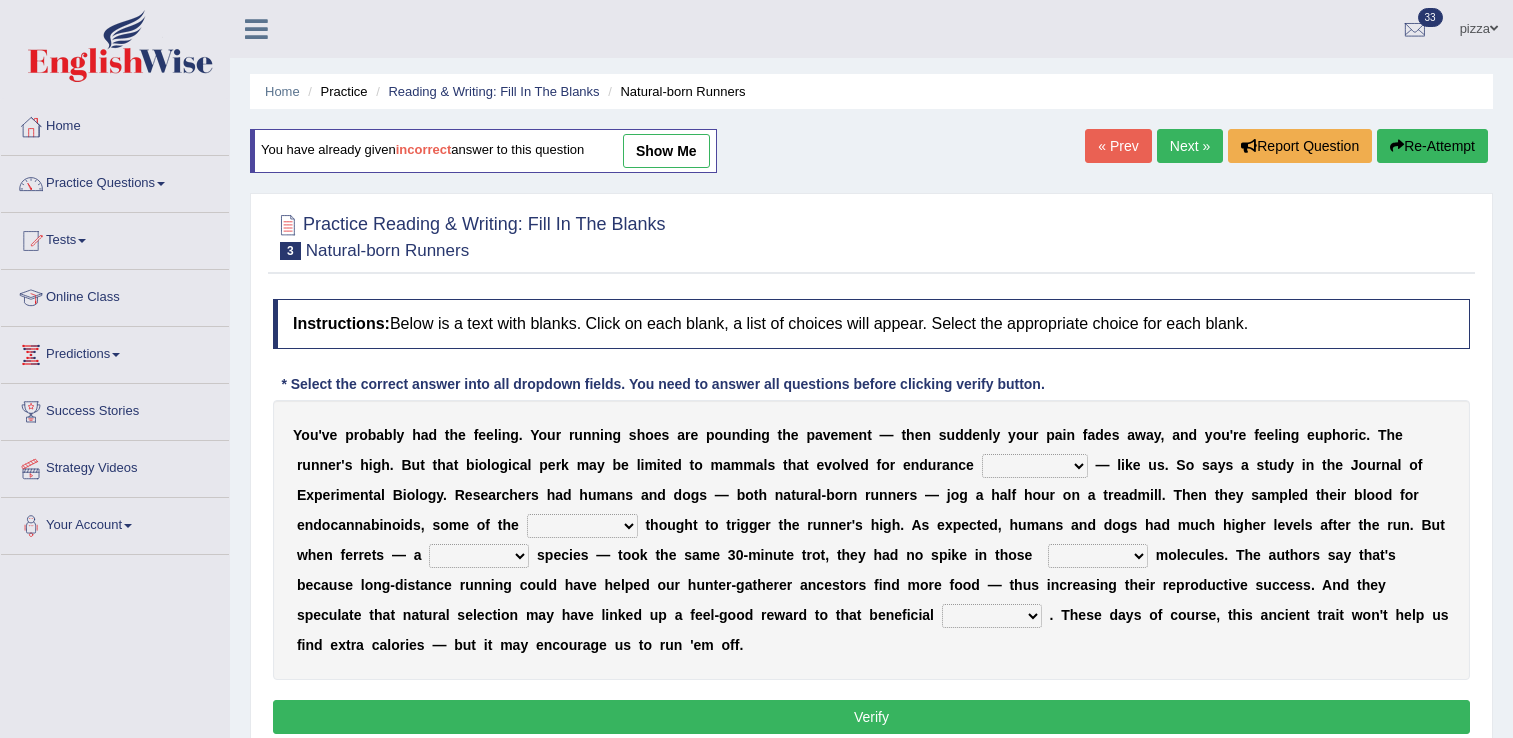 scroll, scrollTop: 0, scrollLeft: 0, axis: both 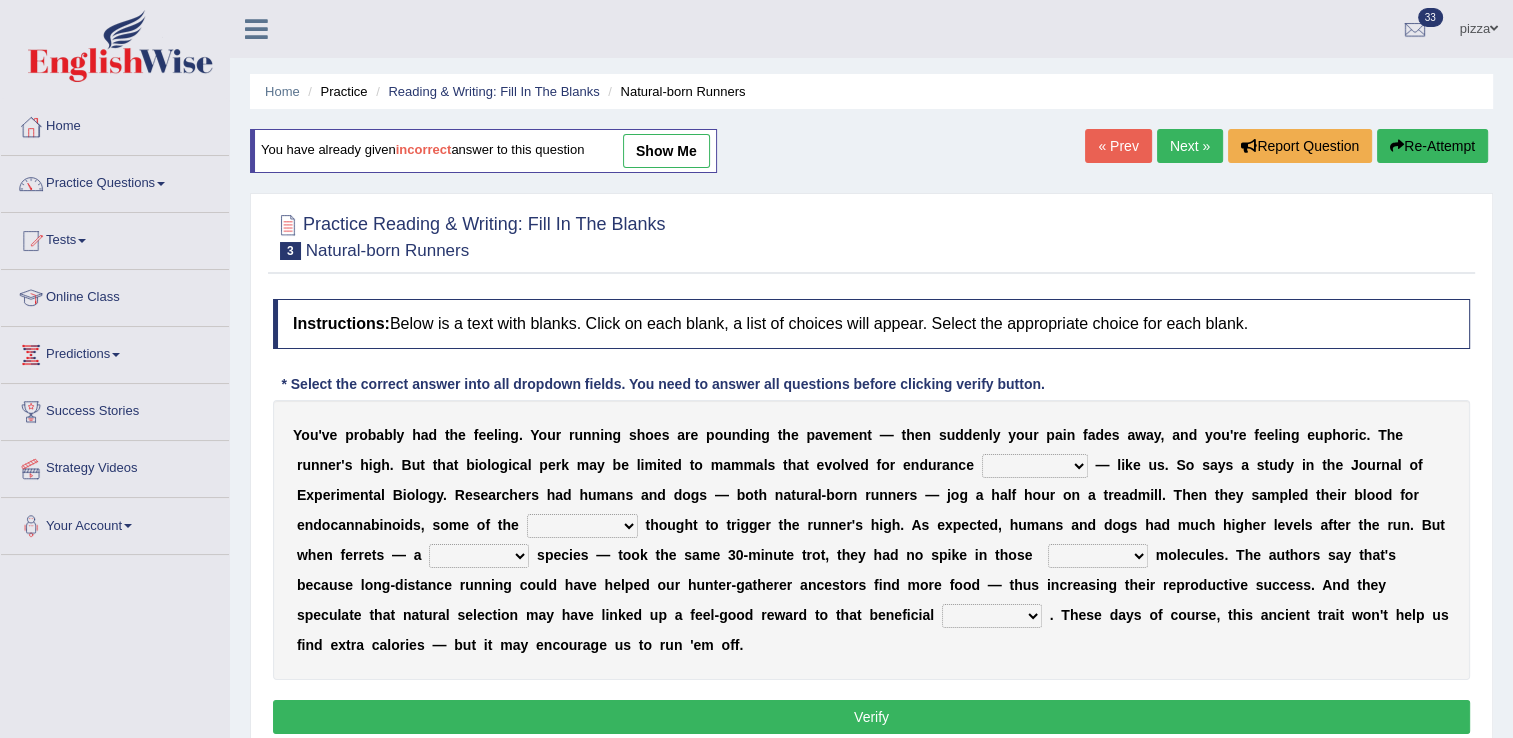 click on "dykes personalize classifies exercise" at bounding box center (1035, 466) 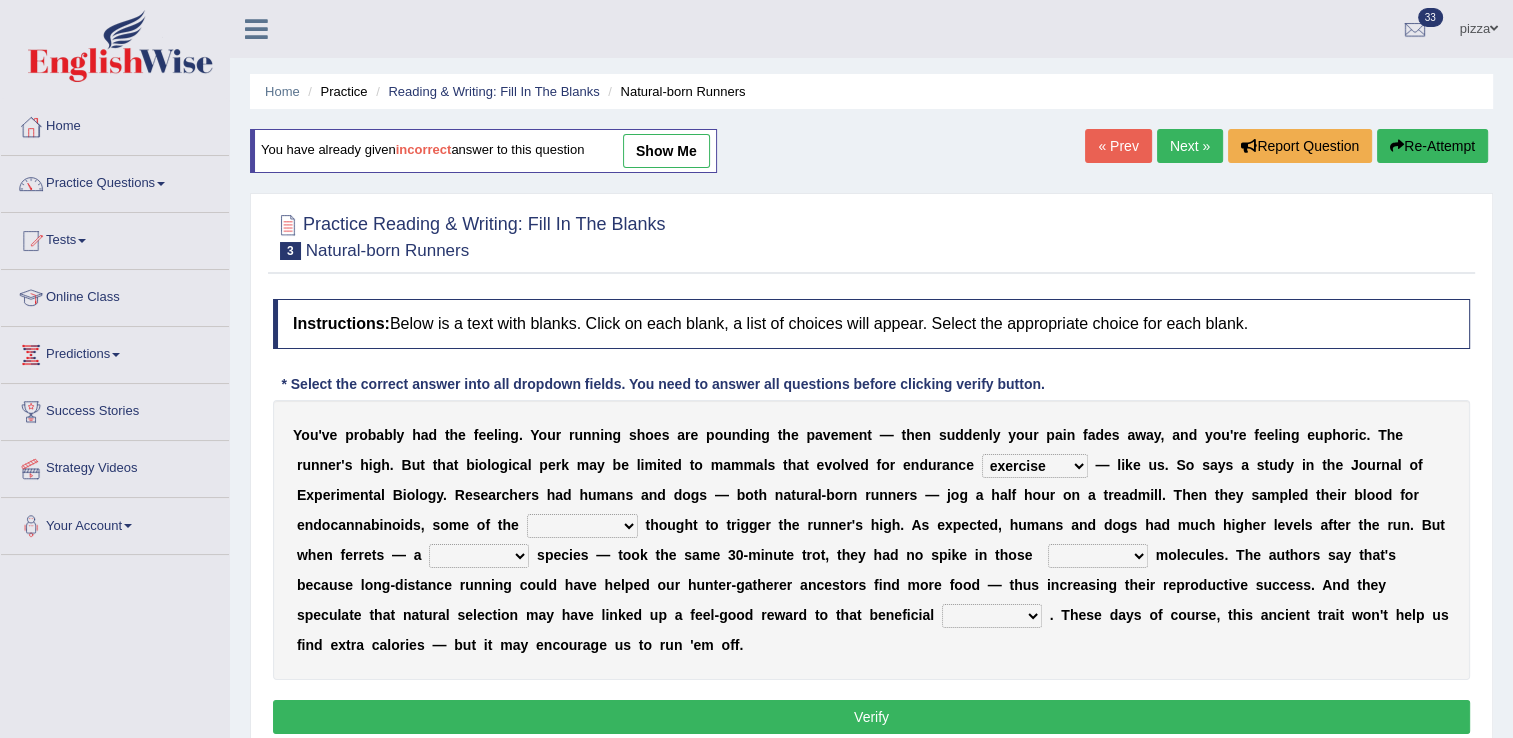 click on "dykes personalize classifies exercise" at bounding box center [1035, 466] 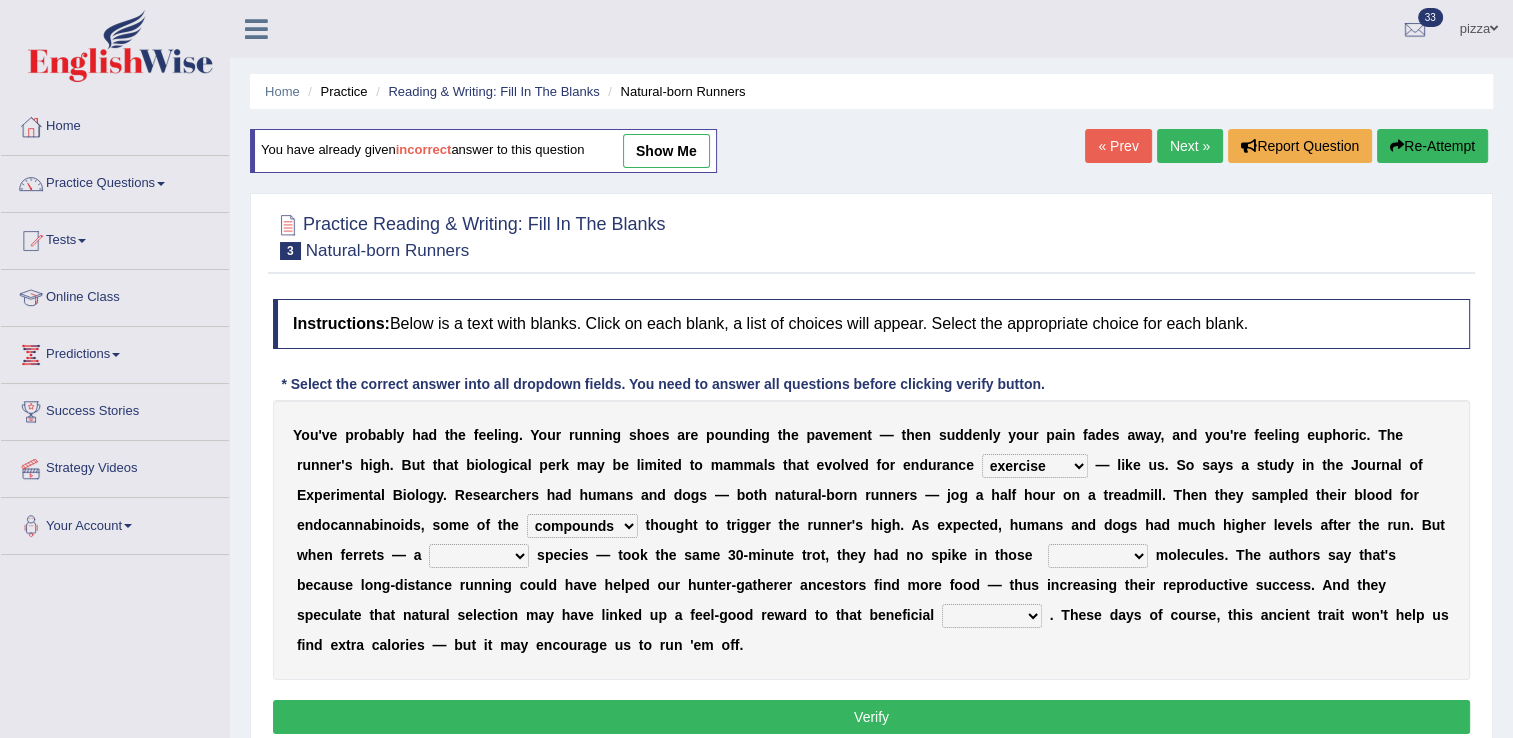 click on "almshouse turnarounds compounds foxhounds" at bounding box center (582, 526) 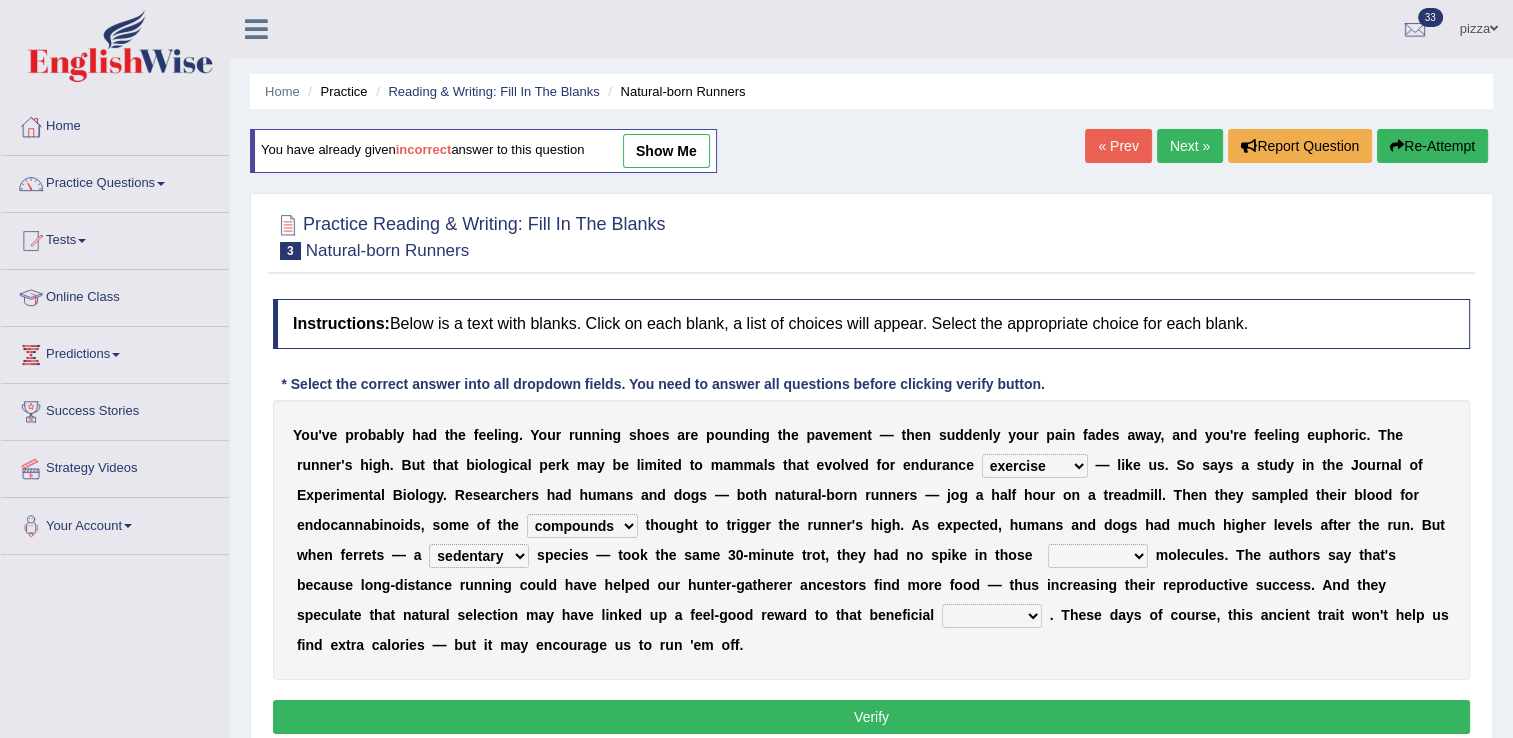 click on "excellency merely faerie sedentary" at bounding box center (479, 556) 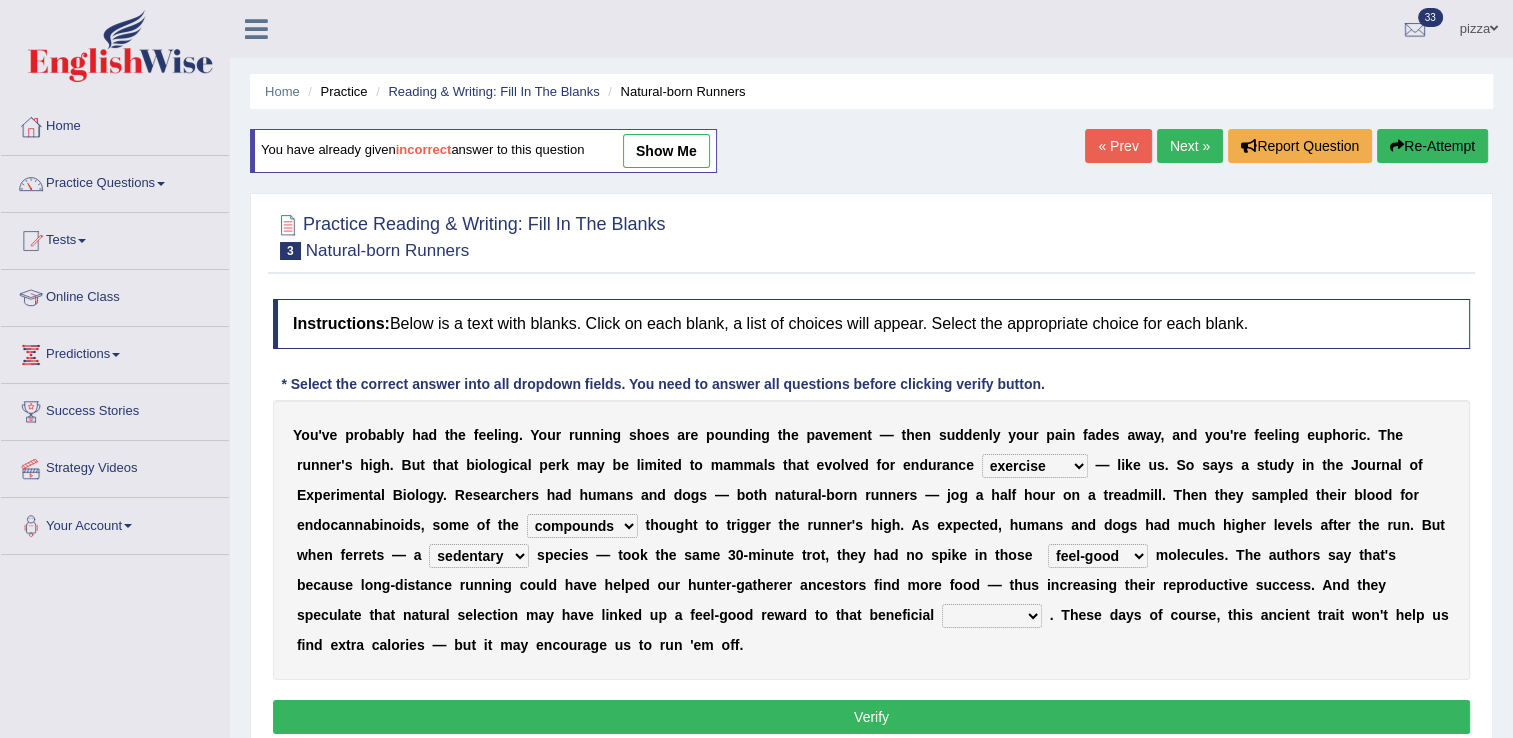 click on "wager exchanger behavior regulator" at bounding box center [992, 616] 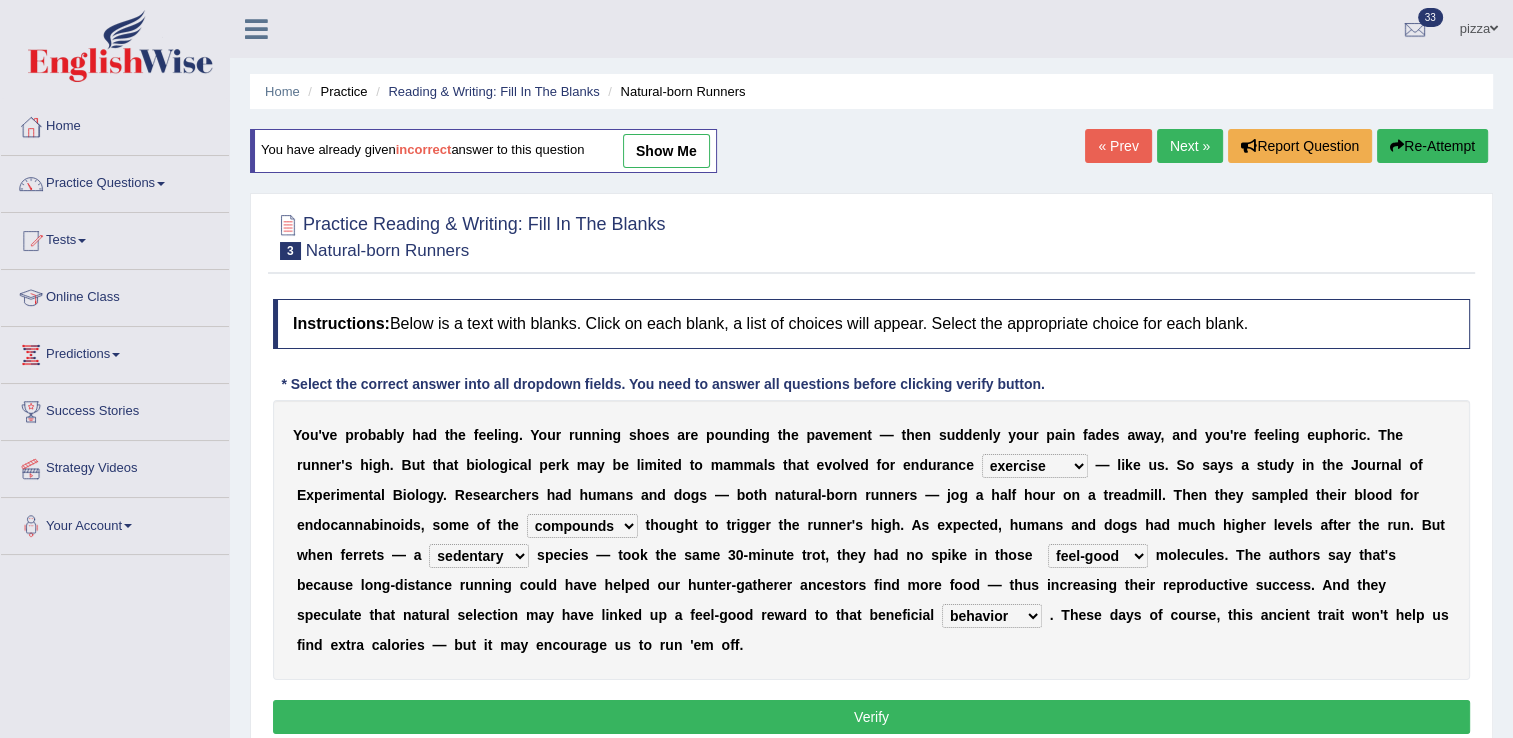 click on "wager exchanger behavior regulator" at bounding box center [992, 616] 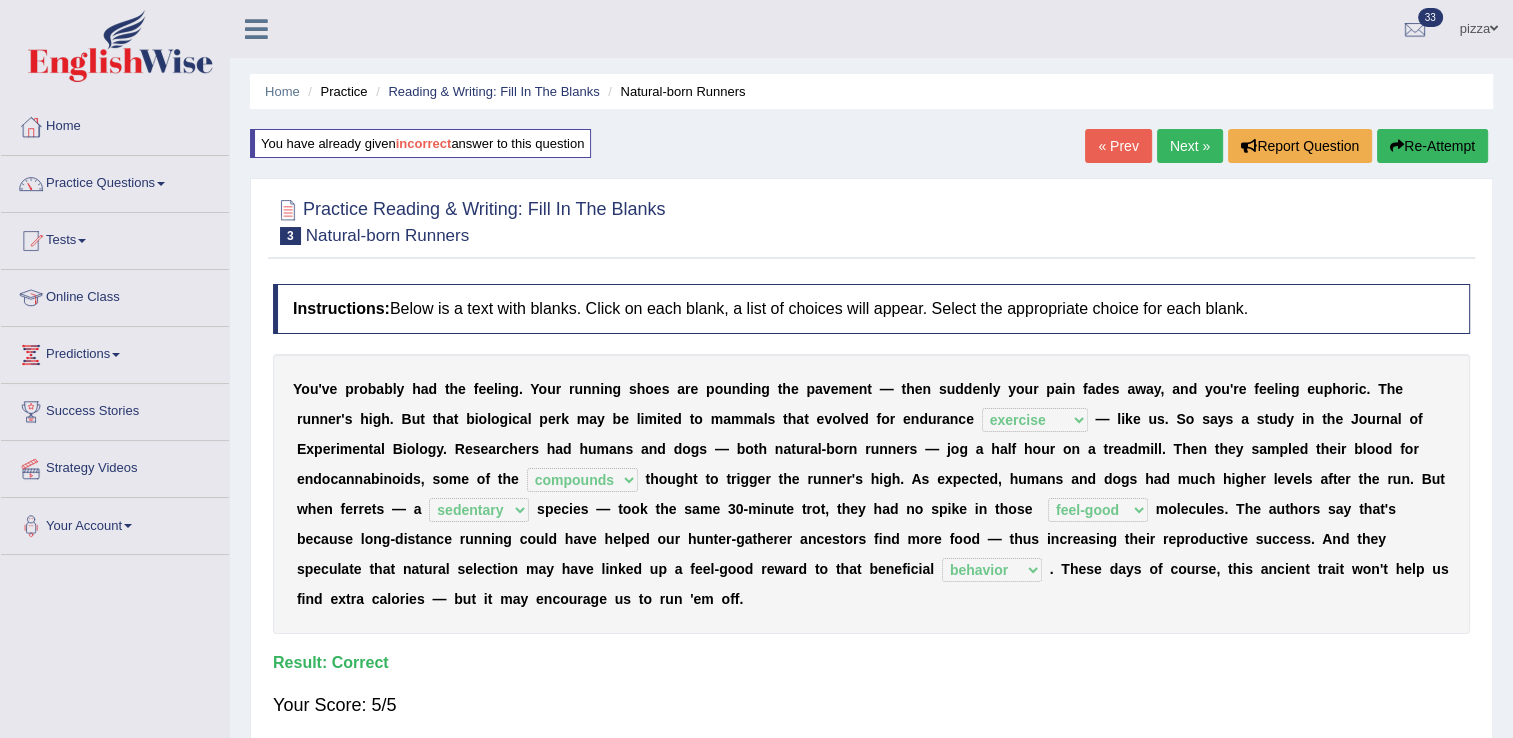 click on "Next »" at bounding box center (1190, 146) 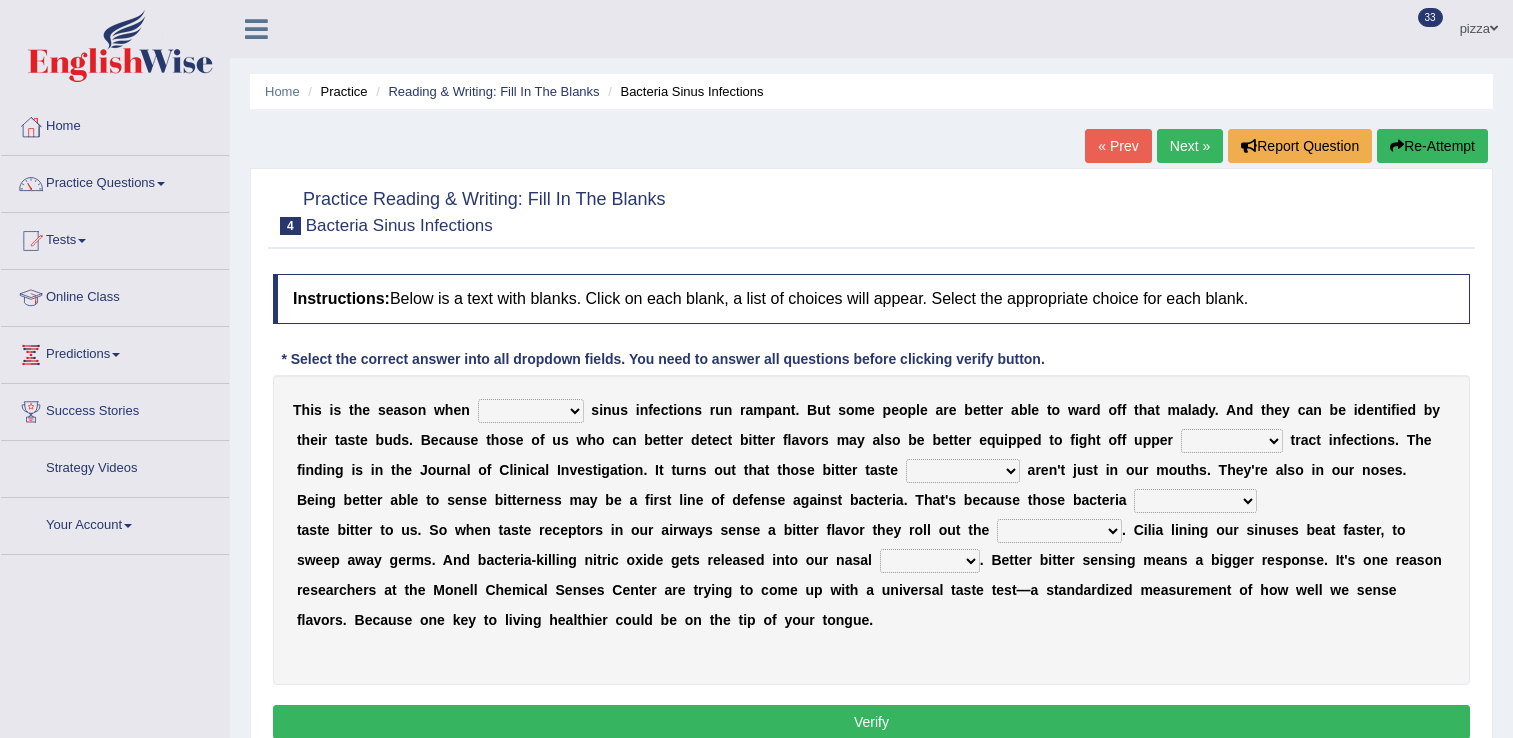 scroll, scrollTop: 0, scrollLeft: 0, axis: both 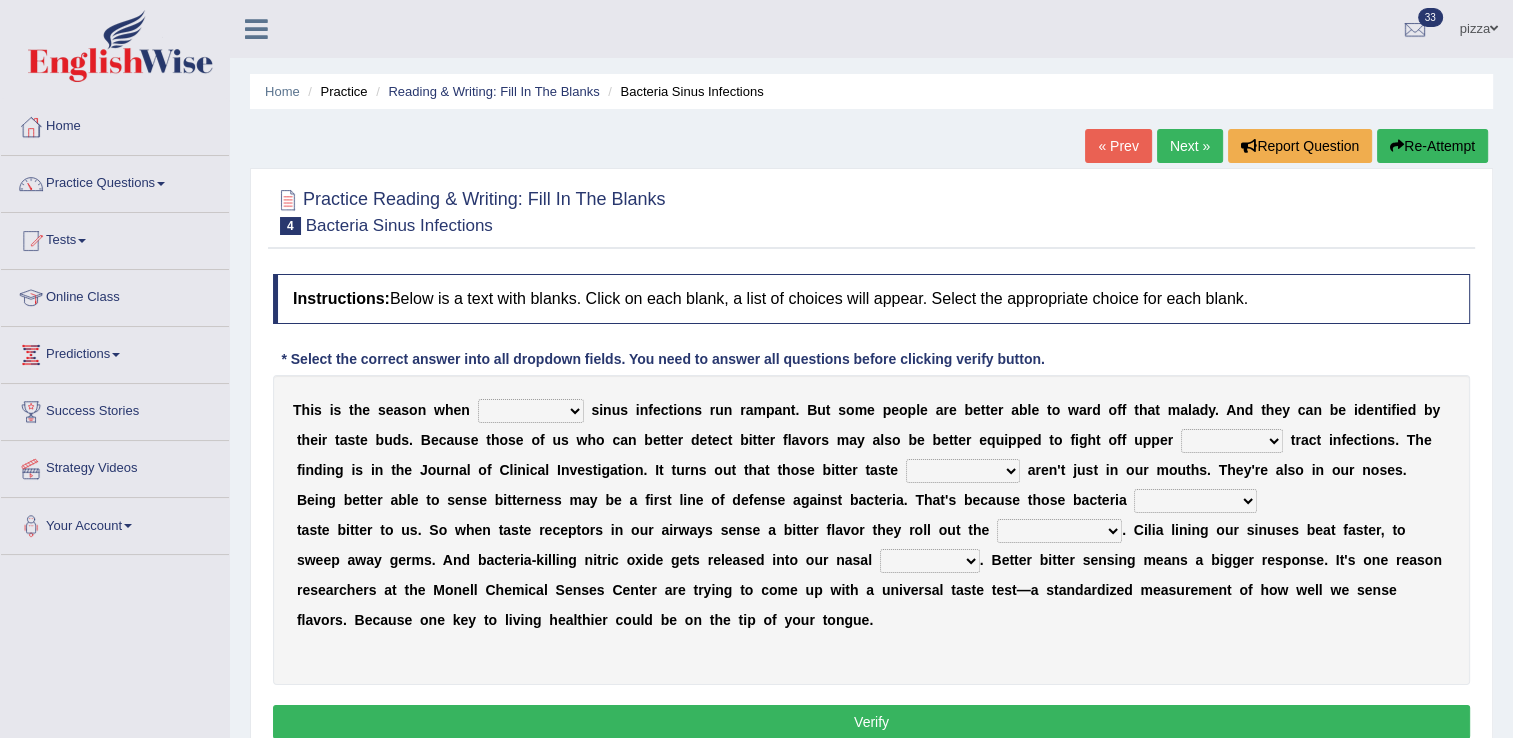 click on "conventicle atheist bacterial prissier" at bounding box center [531, 411] 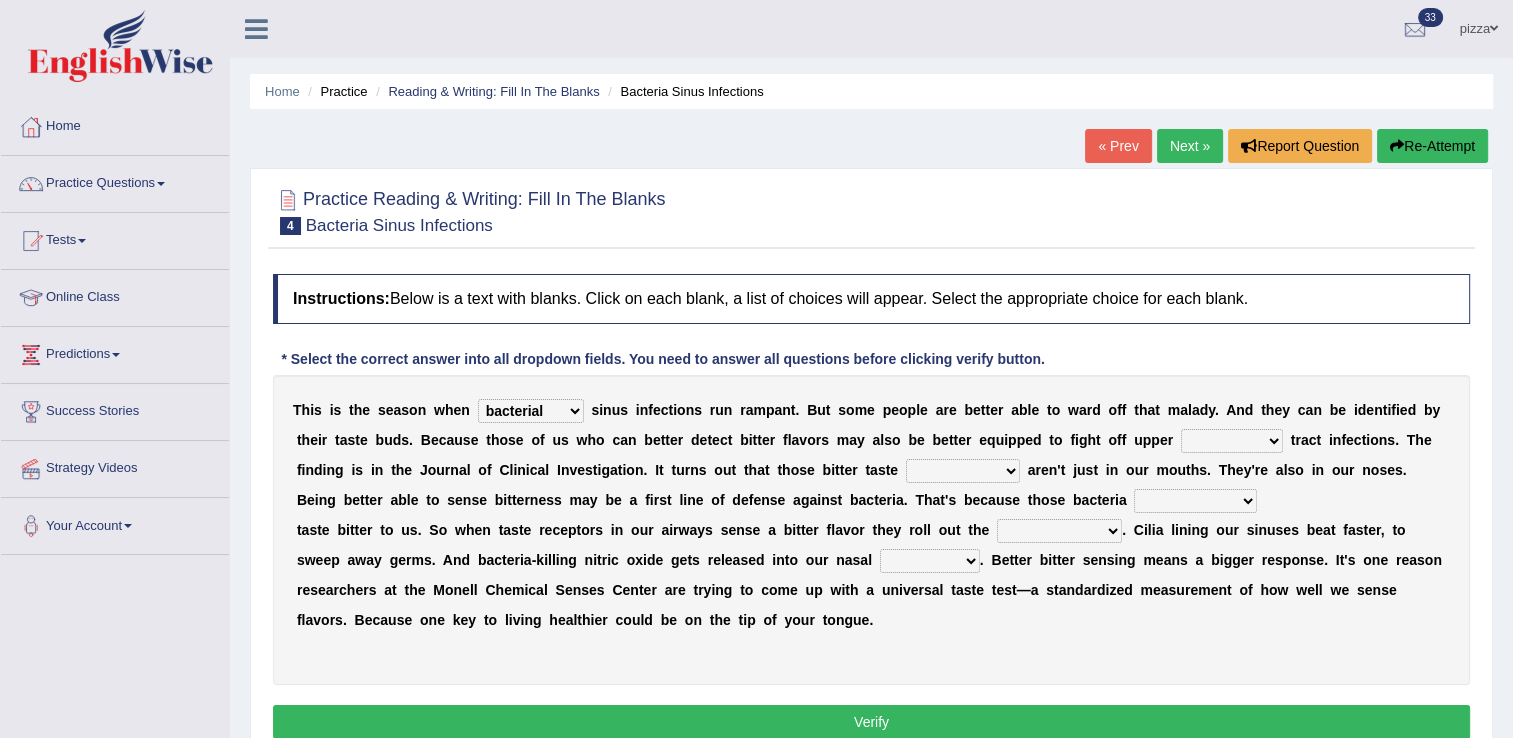 click on "conventicle atheist bacterial prissier" at bounding box center (531, 411) 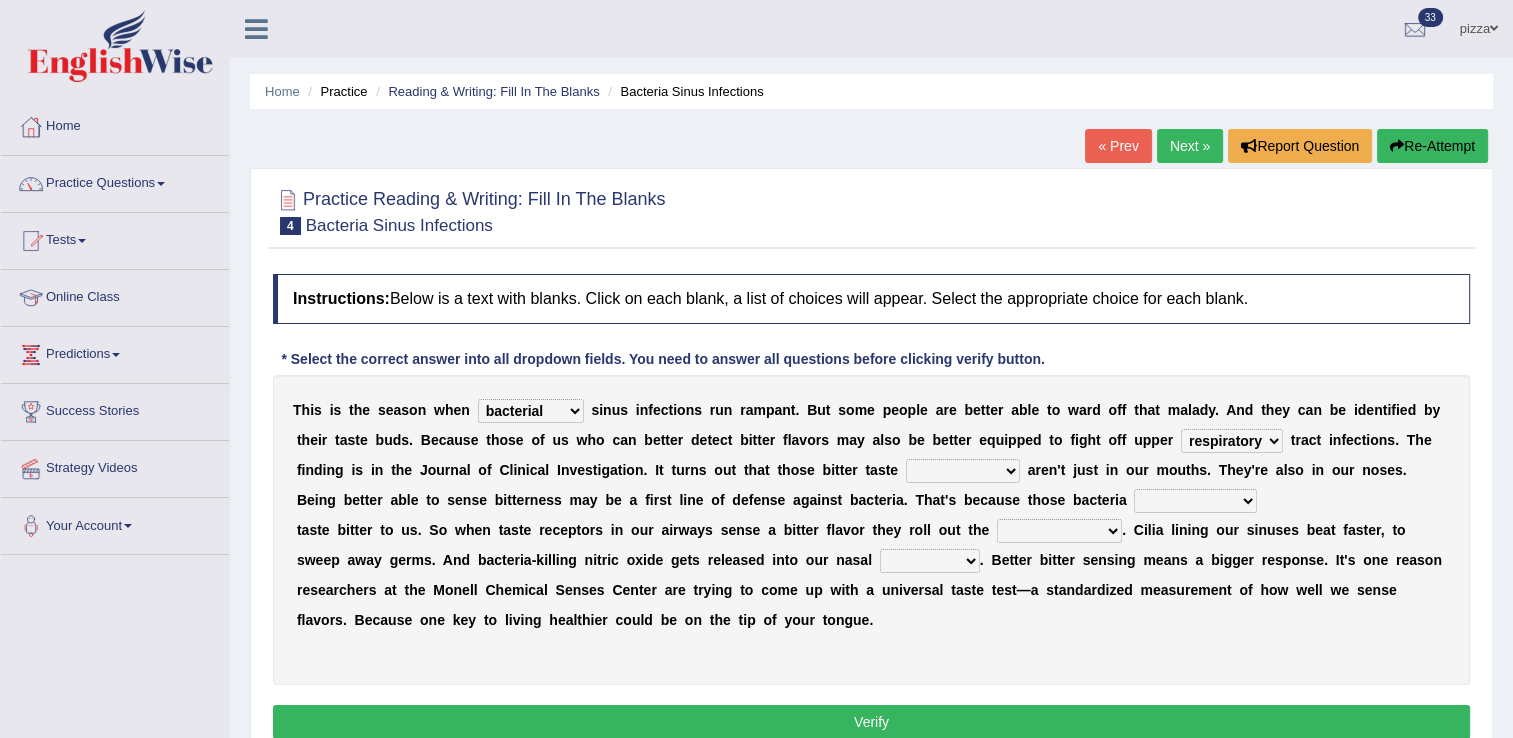 click on "depressions dinners submissions receptors" at bounding box center [963, 471] 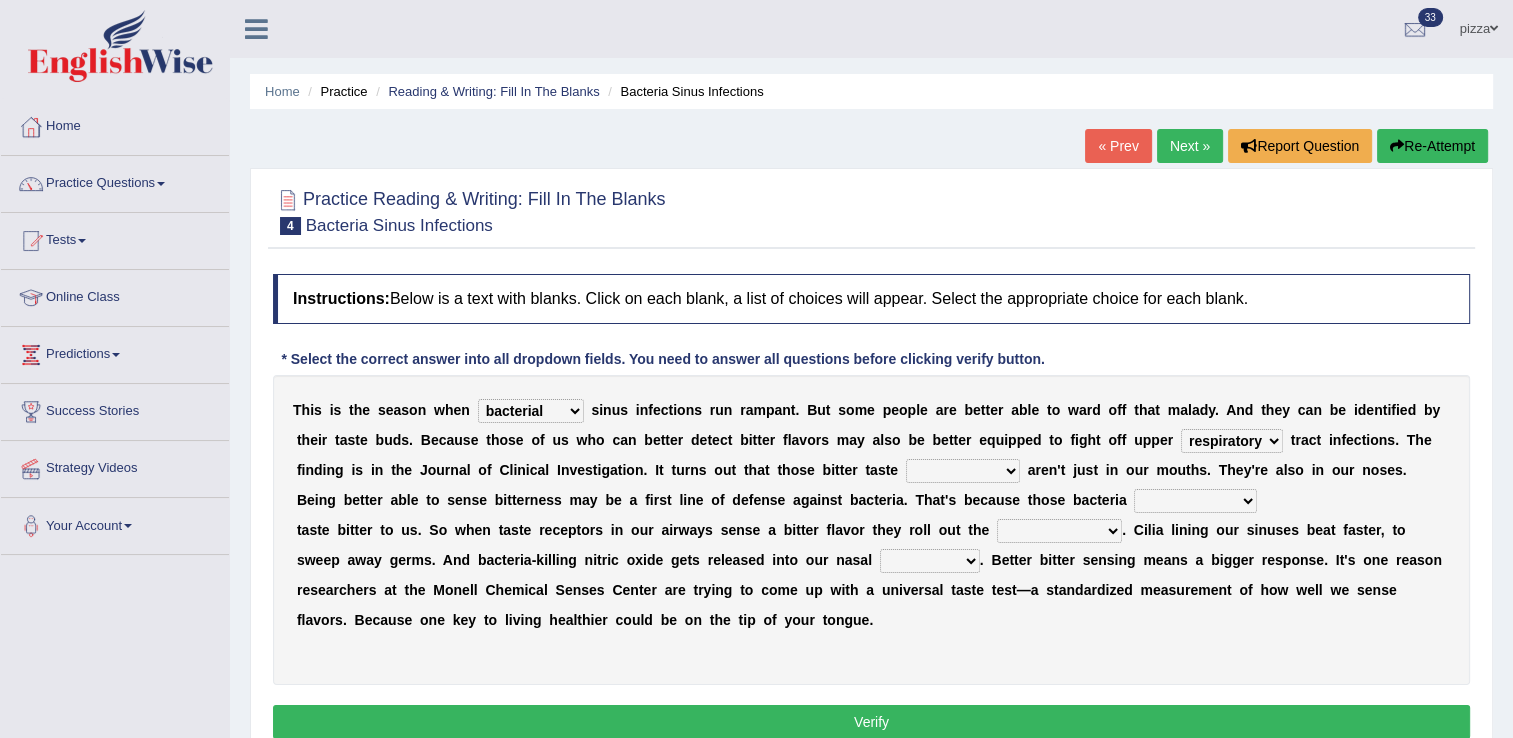 select on "receptors" 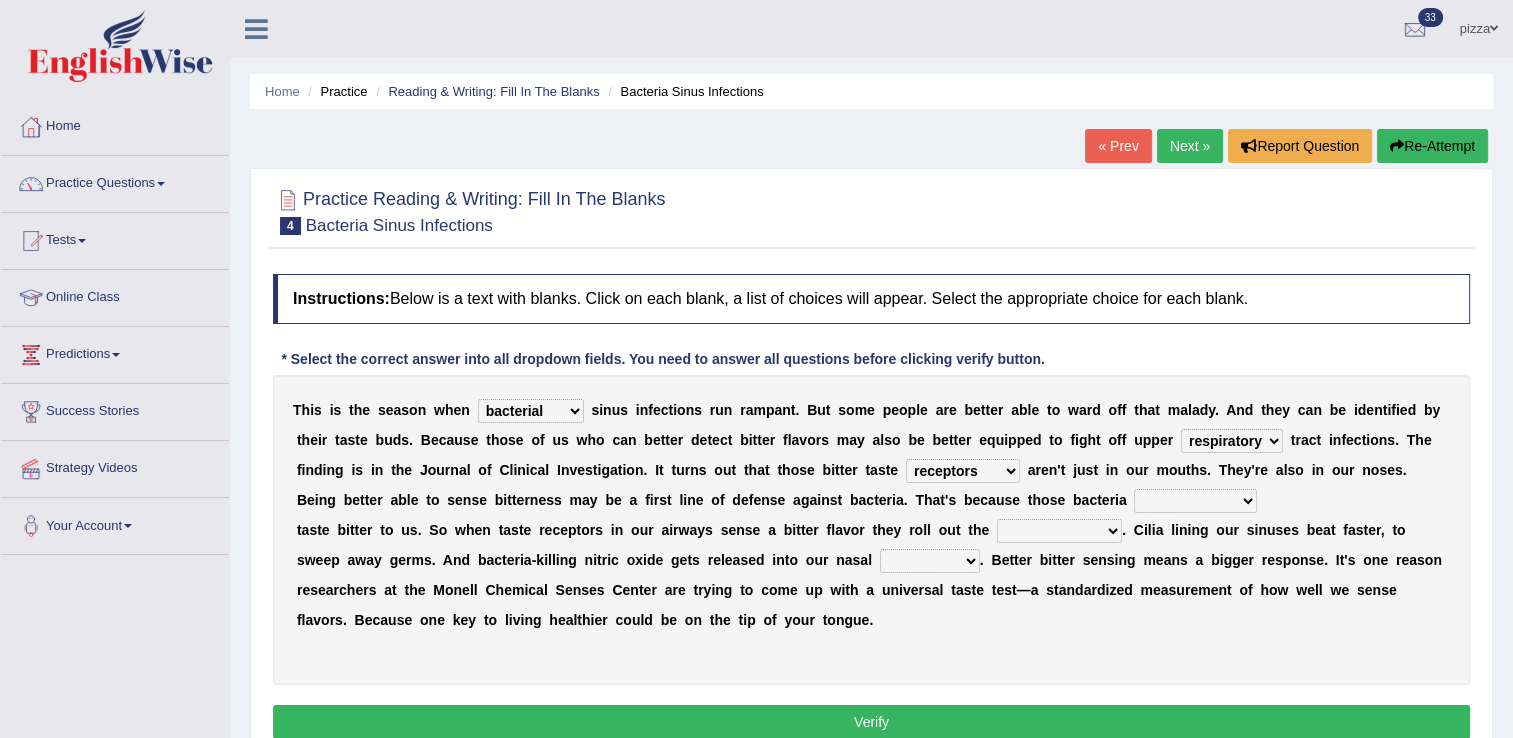 click on "depressions dinners submissions receptors" at bounding box center (963, 471) 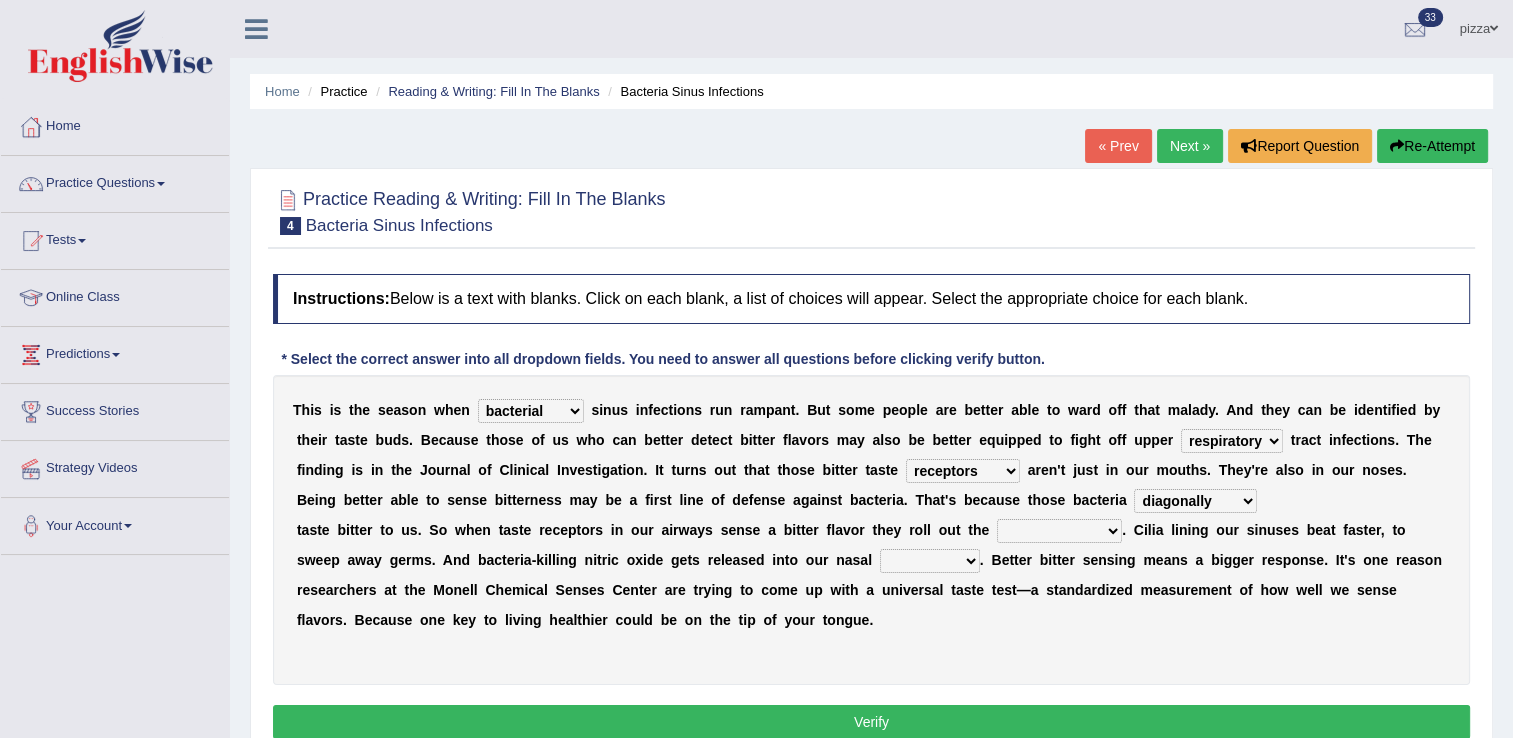 click on "defenses contradictions chestnuts pelvis" at bounding box center [1059, 531] 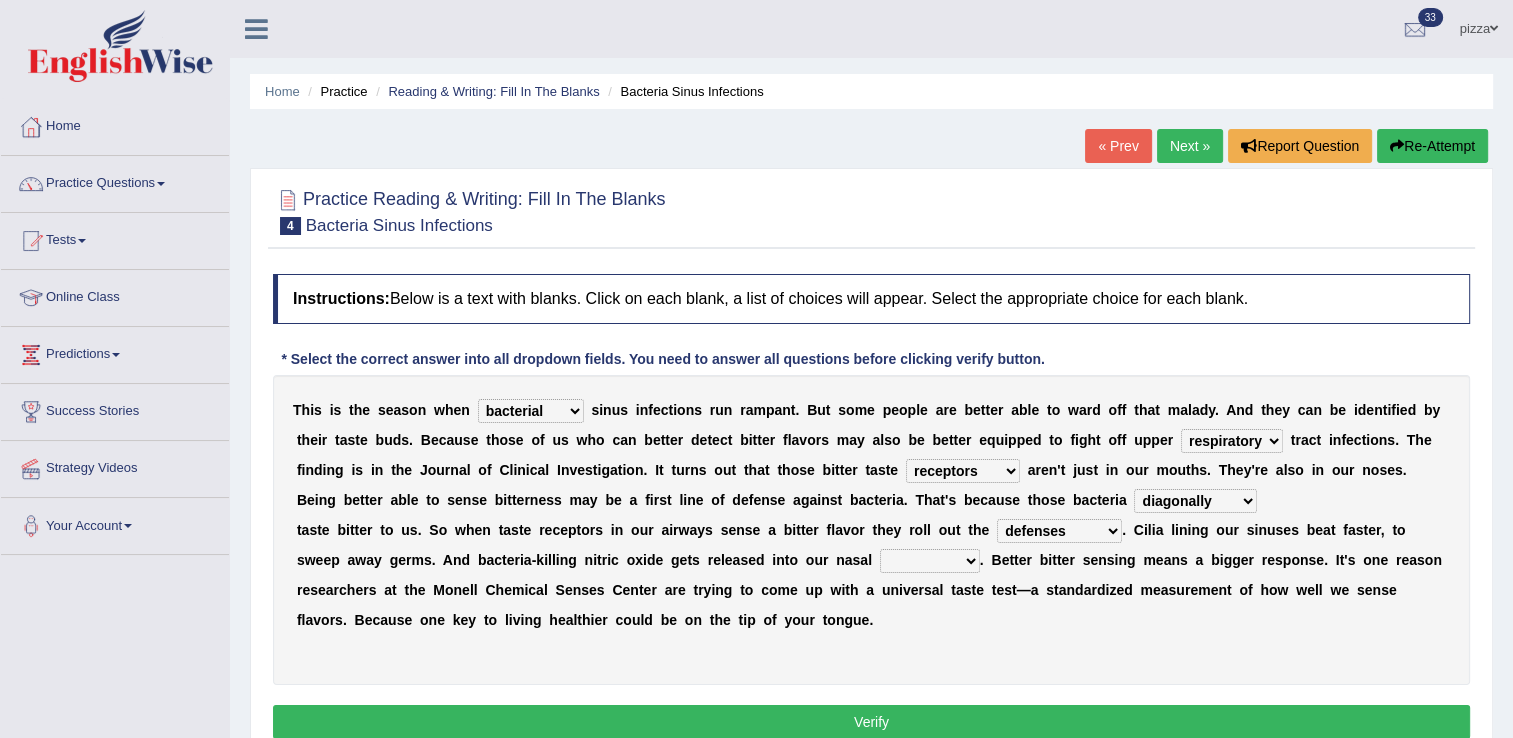 click on "defenses contradictions chestnuts pelvis" at bounding box center (1059, 531) 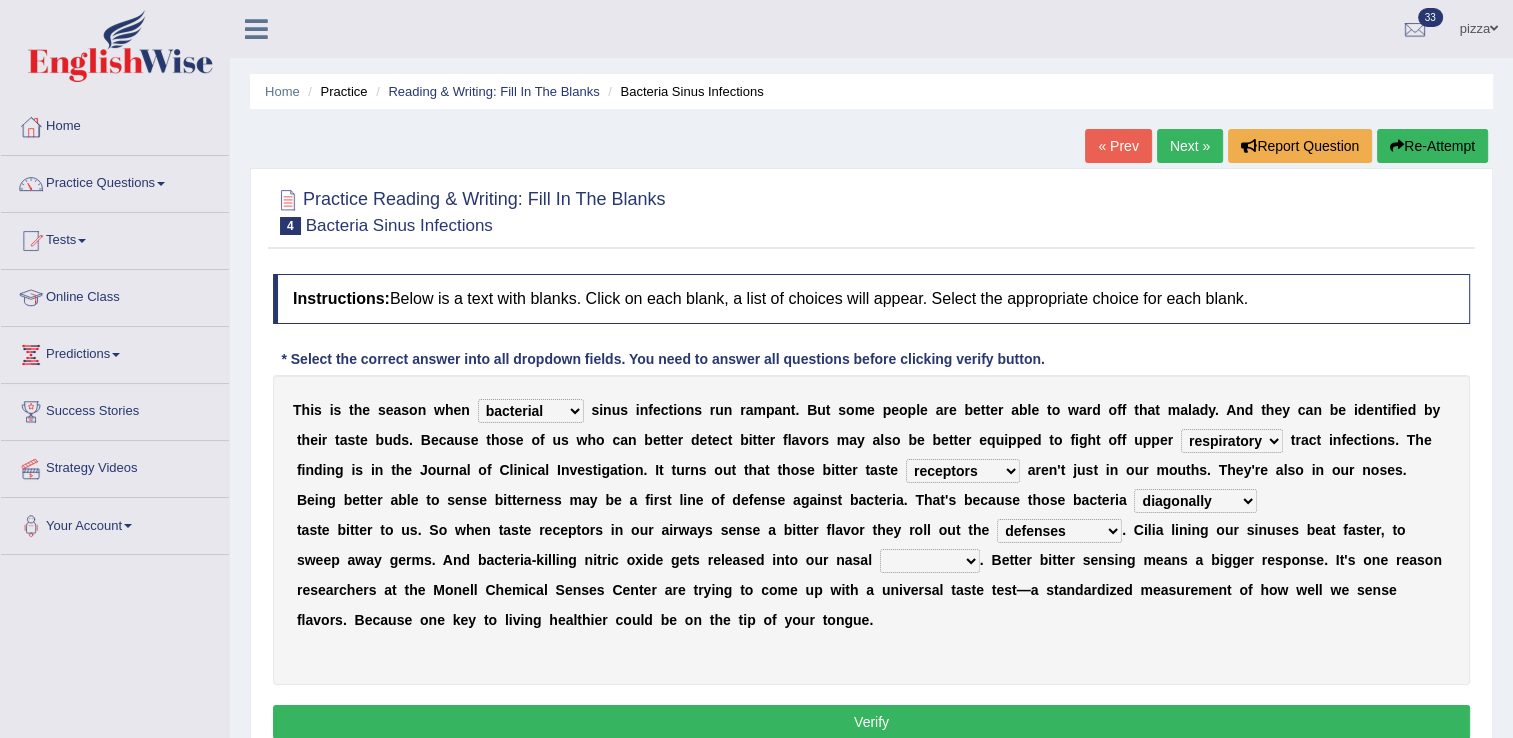 click on "causalities localities infirmities cavities" at bounding box center (930, 561) 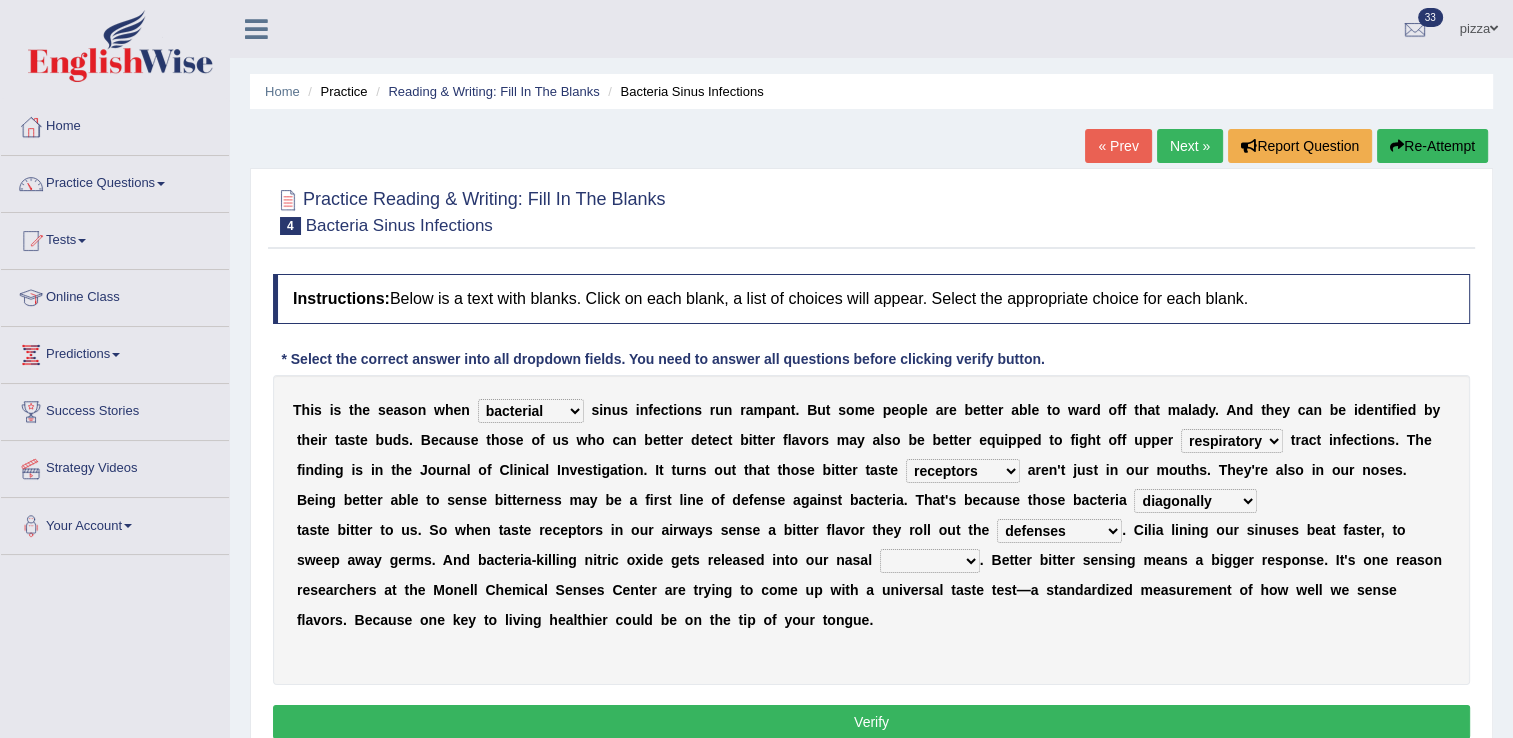 select on "cavities" 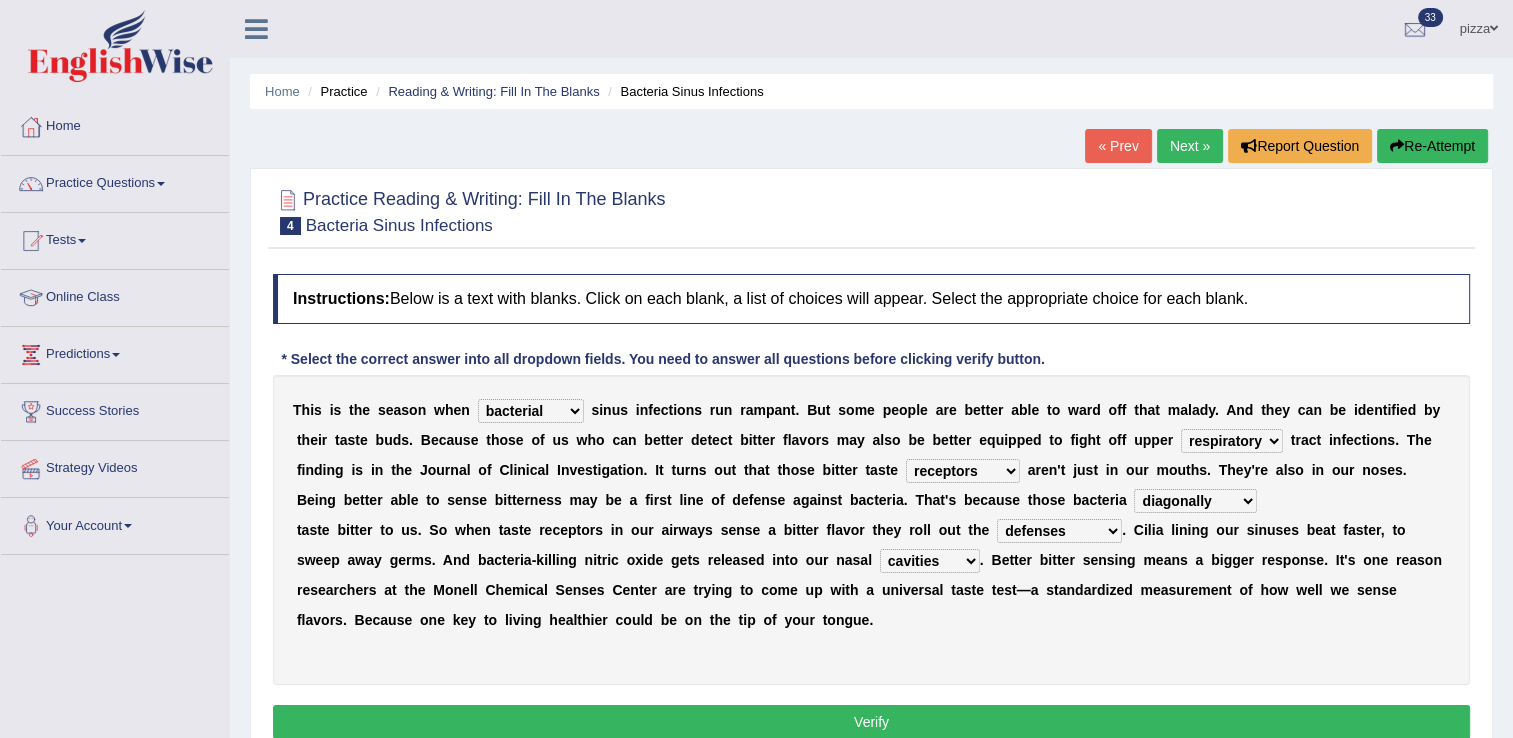 click on "causalities localities infirmities cavities" at bounding box center [930, 561] 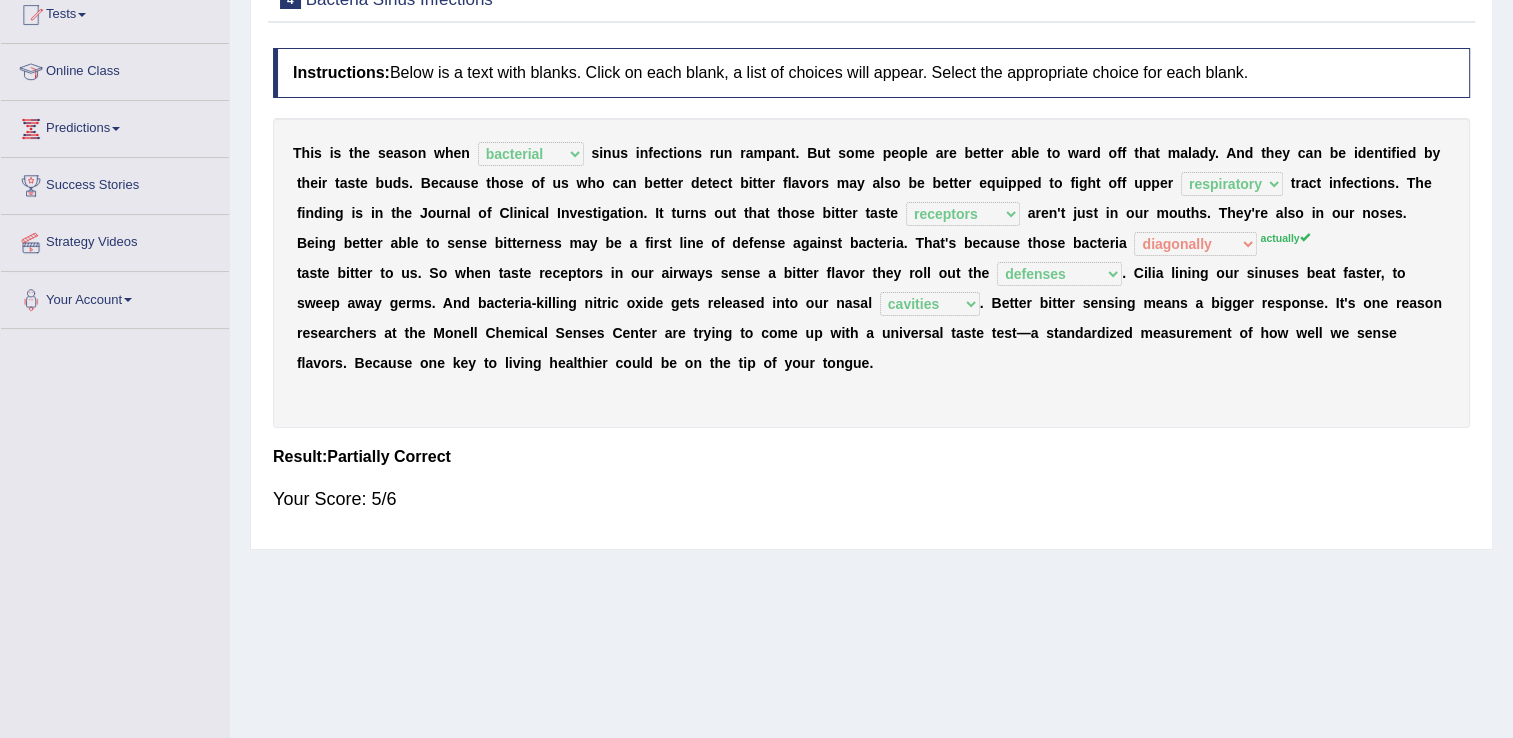 scroll, scrollTop: 312, scrollLeft: 0, axis: vertical 